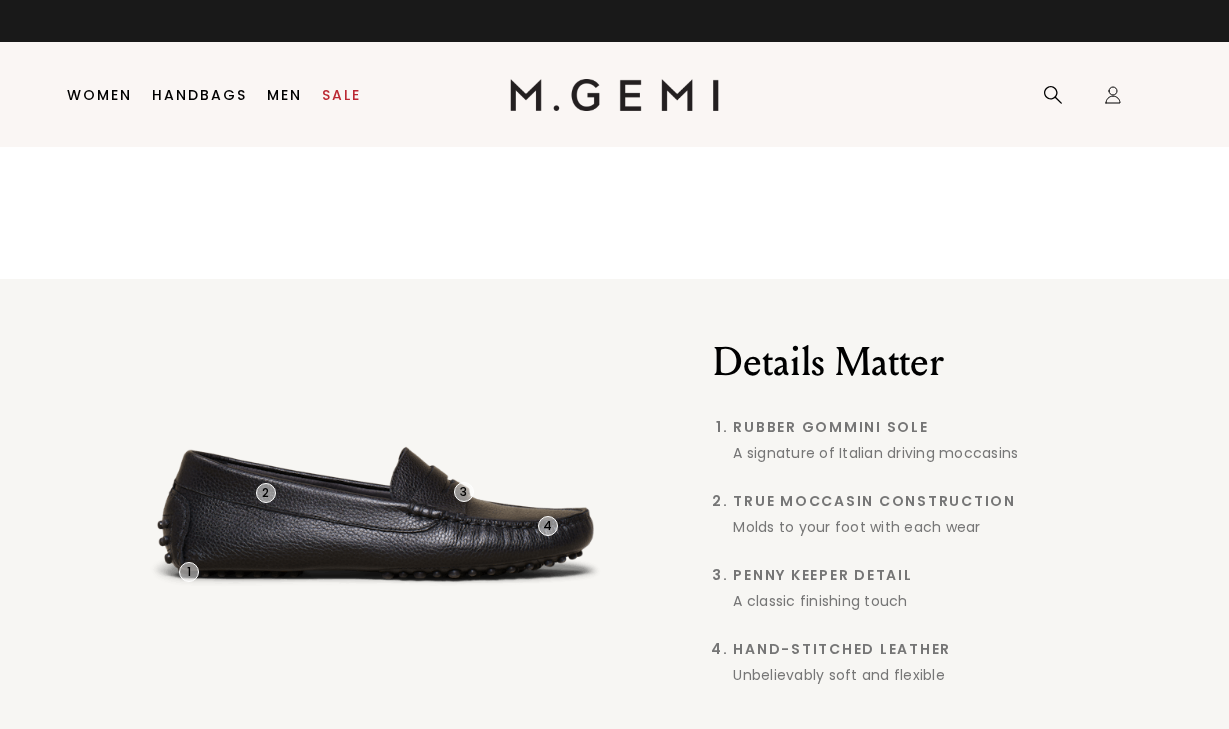 scroll, scrollTop: 0, scrollLeft: 0, axis: both 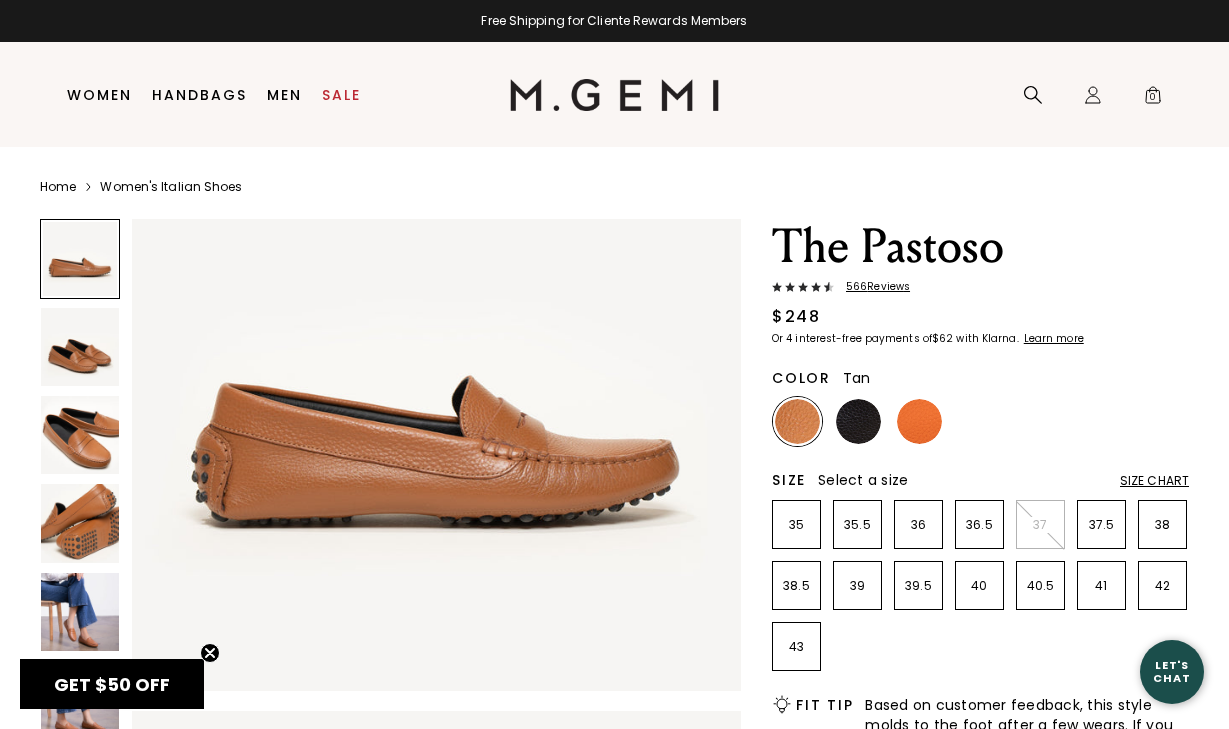 click at bounding box center [80, 347] 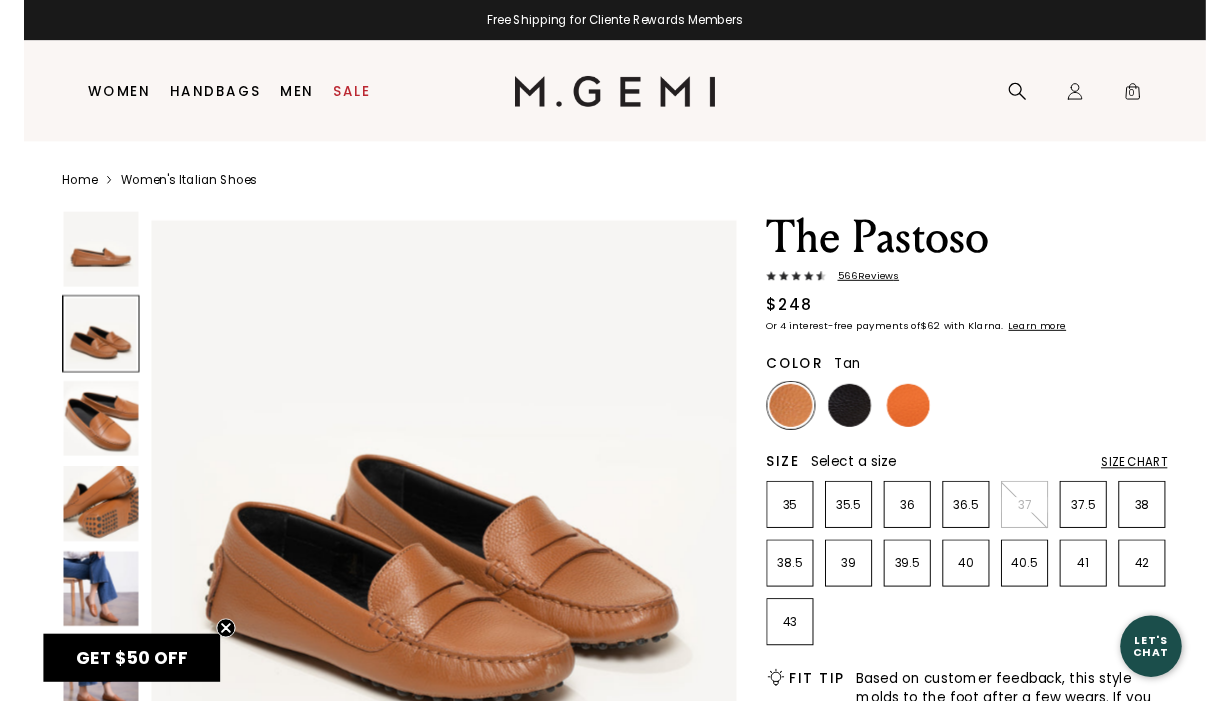 scroll, scrollTop: 629, scrollLeft: 0, axis: vertical 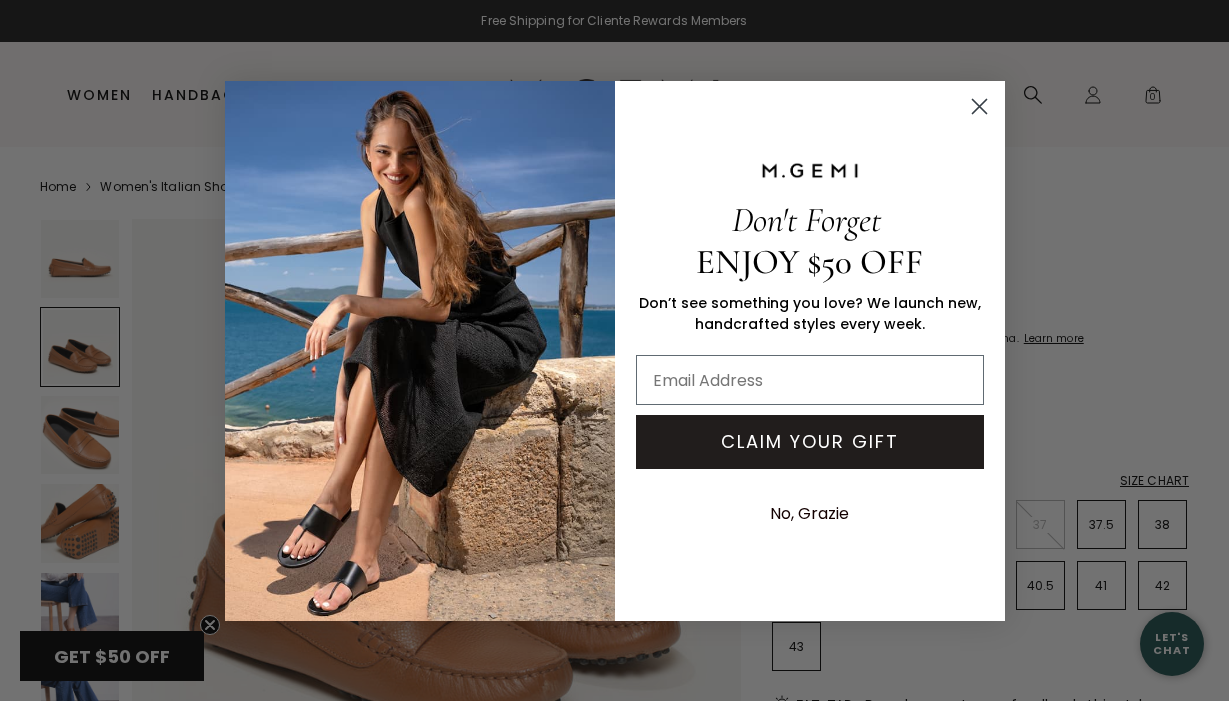click 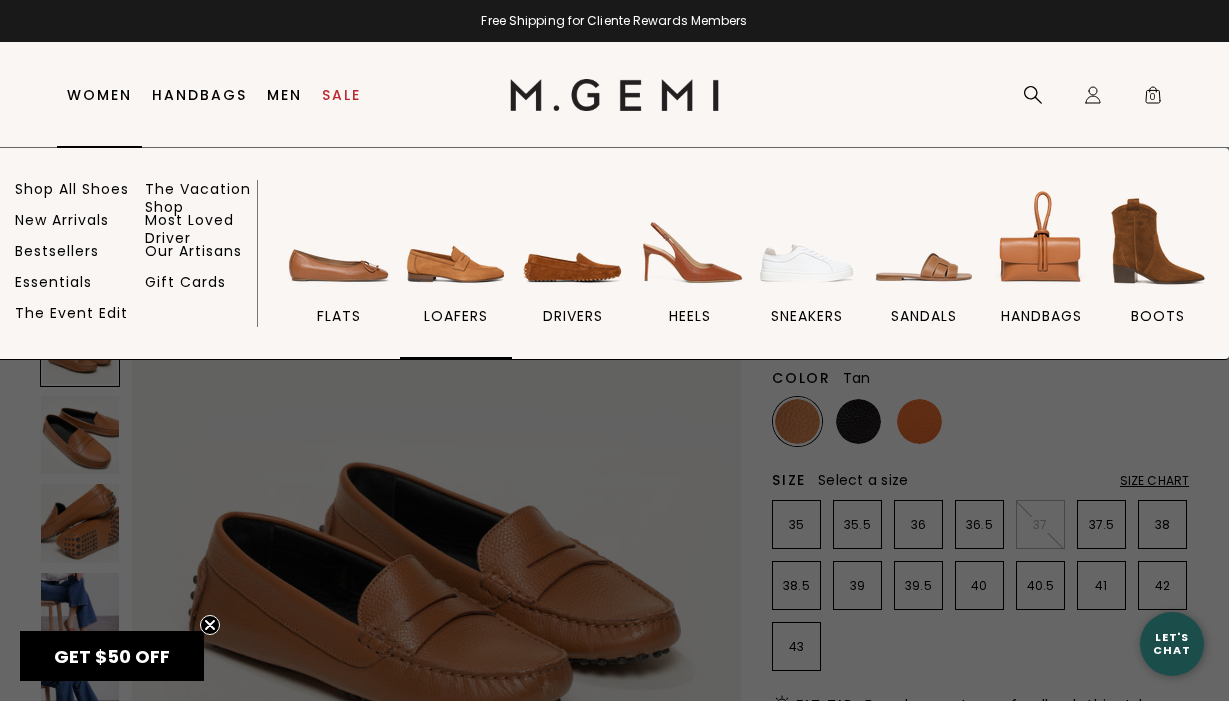 click at bounding box center [456, 241] 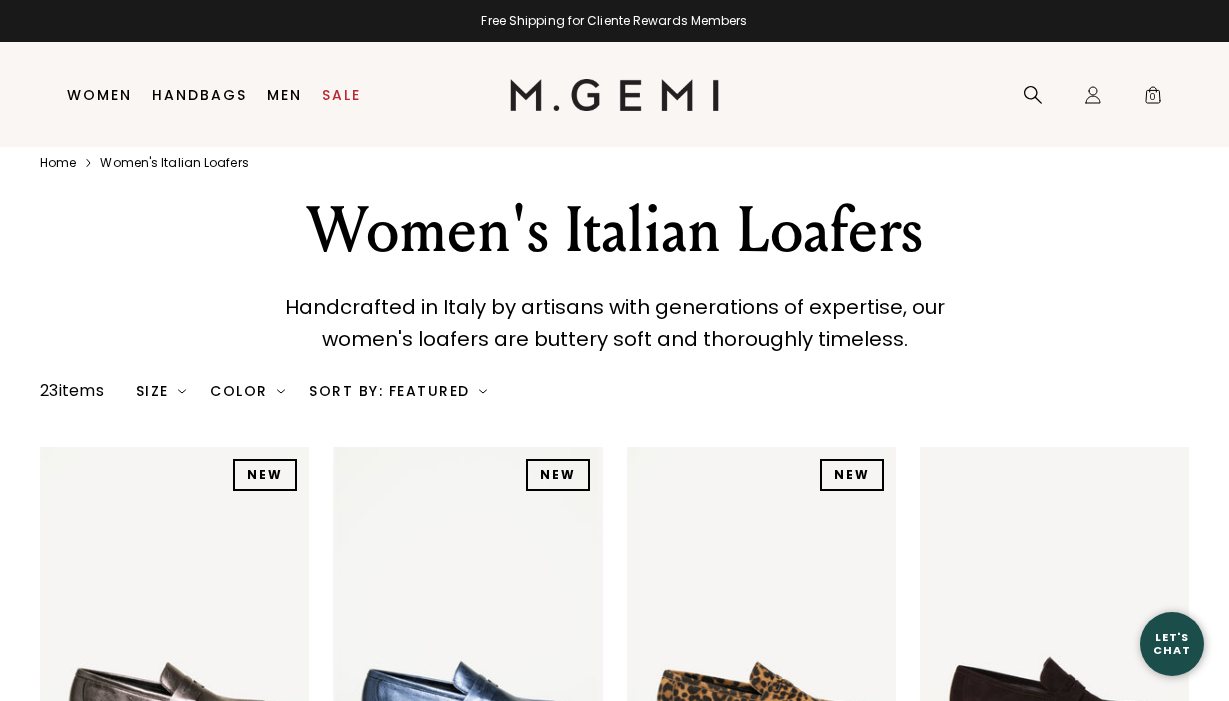 scroll, scrollTop: 47, scrollLeft: 0, axis: vertical 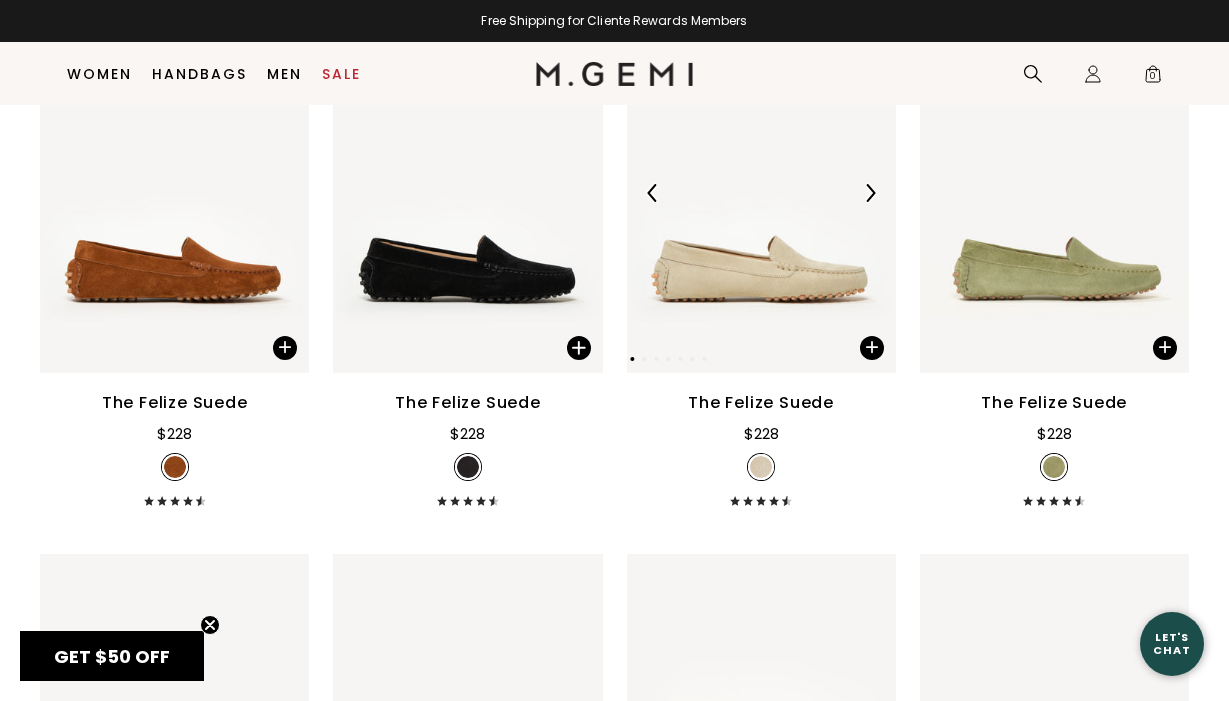 click at bounding box center (761, 193) 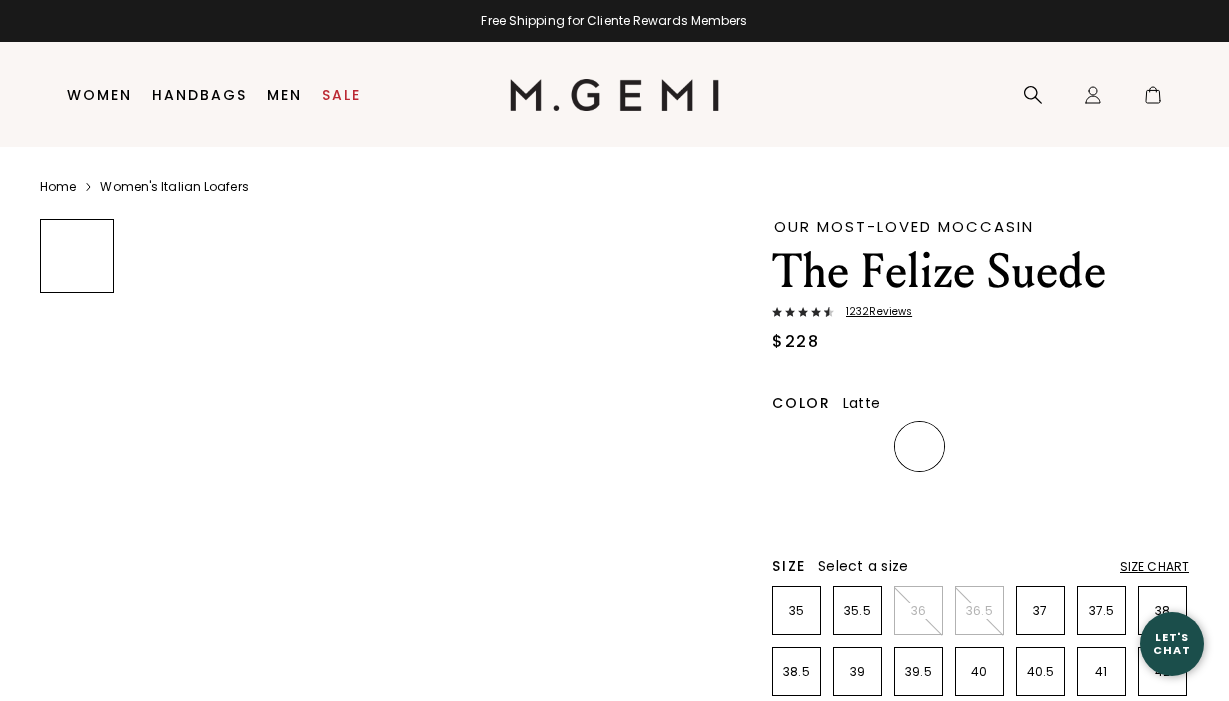 scroll, scrollTop: 0, scrollLeft: 0, axis: both 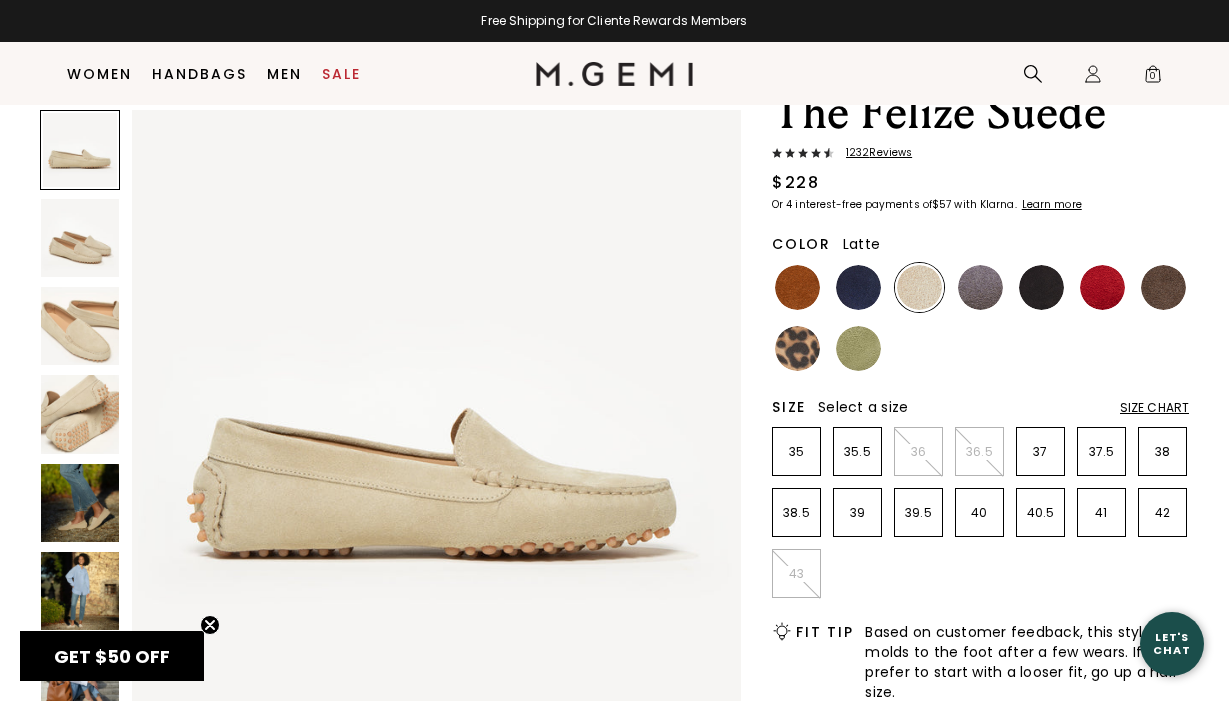 click at bounding box center [80, 326] 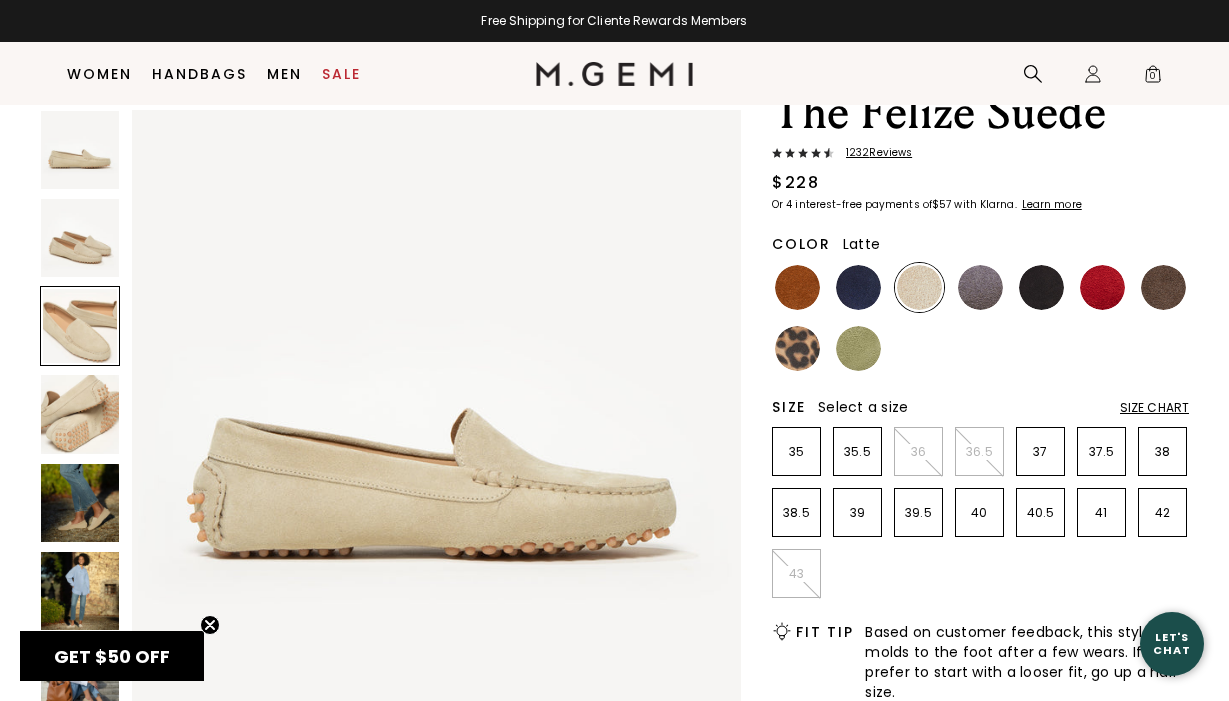 scroll, scrollTop: 1258, scrollLeft: 0, axis: vertical 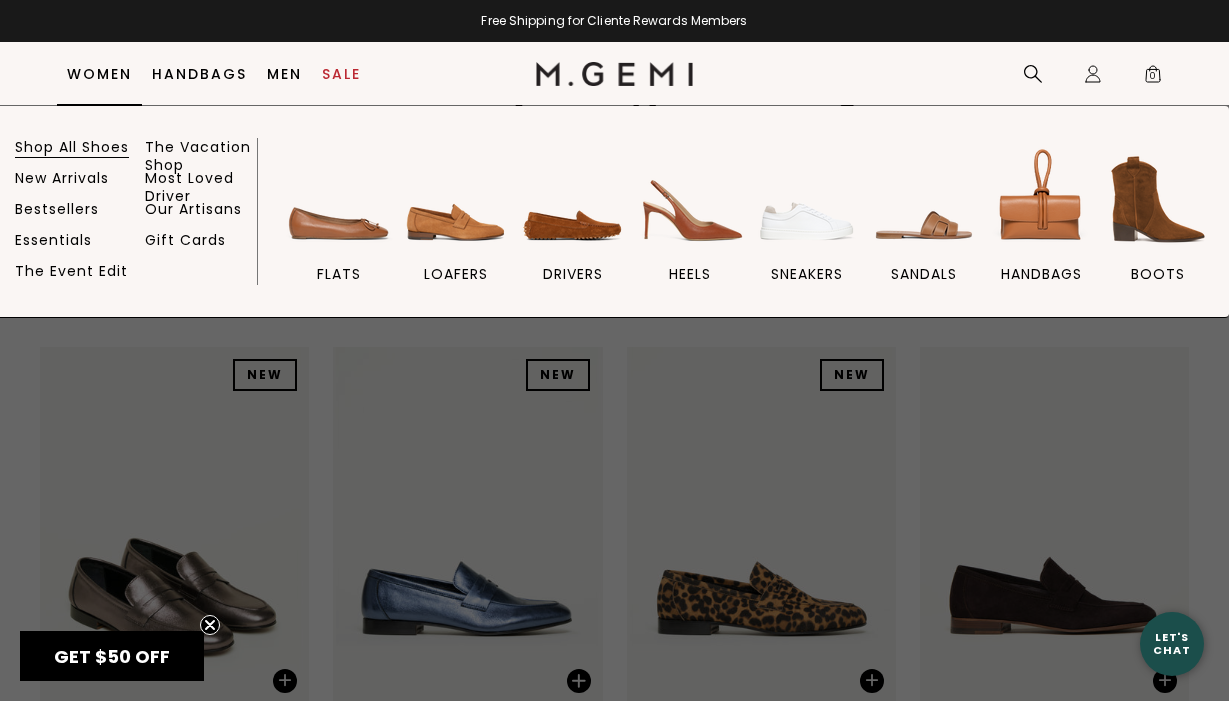 click on "Shop All Shoes" at bounding box center (72, 147) 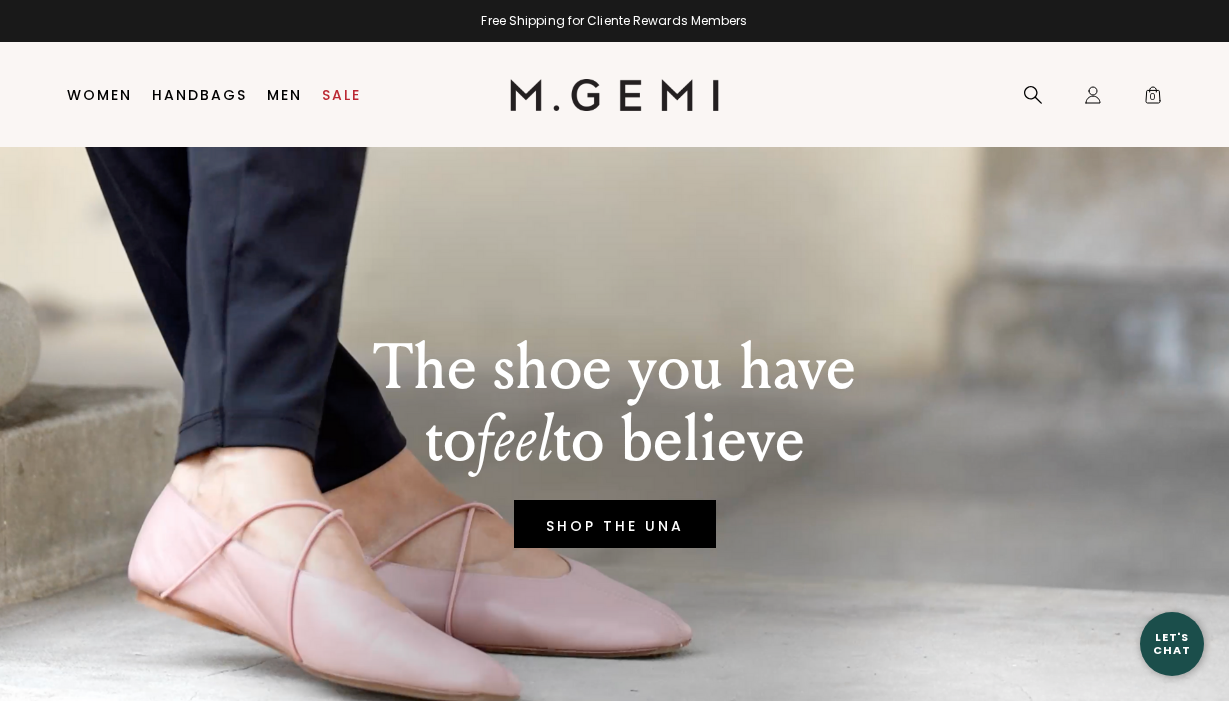 scroll, scrollTop: 0, scrollLeft: 0, axis: both 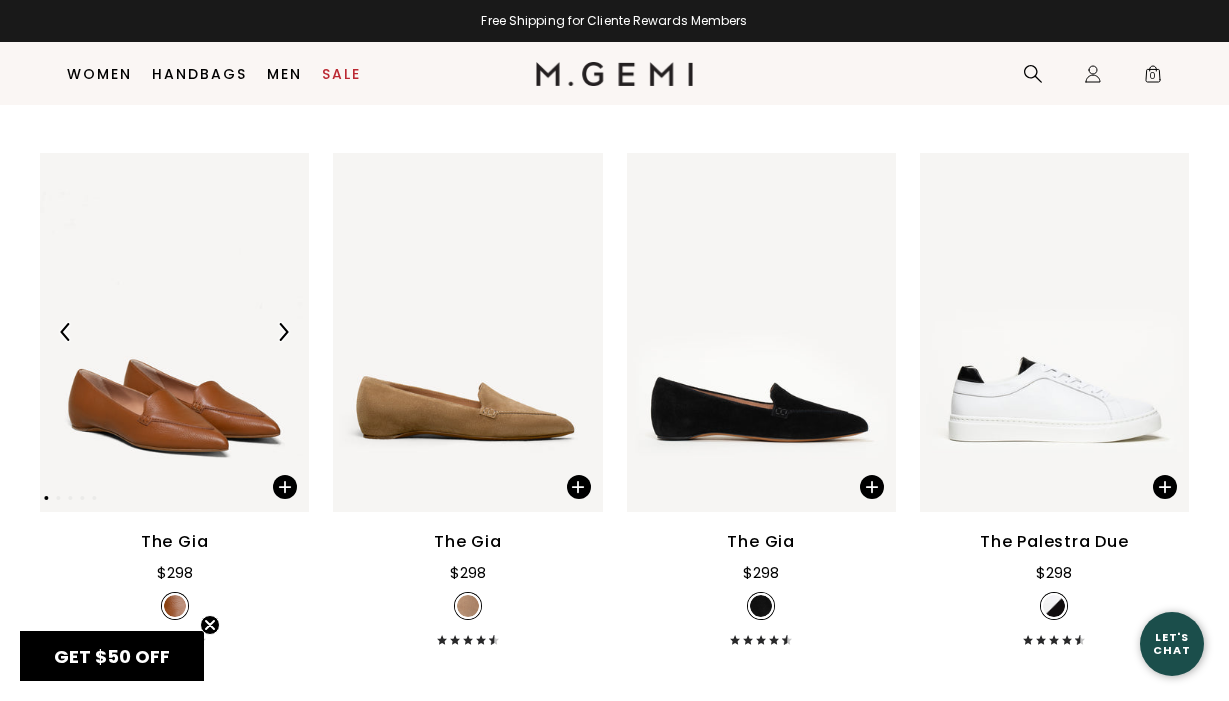 click at bounding box center (174, 332) 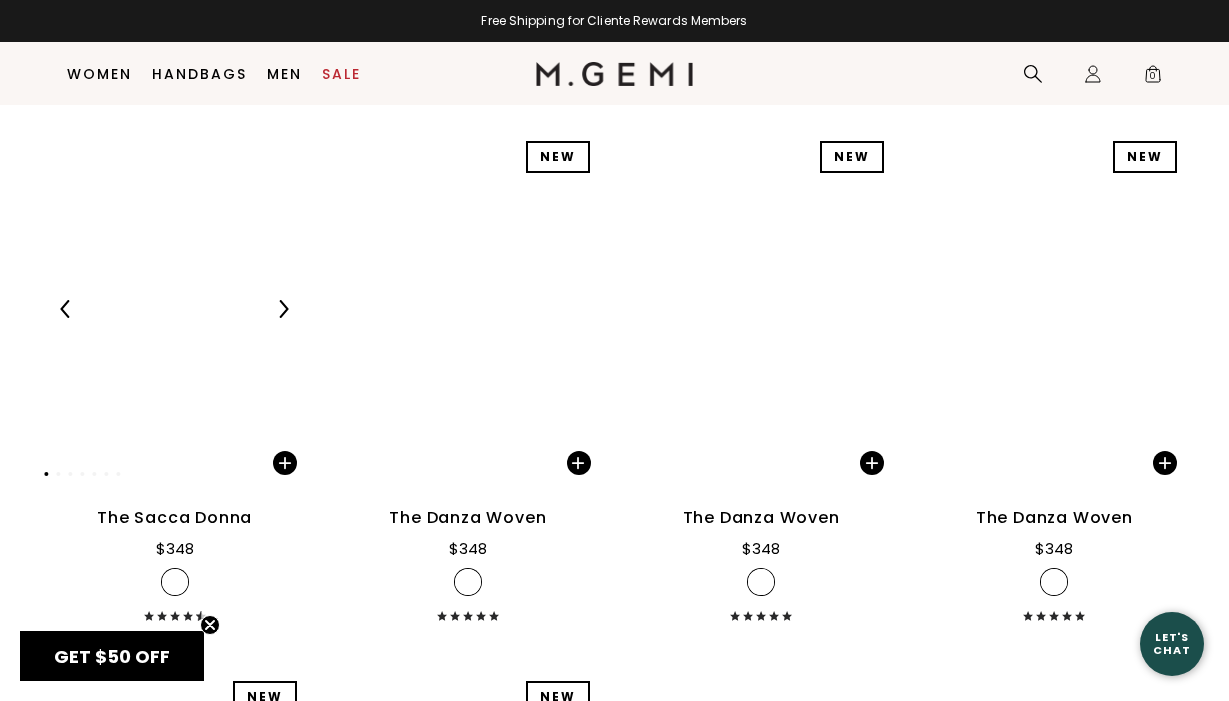 scroll, scrollTop: 16997, scrollLeft: 0, axis: vertical 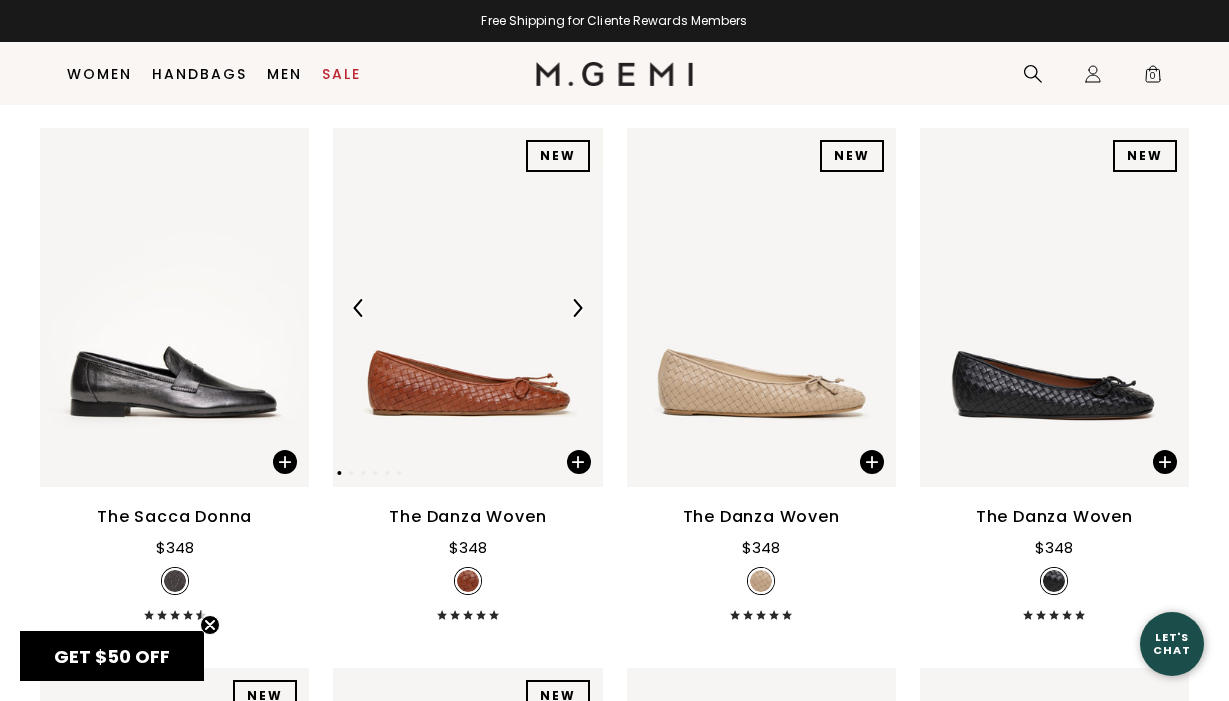 click at bounding box center [467, 307] 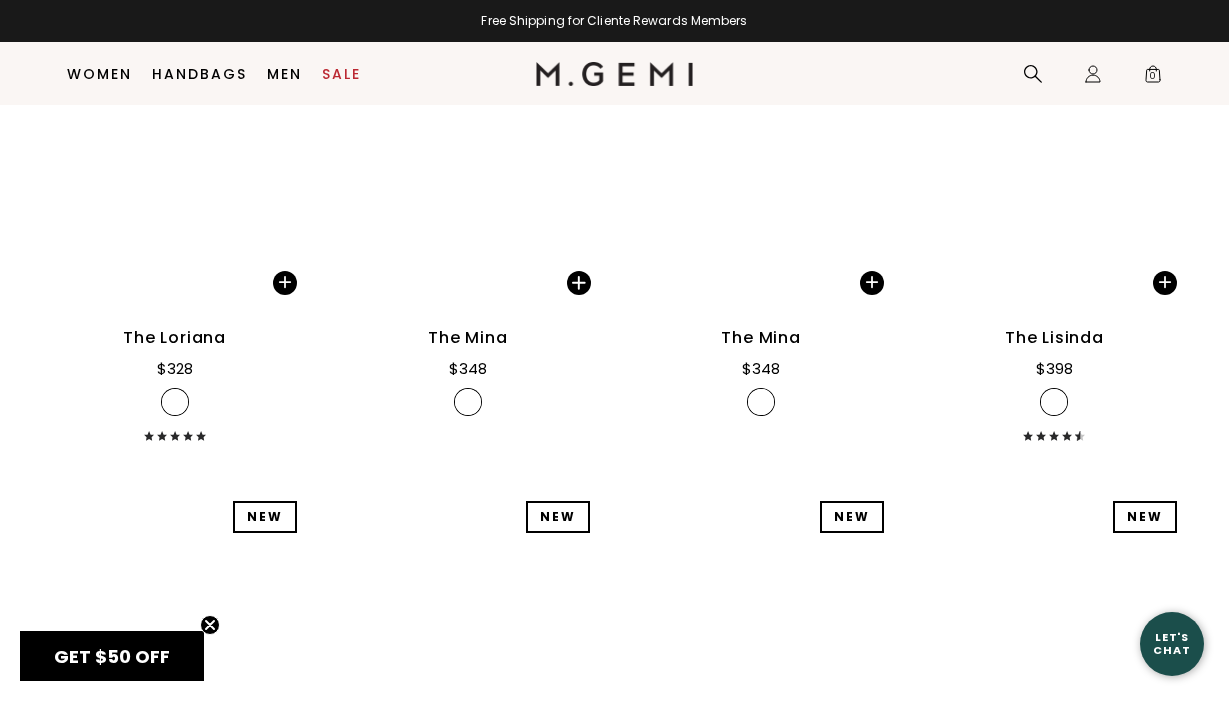 scroll, scrollTop: 22575, scrollLeft: 0, axis: vertical 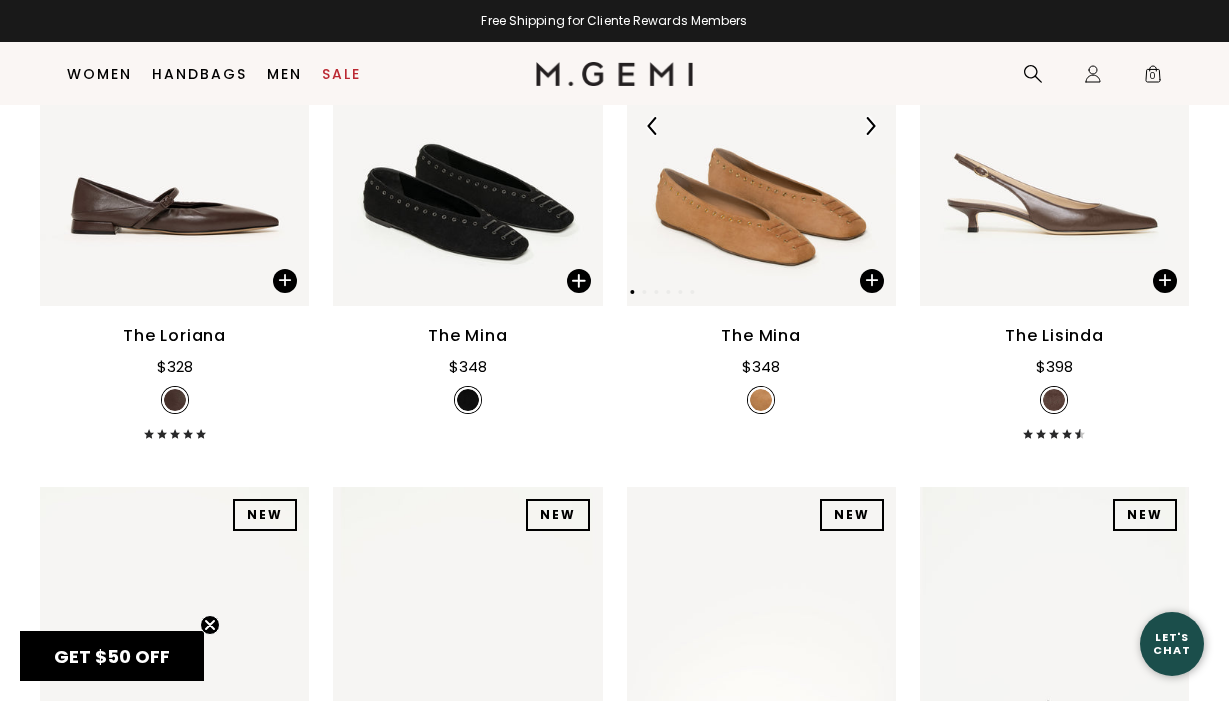 click at bounding box center [761, 126] 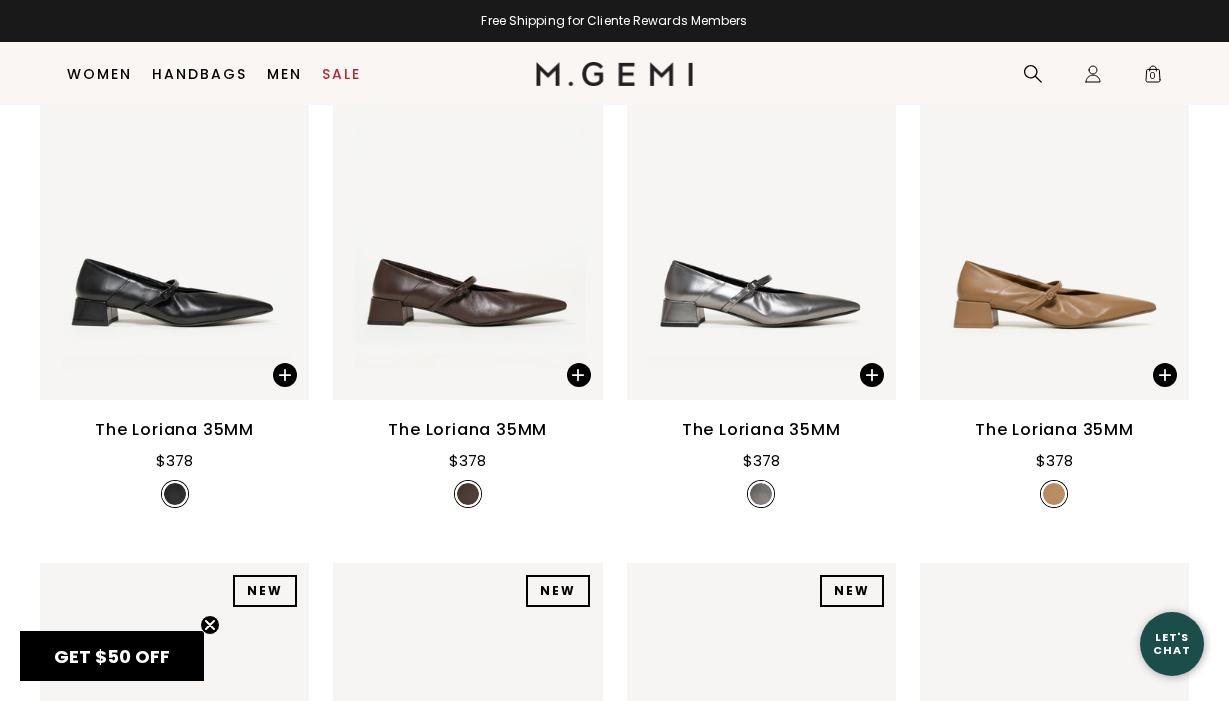 scroll, scrollTop: 24994, scrollLeft: 0, axis: vertical 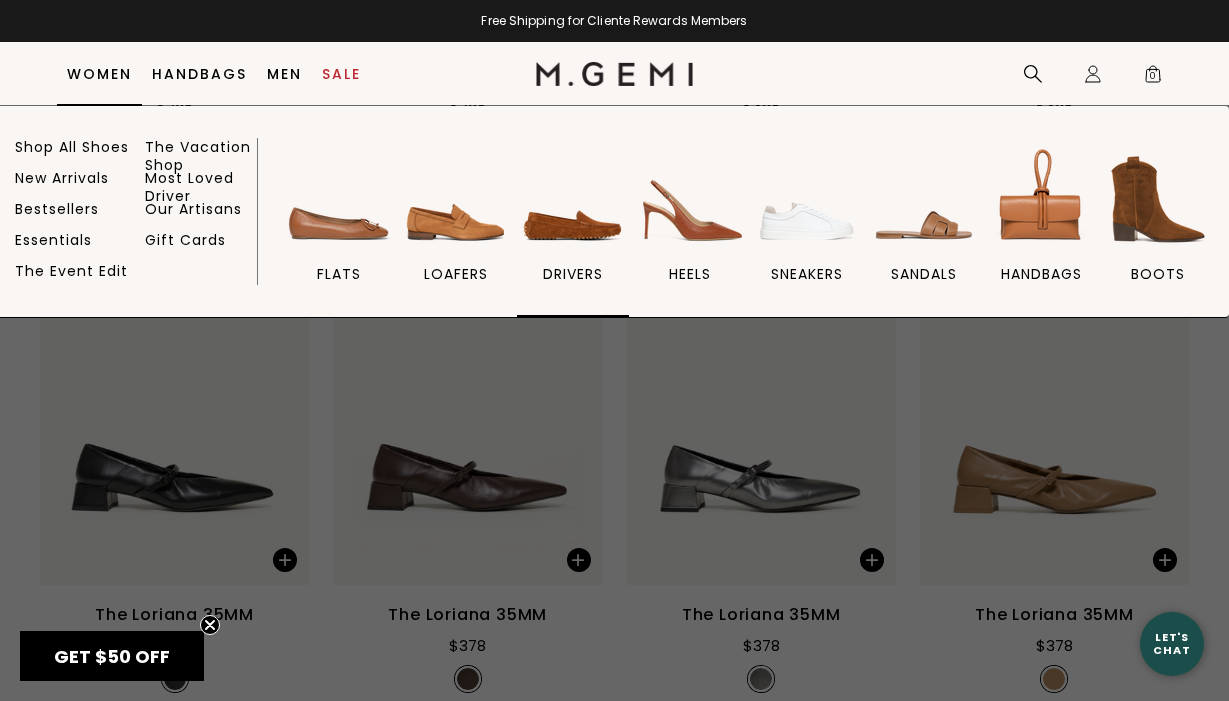 click at bounding box center (573, 199) 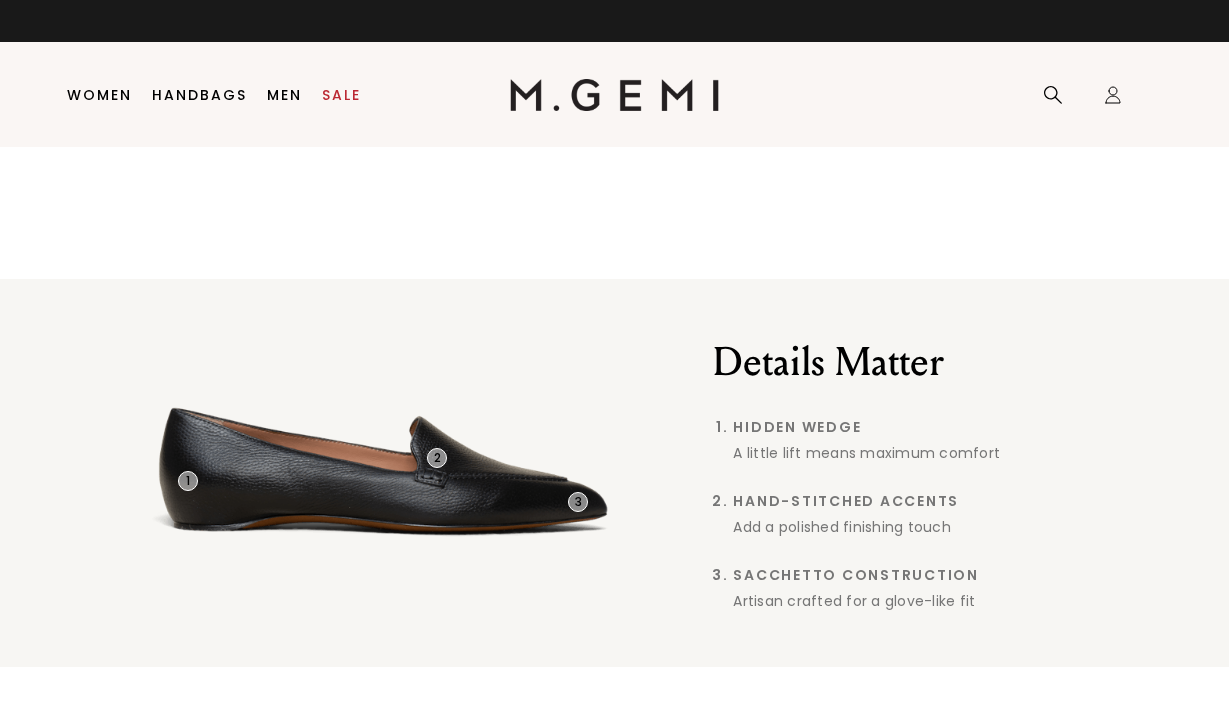 scroll, scrollTop: 0, scrollLeft: 0, axis: both 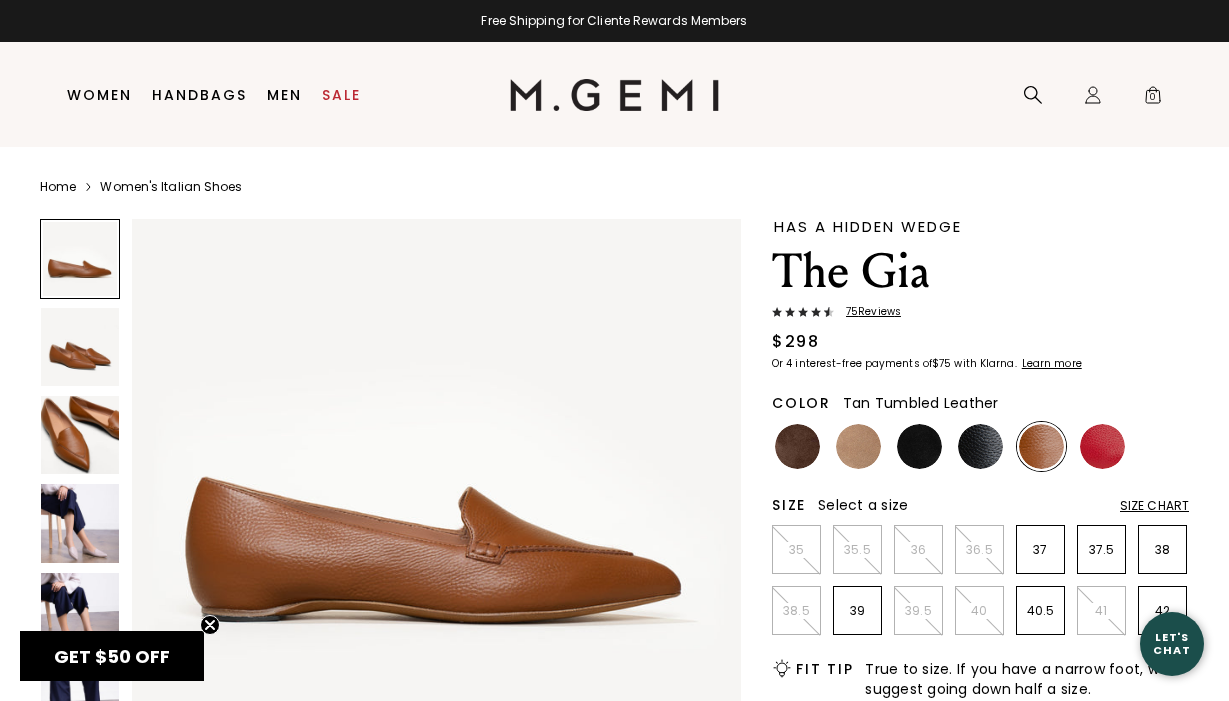 click at bounding box center (80, 347) 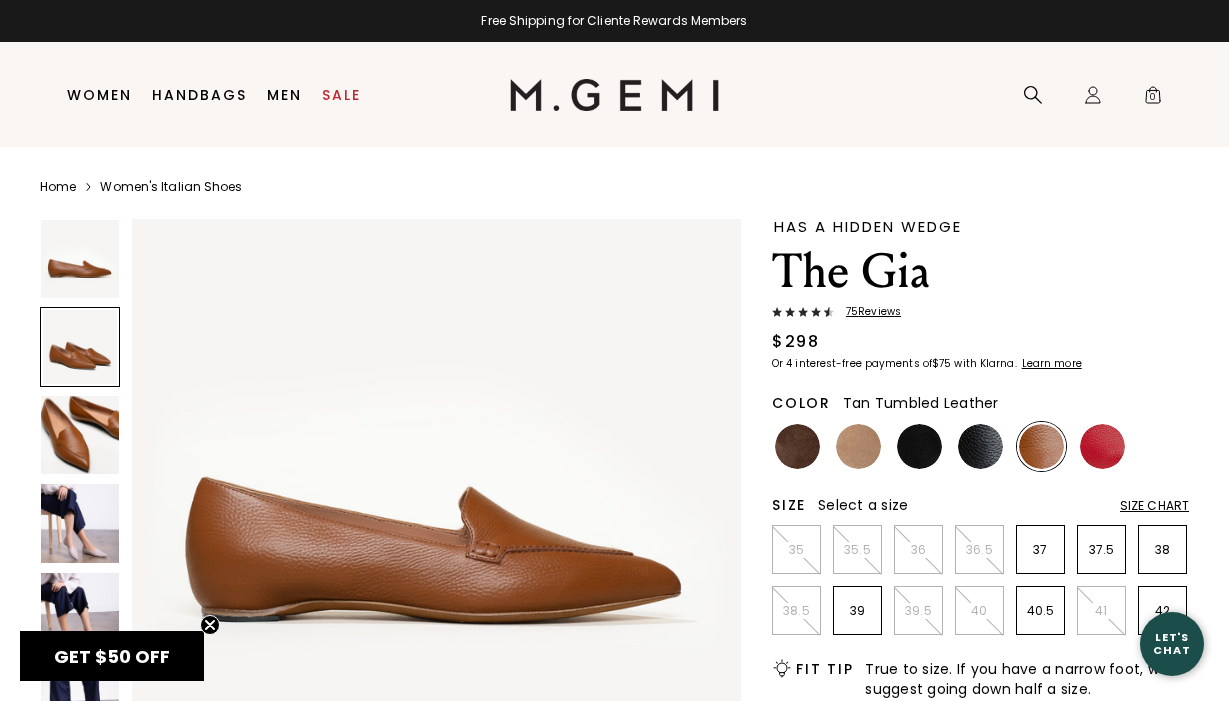 scroll, scrollTop: 629, scrollLeft: 0, axis: vertical 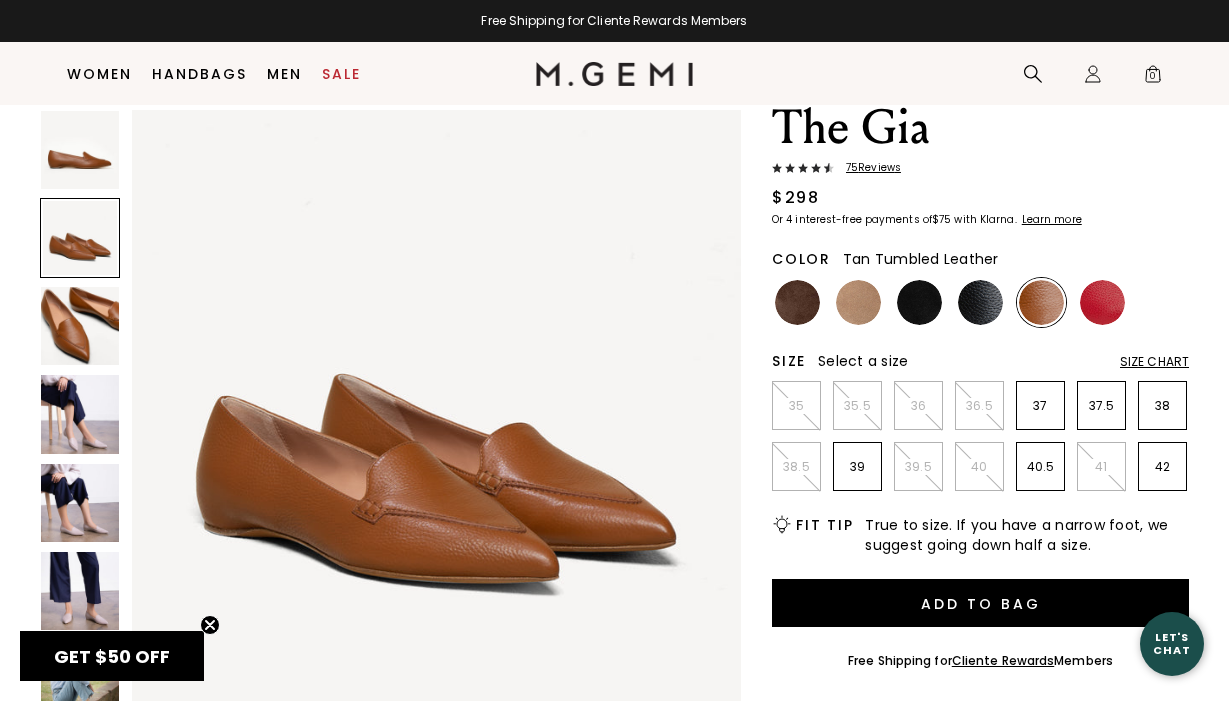 click at bounding box center (80, 326) 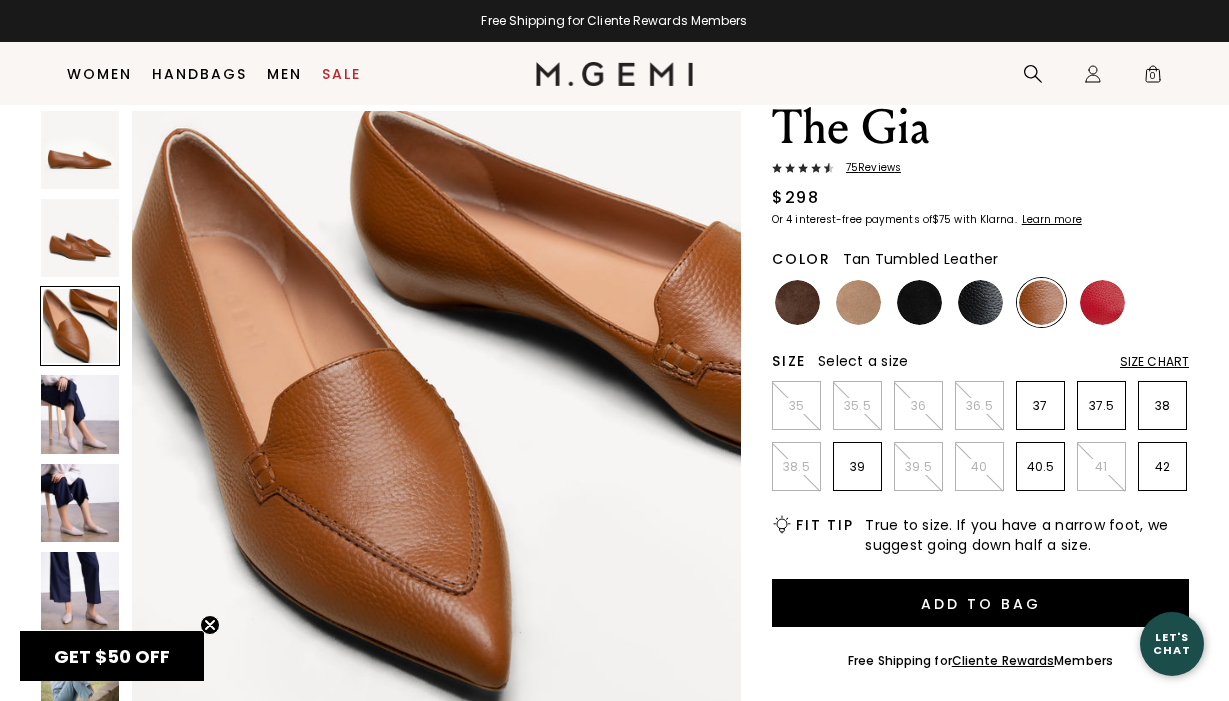 scroll, scrollTop: 1258, scrollLeft: 0, axis: vertical 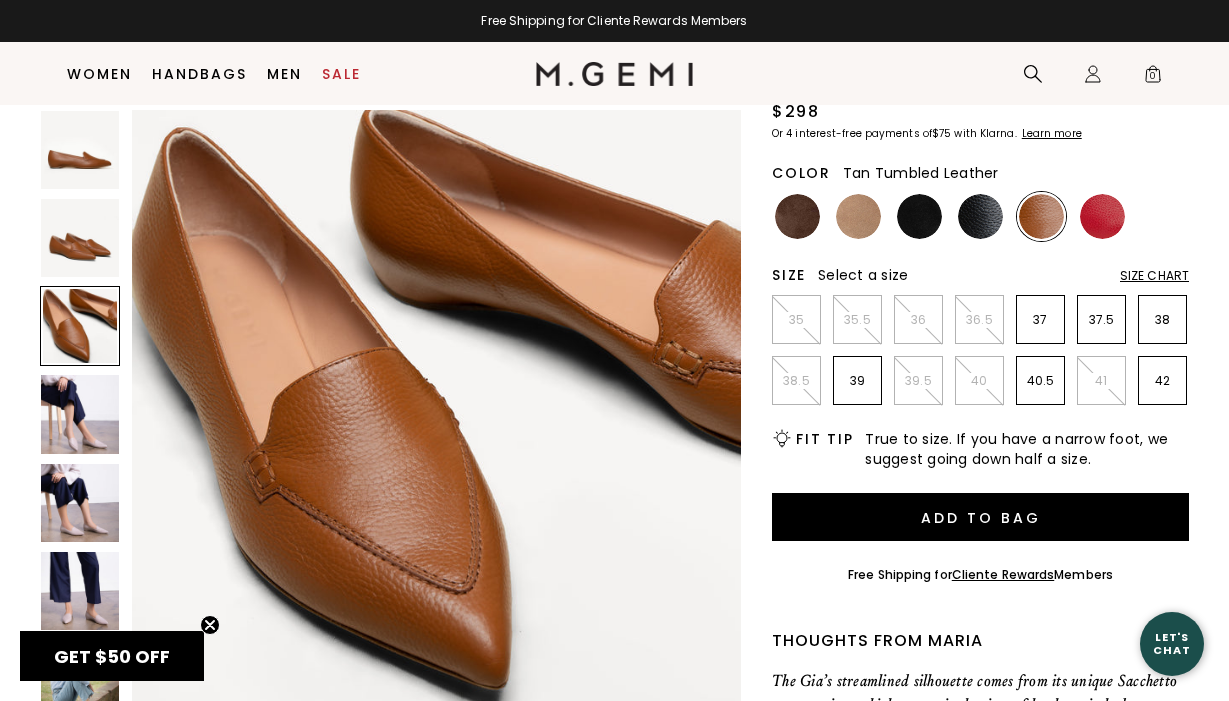 click at bounding box center [80, 414] 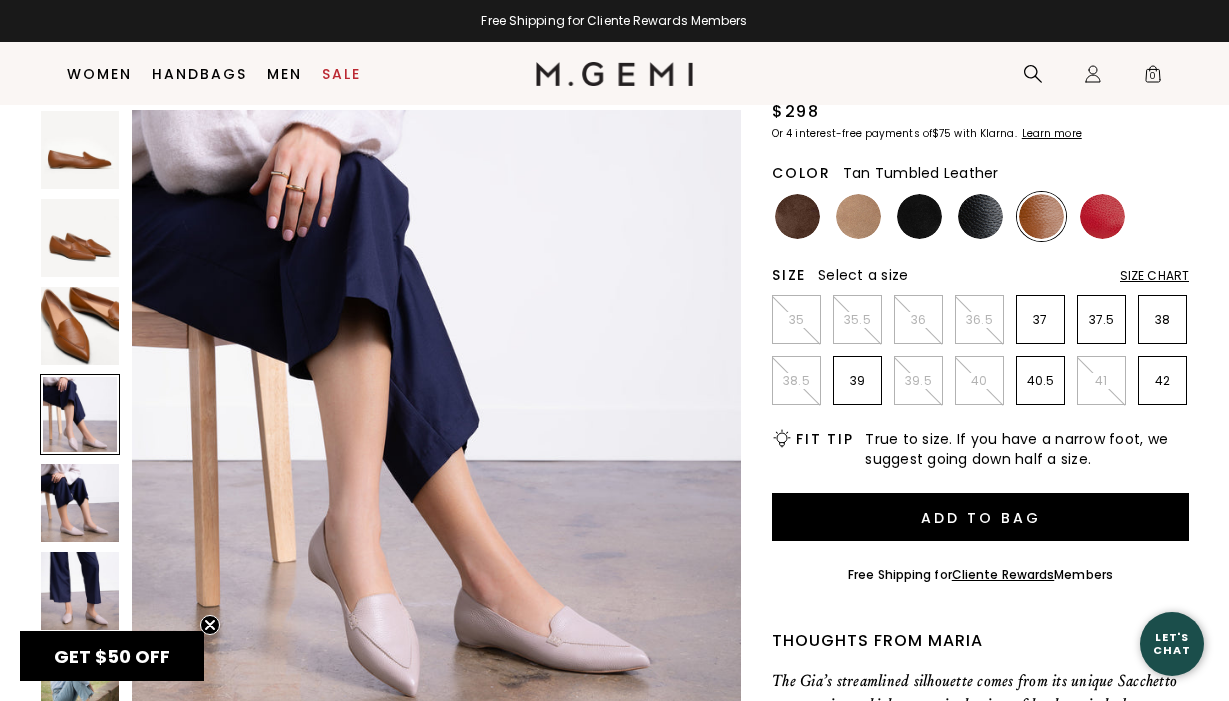 click at bounding box center (80, 503) 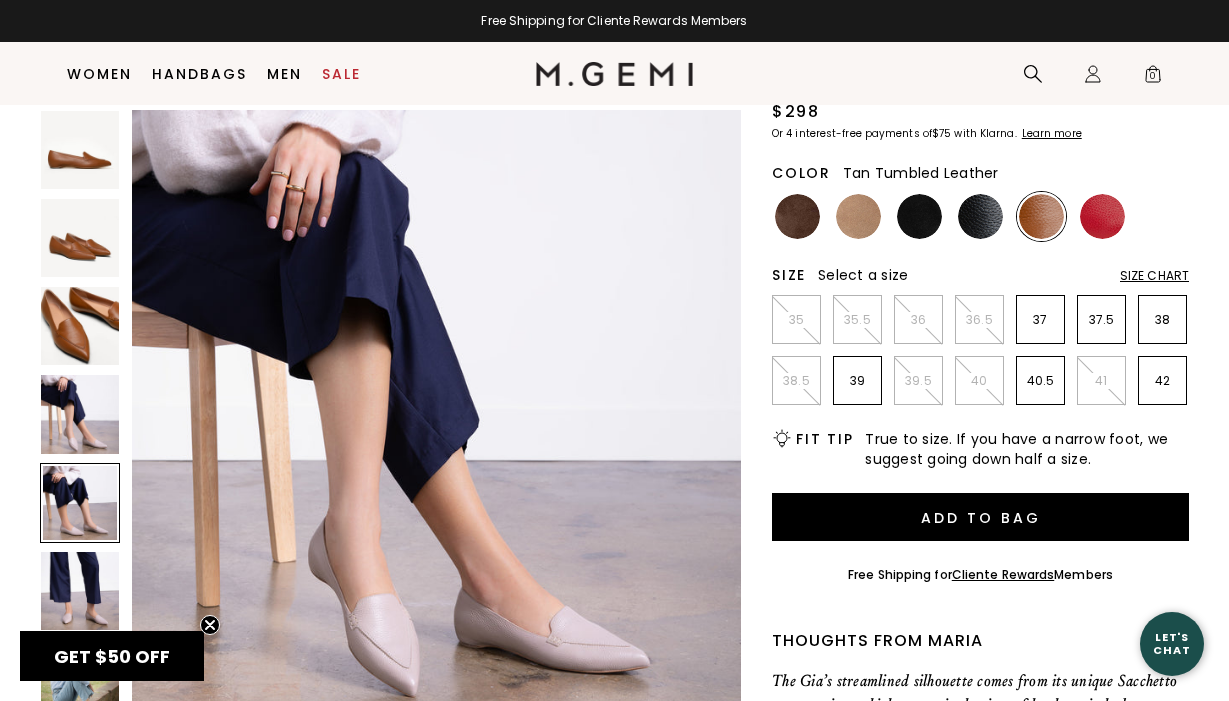 scroll, scrollTop: 2516, scrollLeft: 0, axis: vertical 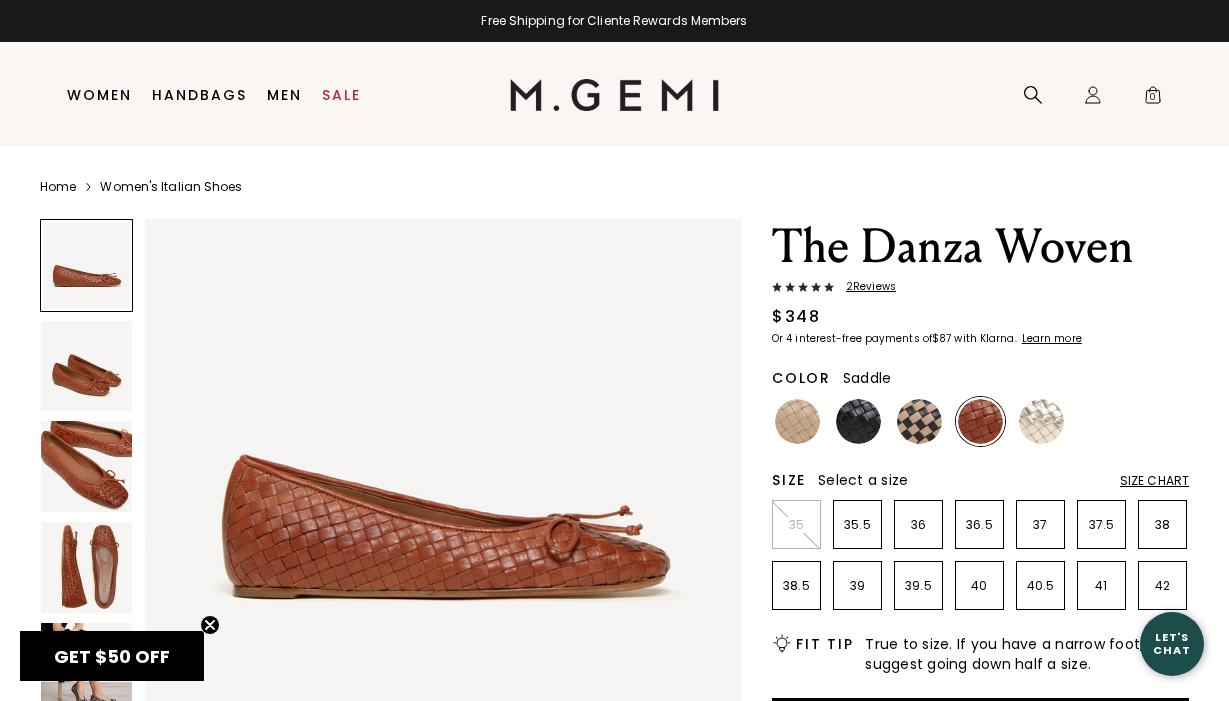 click at bounding box center [86, 366] 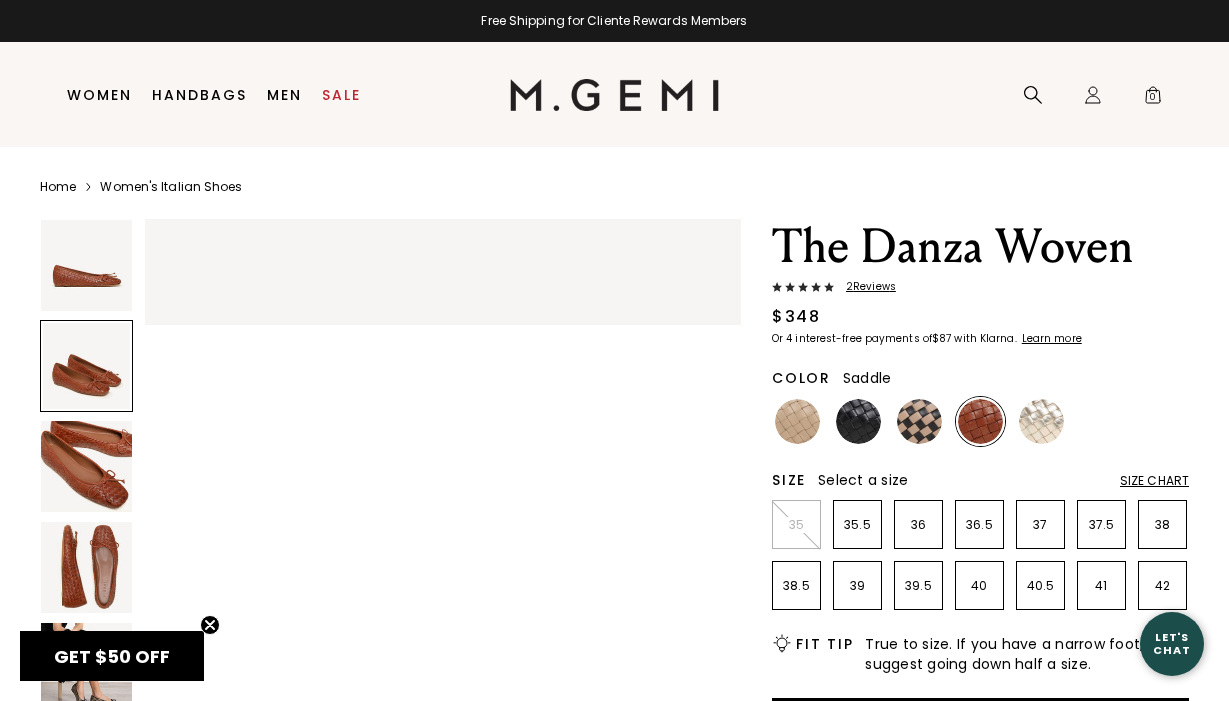 scroll, scrollTop: 616, scrollLeft: 0, axis: vertical 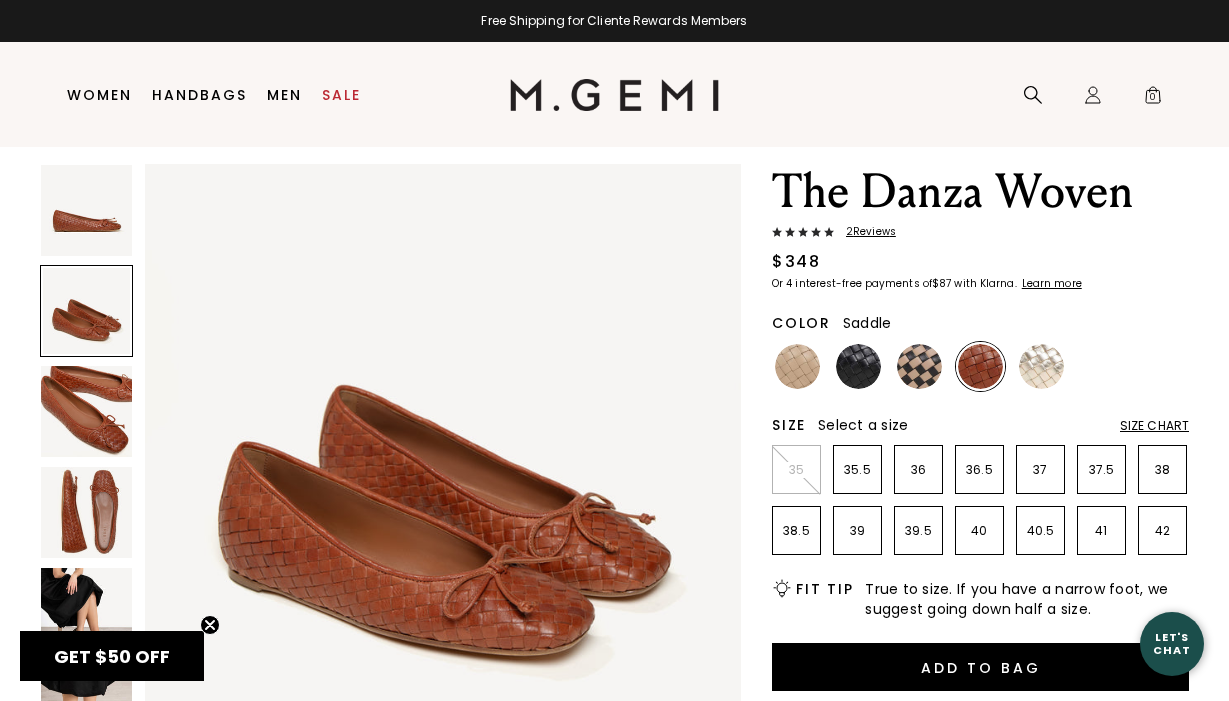 click at bounding box center [86, 411] 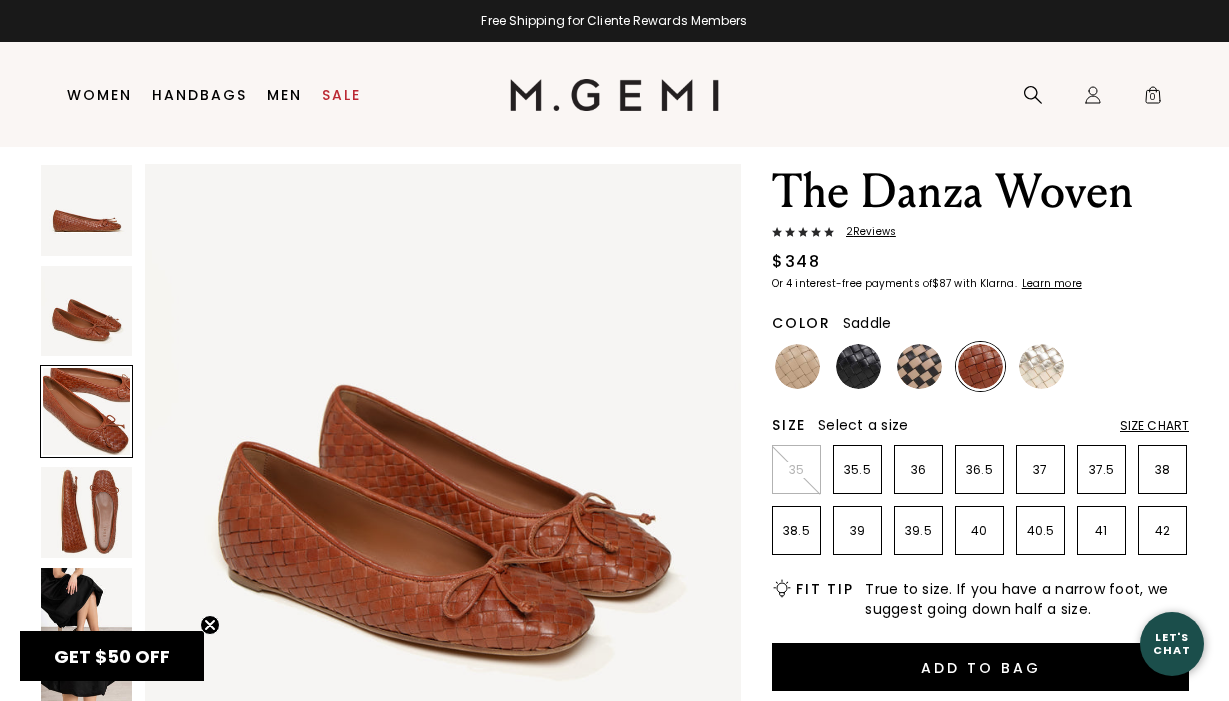 scroll, scrollTop: 1233, scrollLeft: 0, axis: vertical 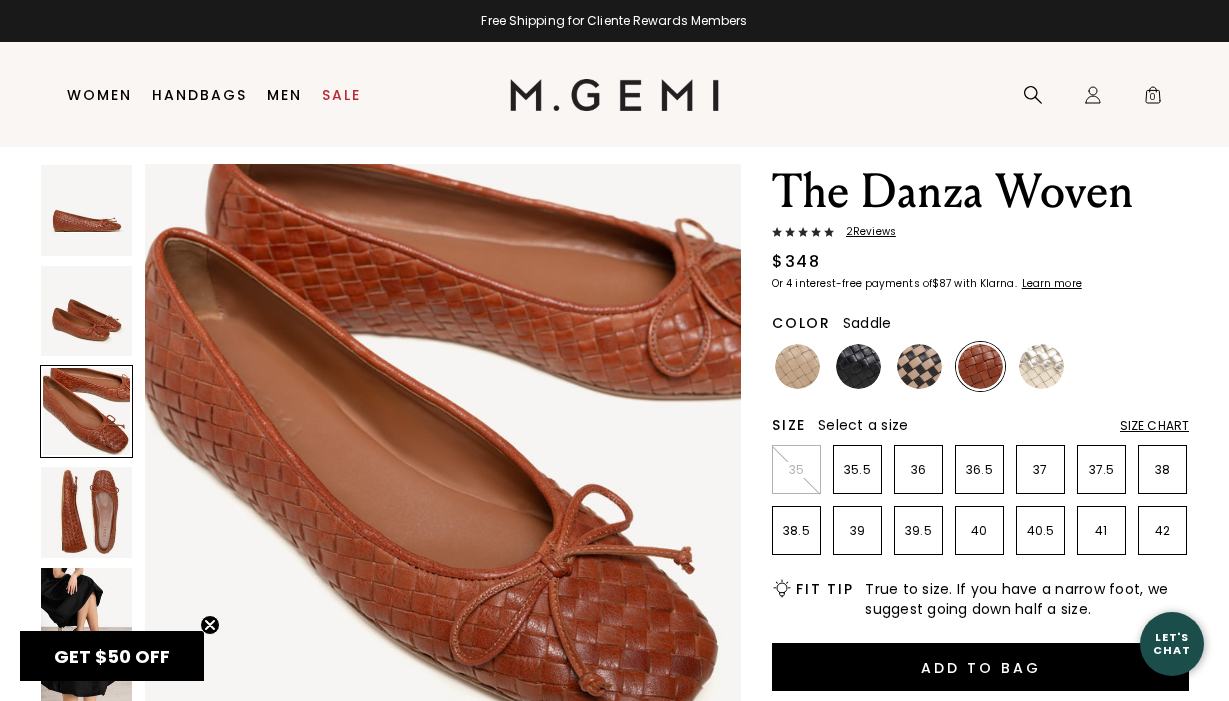 click at bounding box center [86, 512] 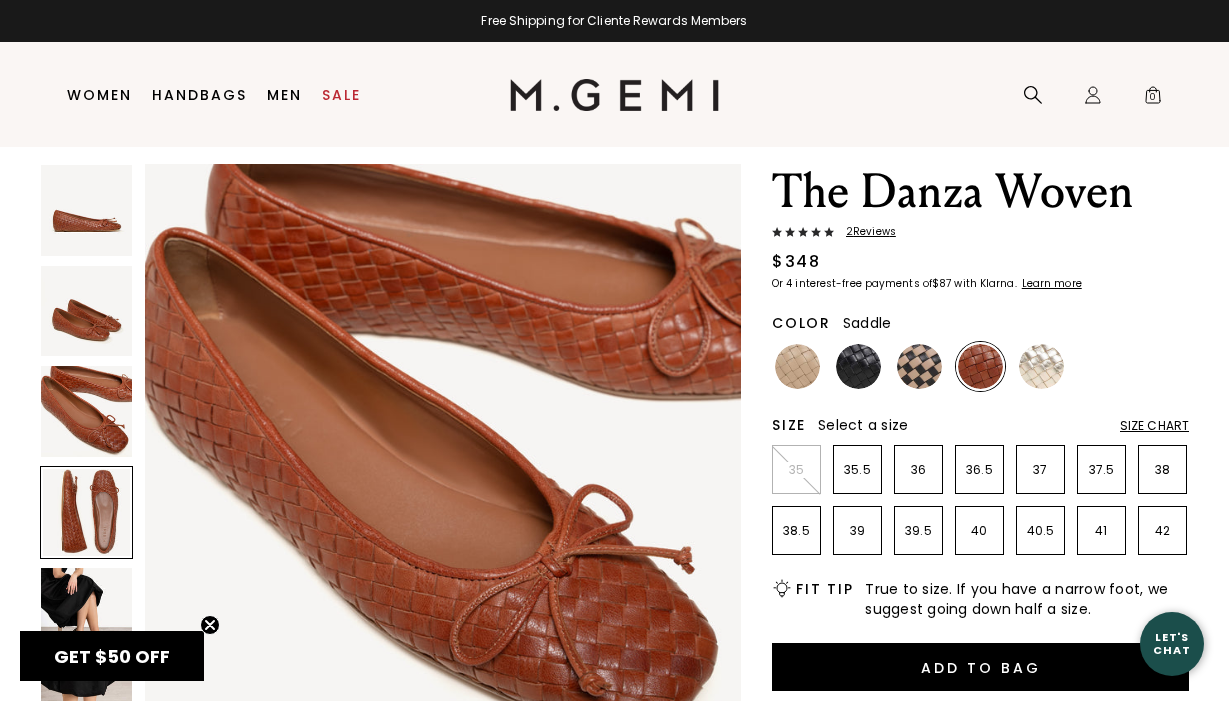 scroll, scrollTop: 1849, scrollLeft: 0, axis: vertical 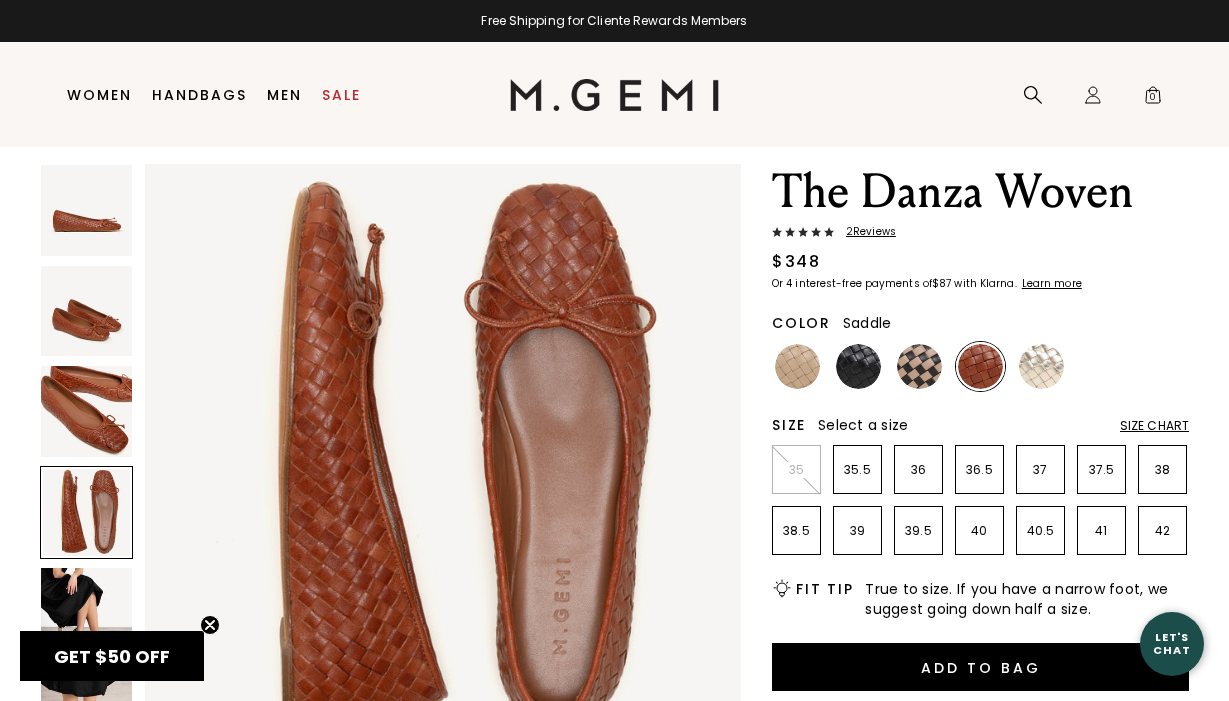 click at bounding box center [86, 613] 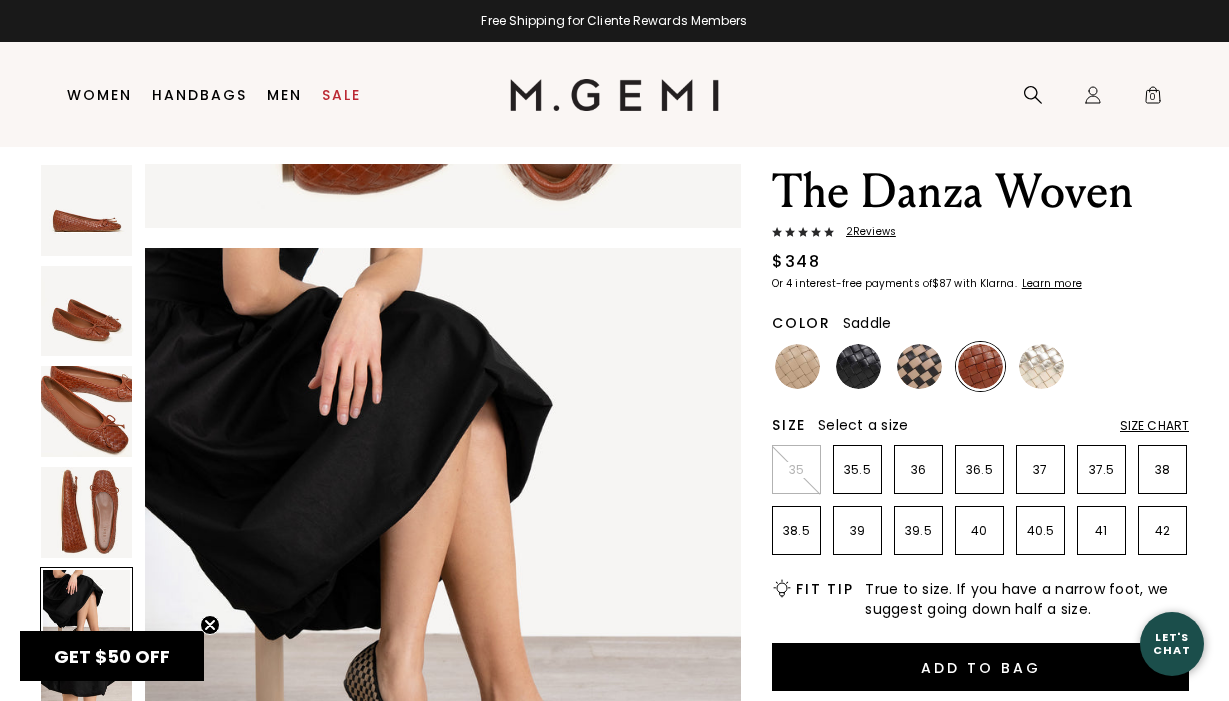 scroll, scrollTop: 2465, scrollLeft: 0, axis: vertical 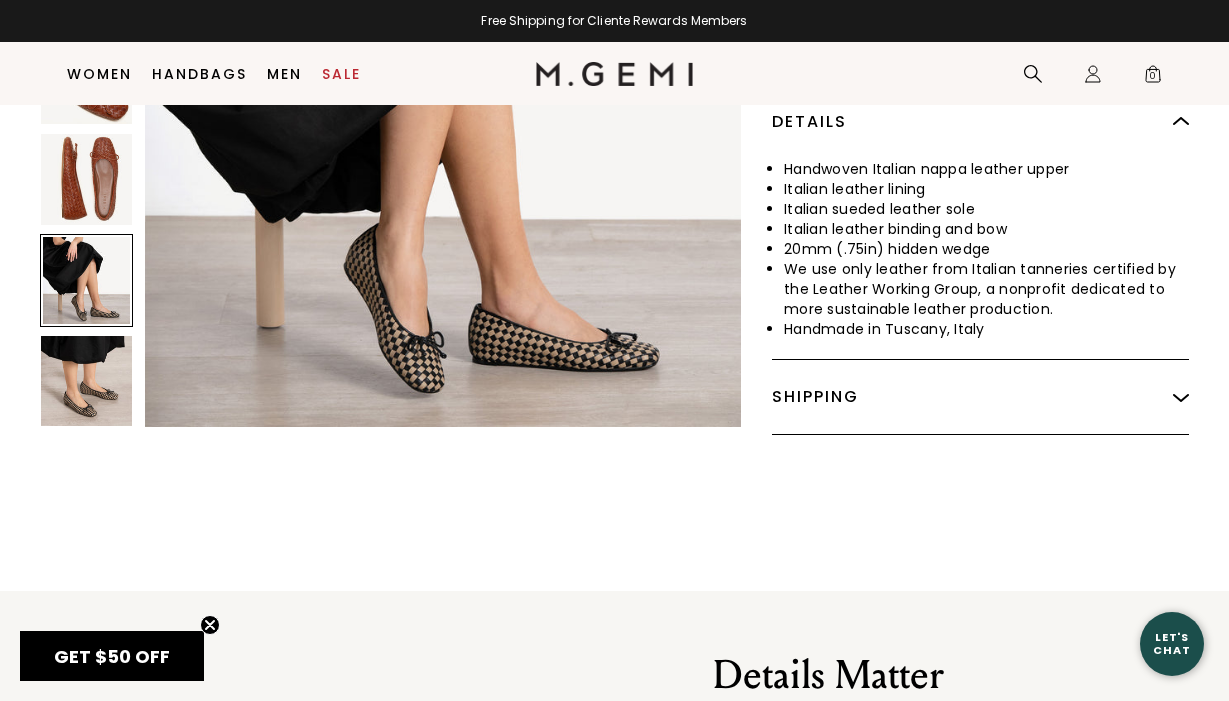 click at bounding box center [86, 381] 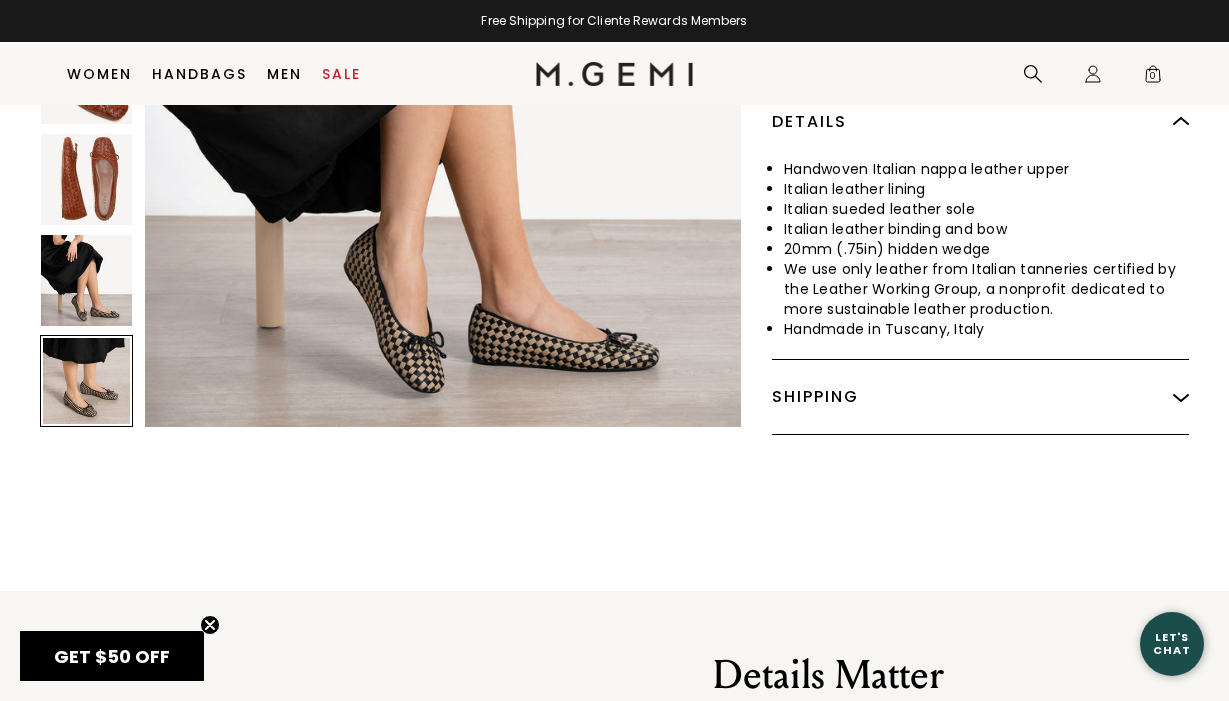 scroll, scrollTop: 3081, scrollLeft: 0, axis: vertical 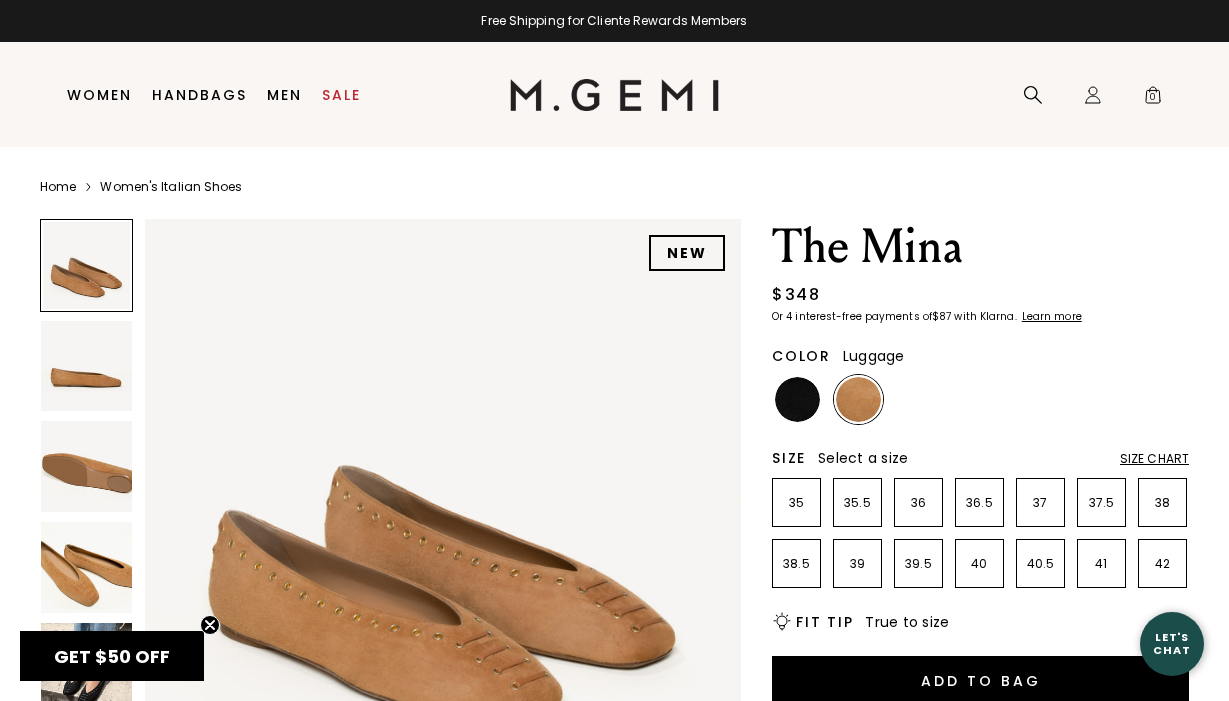 click on "GET $50 OFF Close teaser" at bounding box center (112, 656) 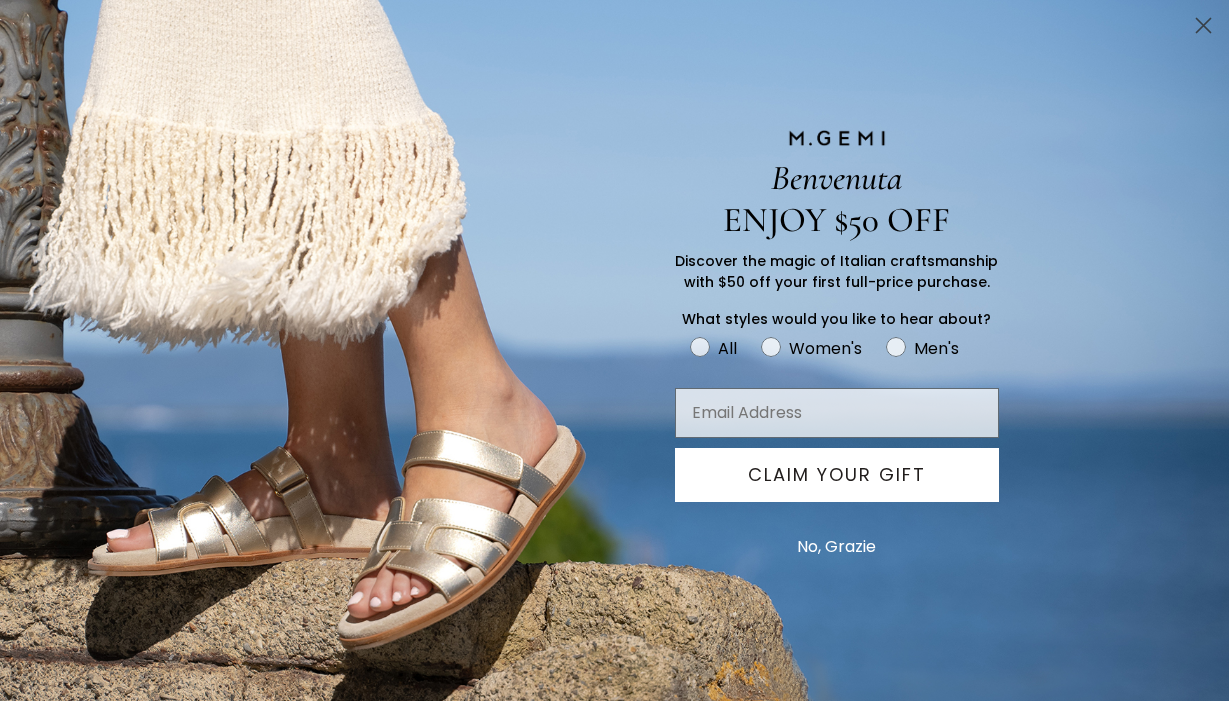 scroll, scrollTop: 0, scrollLeft: 0, axis: both 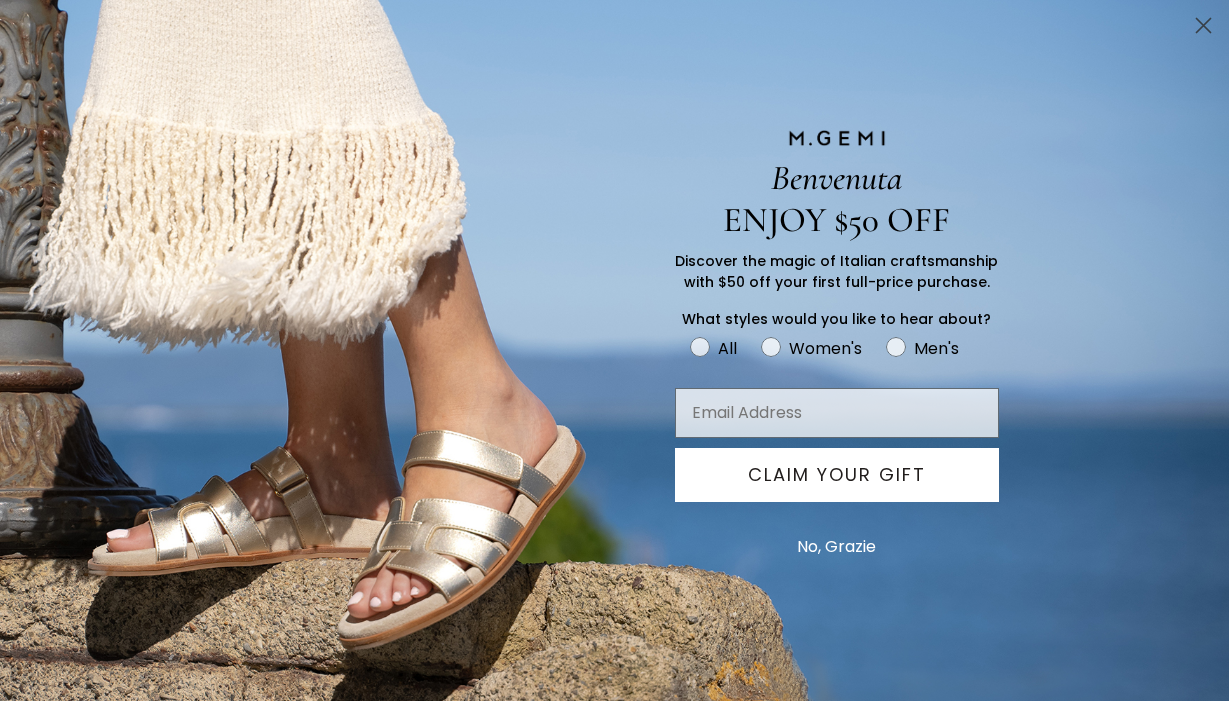 click on "No, Grazie" at bounding box center [836, 547] 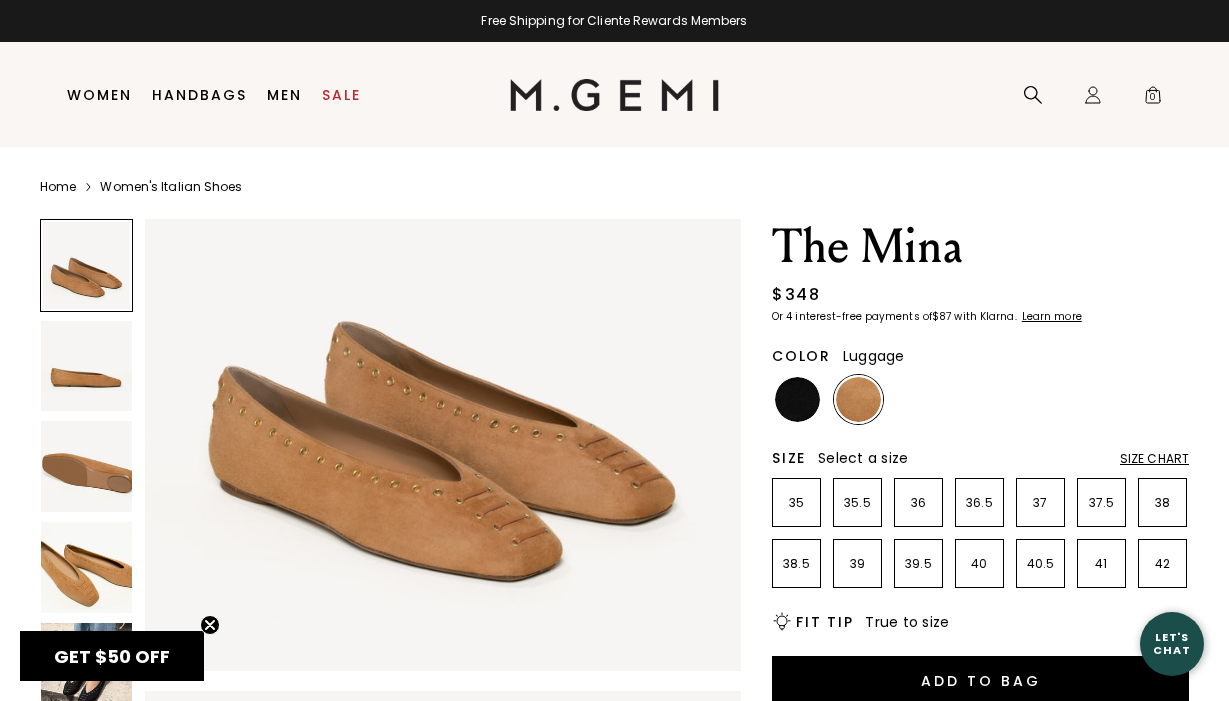 scroll, scrollTop: 190, scrollLeft: 0, axis: vertical 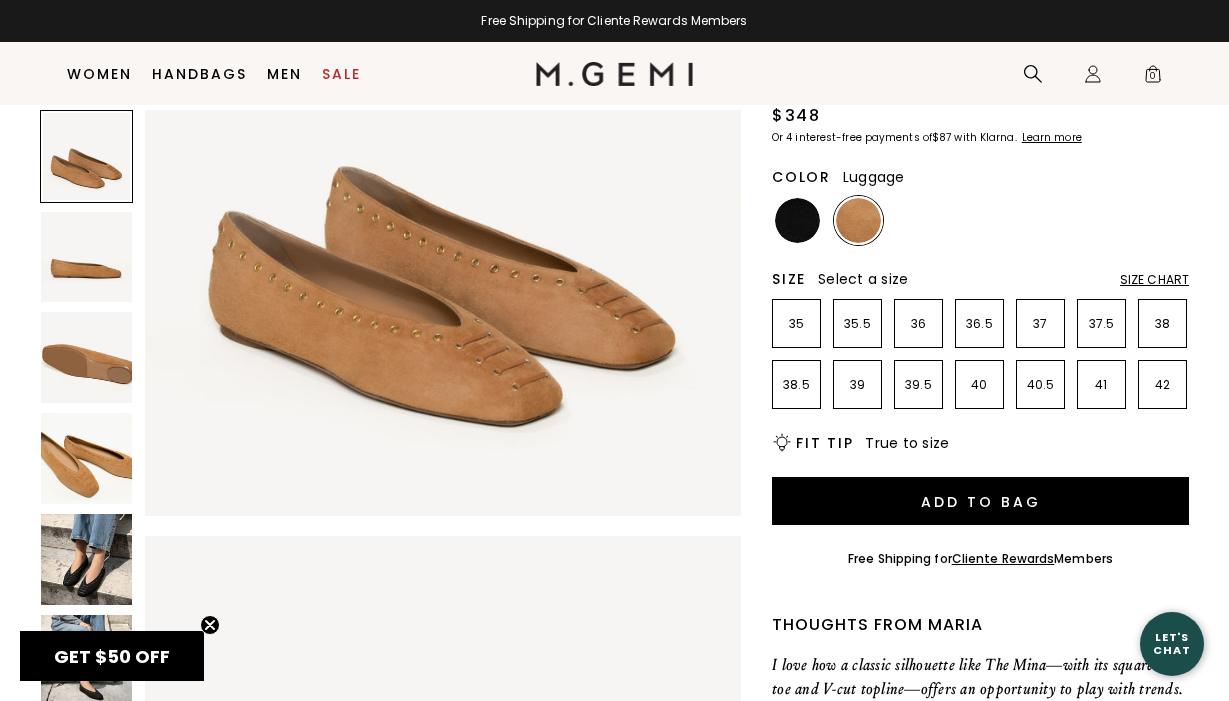 click at bounding box center [86, 559] 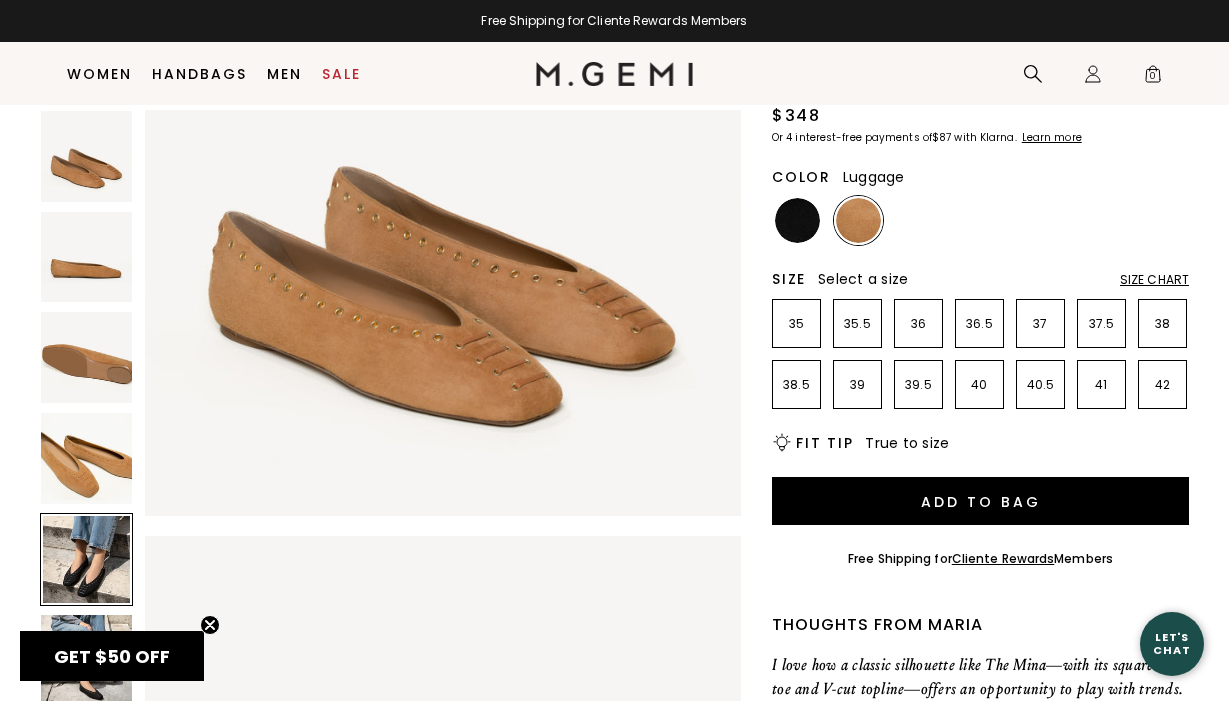 scroll, scrollTop: 2465, scrollLeft: 0, axis: vertical 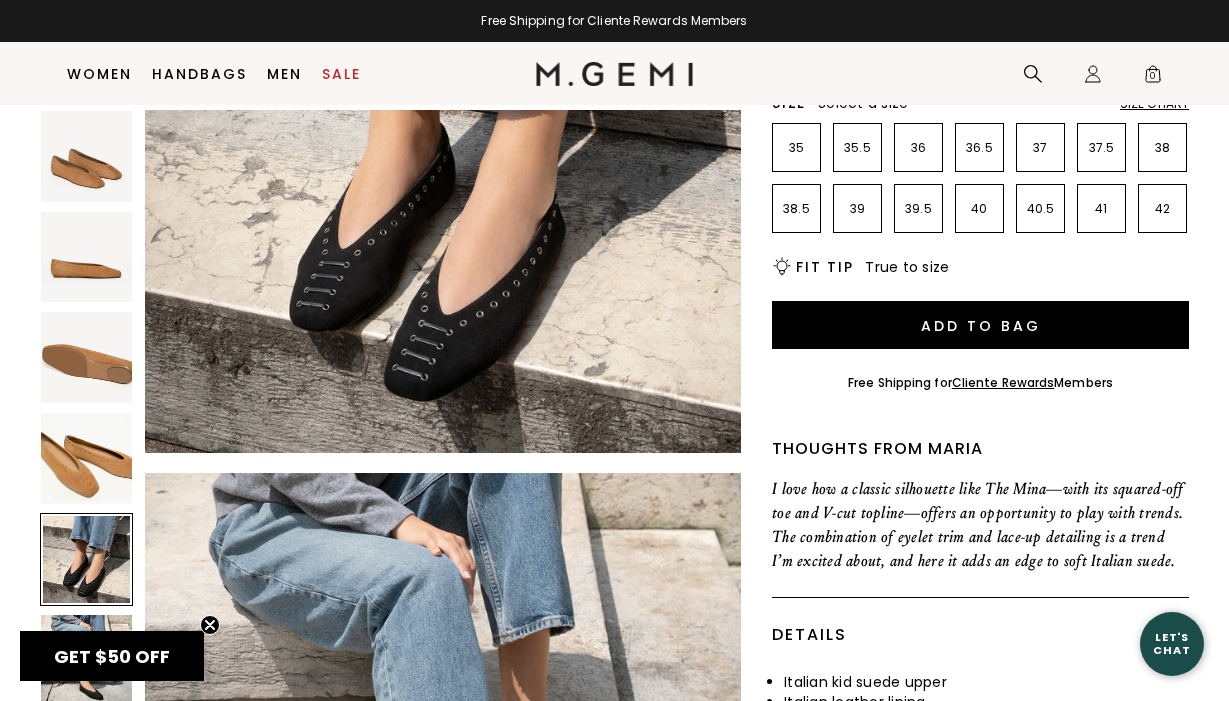click at bounding box center [86, 458] 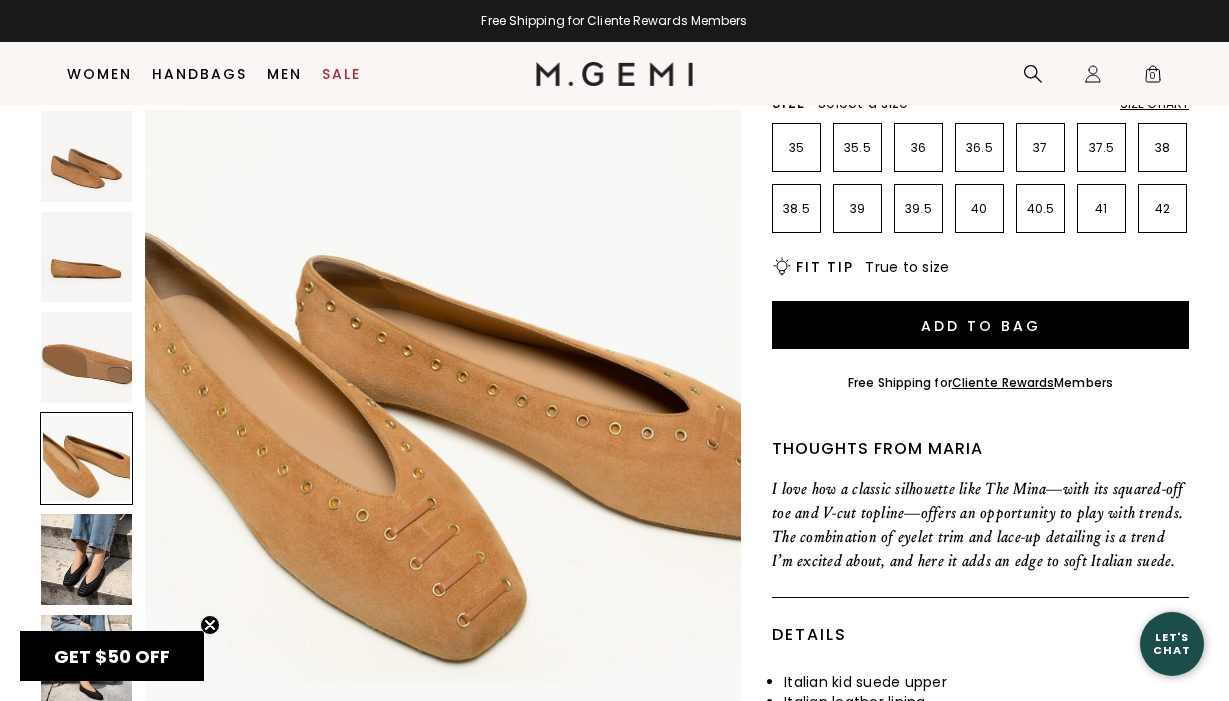 click at bounding box center [86, 559] 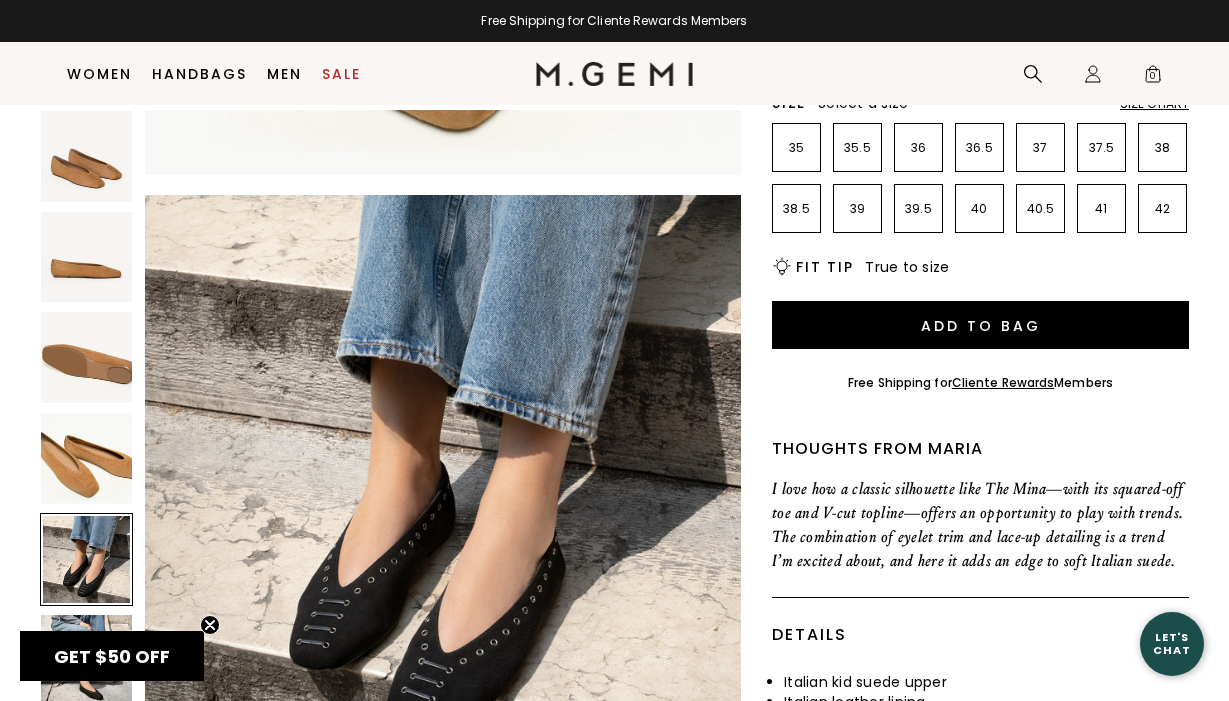 scroll, scrollTop: 2465, scrollLeft: 0, axis: vertical 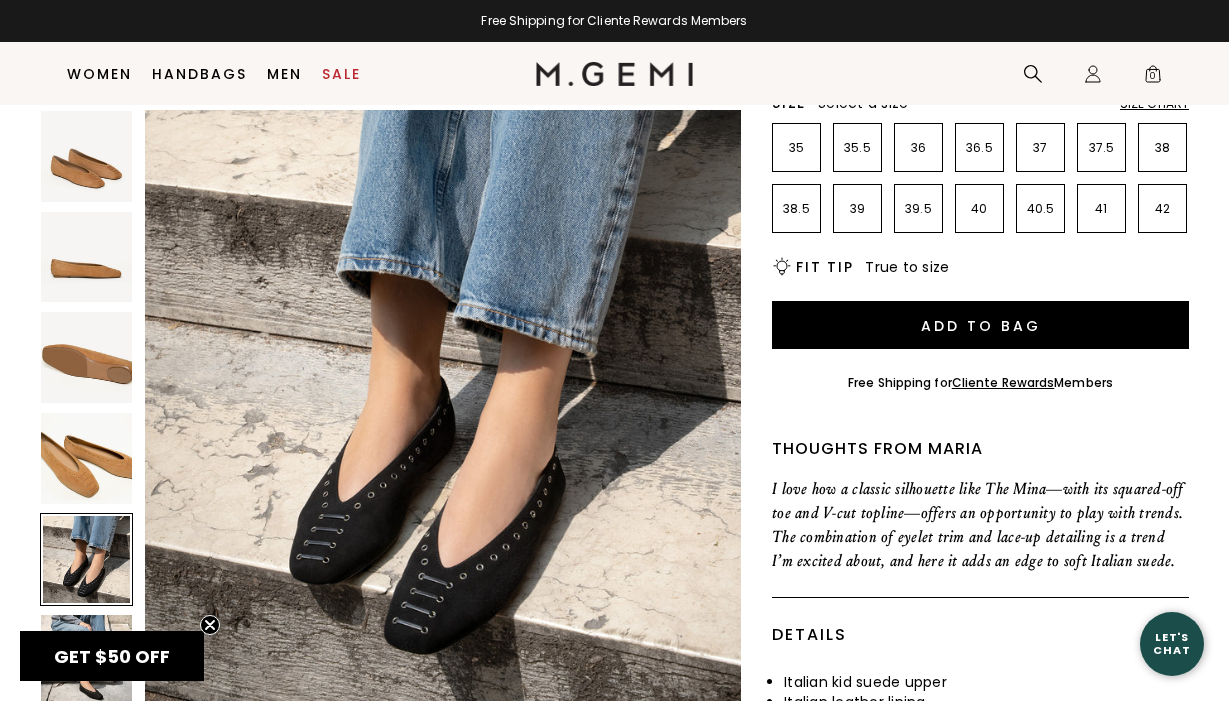 click at bounding box center (86, 660) 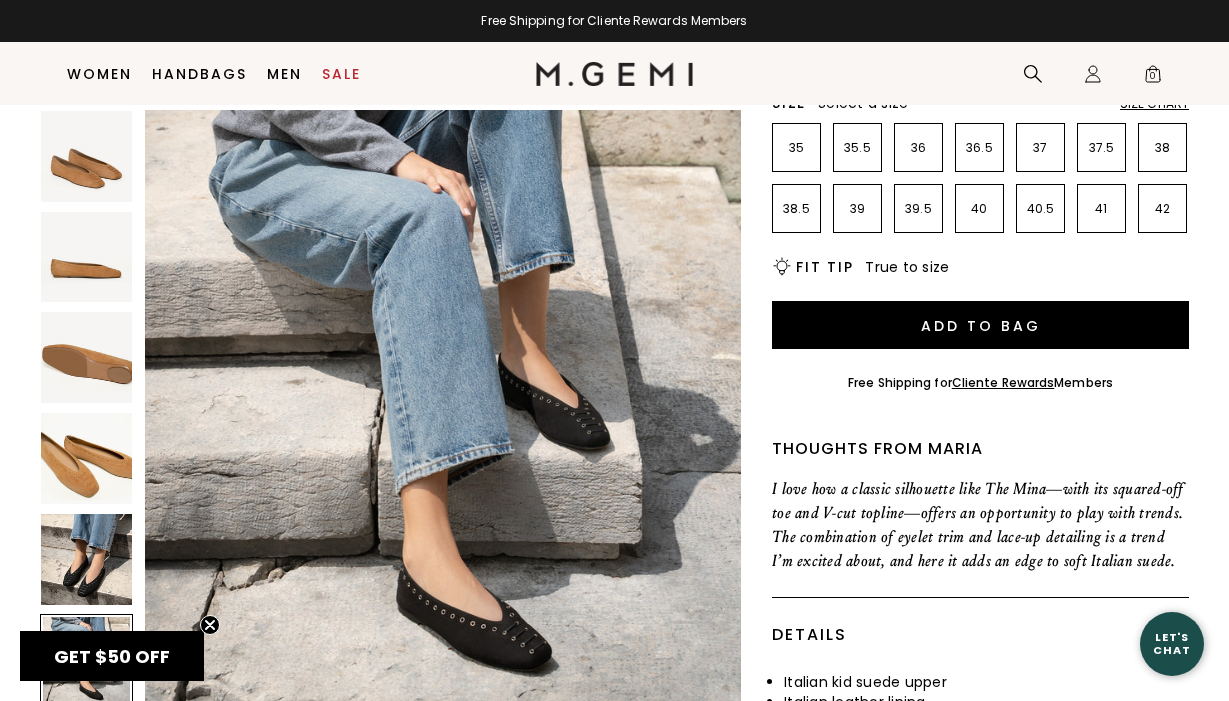 click 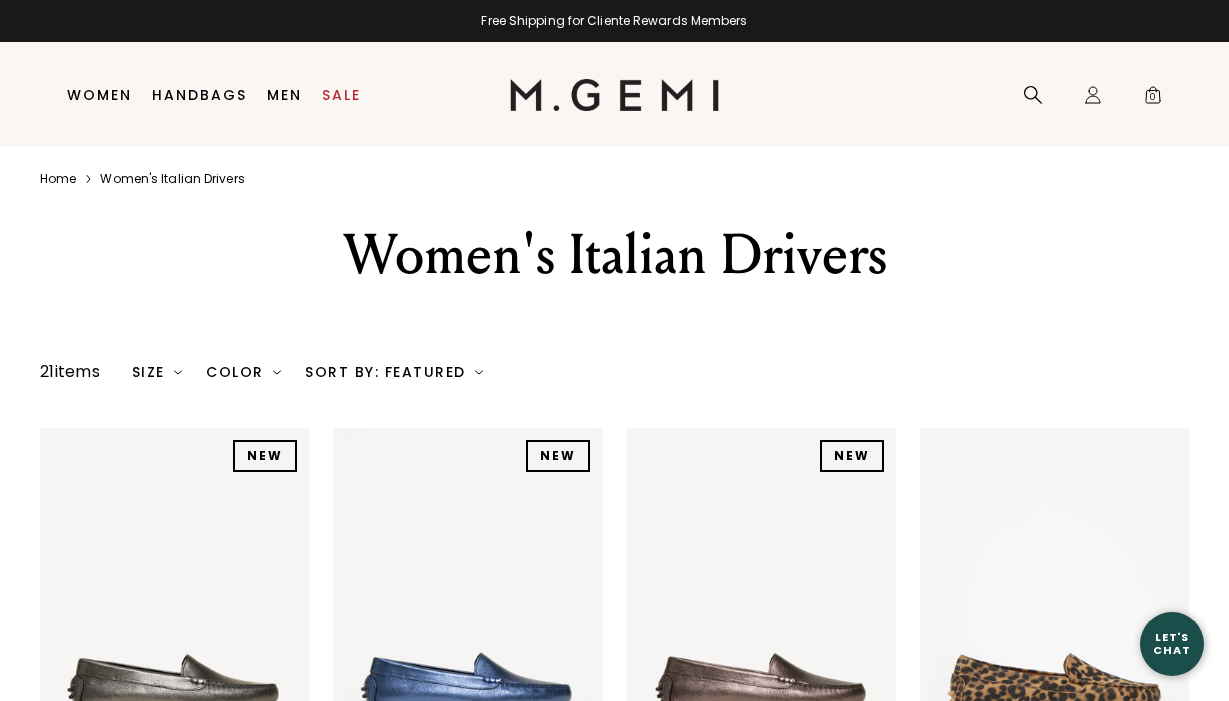 scroll, scrollTop: 0, scrollLeft: 0, axis: both 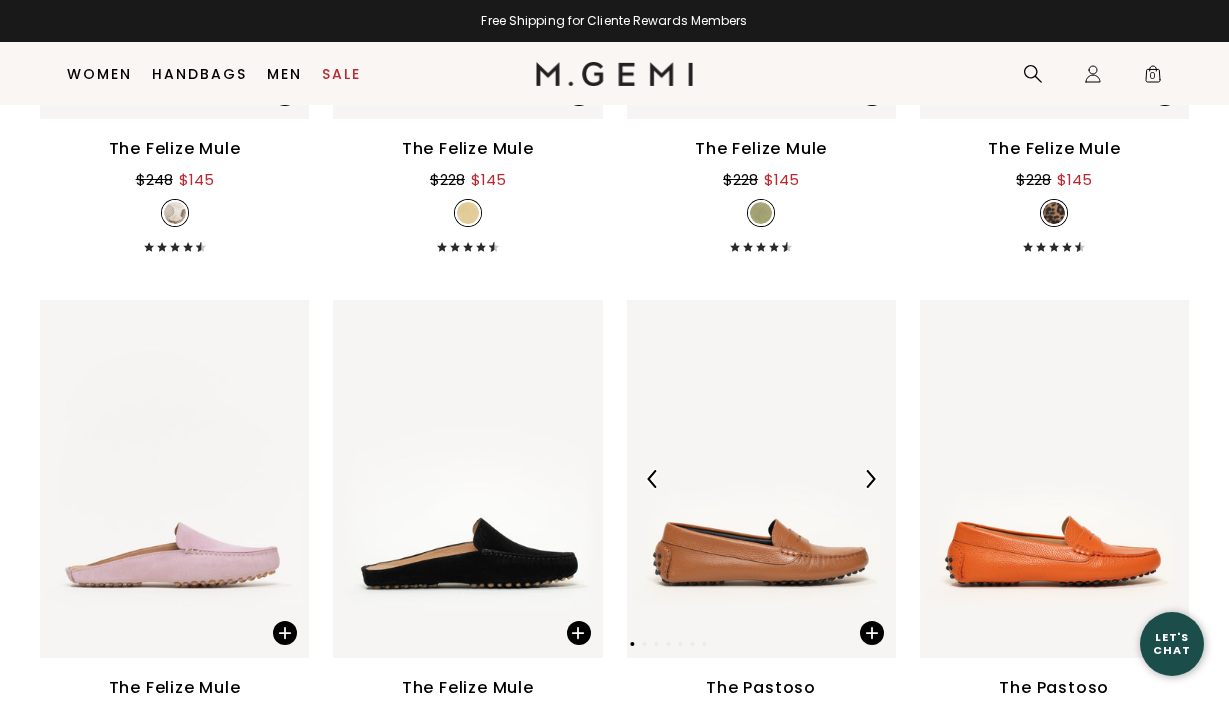 click at bounding box center [761, 479] 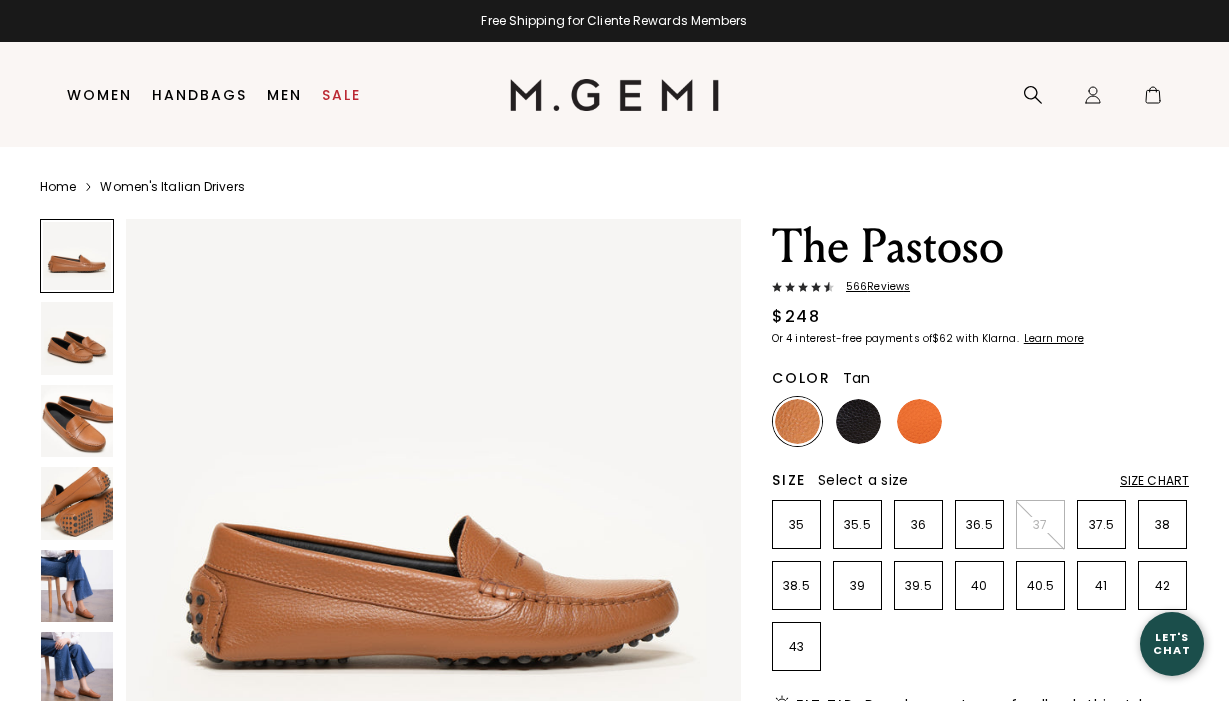 scroll, scrollTop: 0, scrollLeft: 0, axis: both 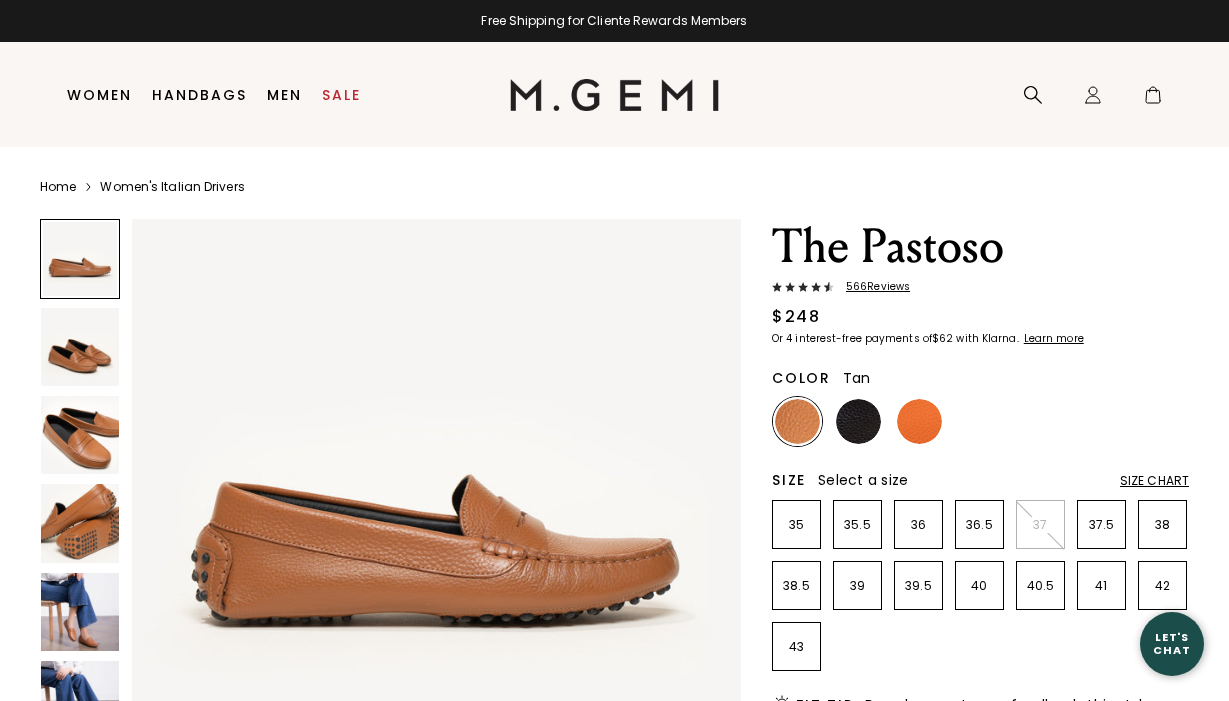 click on "Size Chart" at bounding box center (1154, 481) 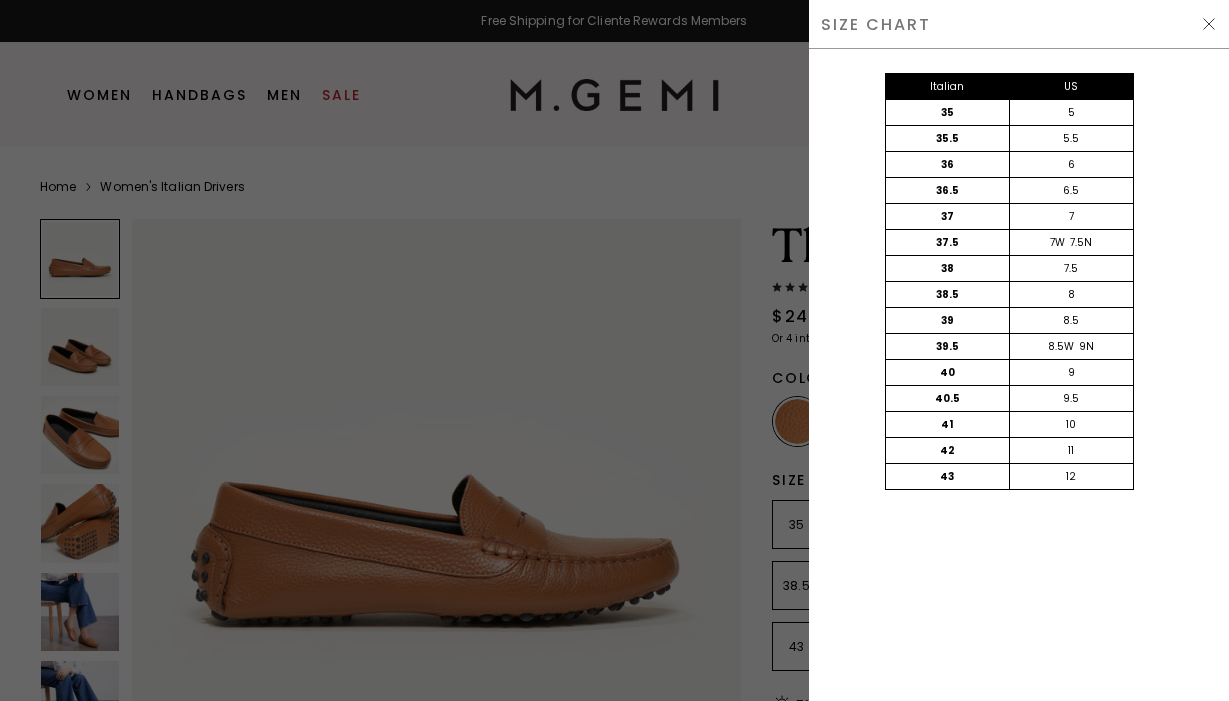 click at bounding box center [1209, 24] 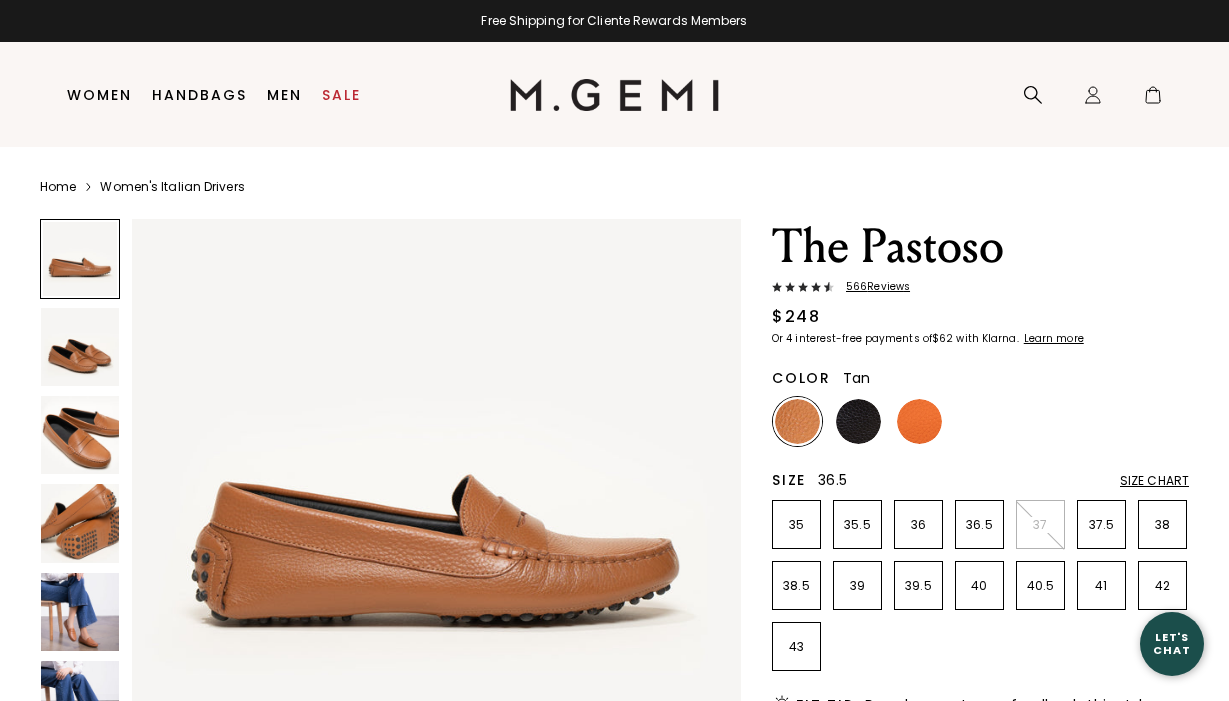 click on "36.5" at bounding box center (979, 525) 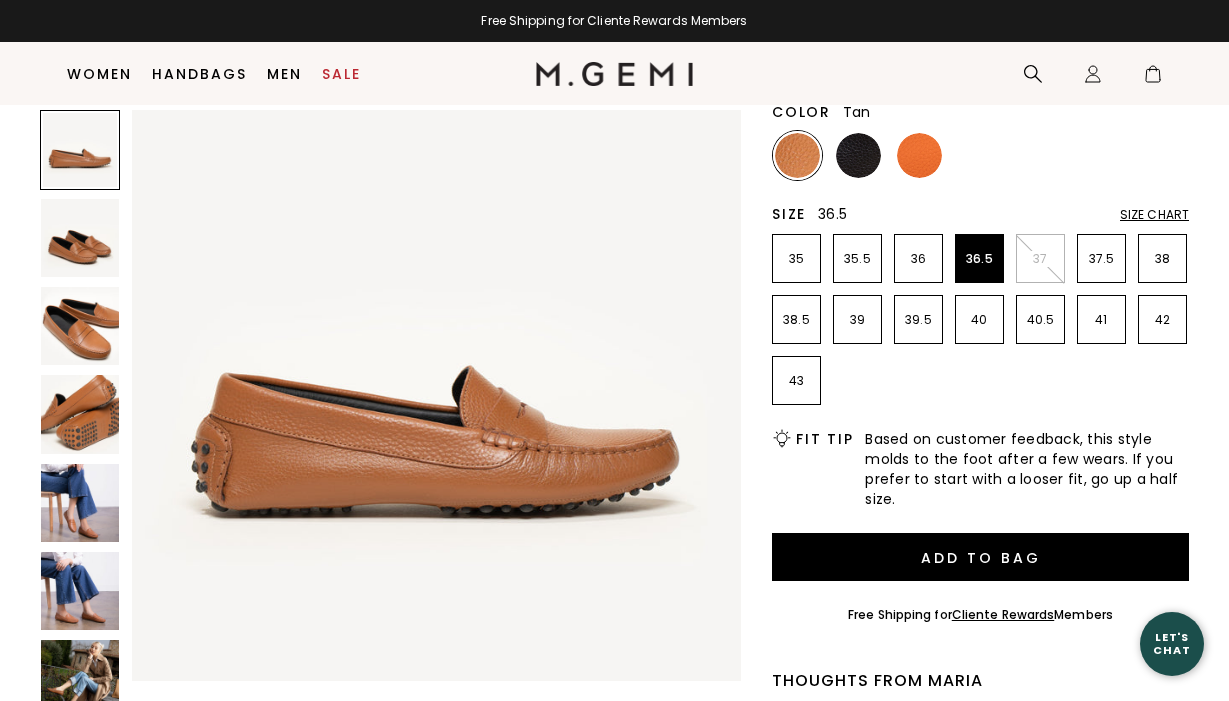 scroll, scrollTop: 241, scrollLeft: 0, axis: vertical 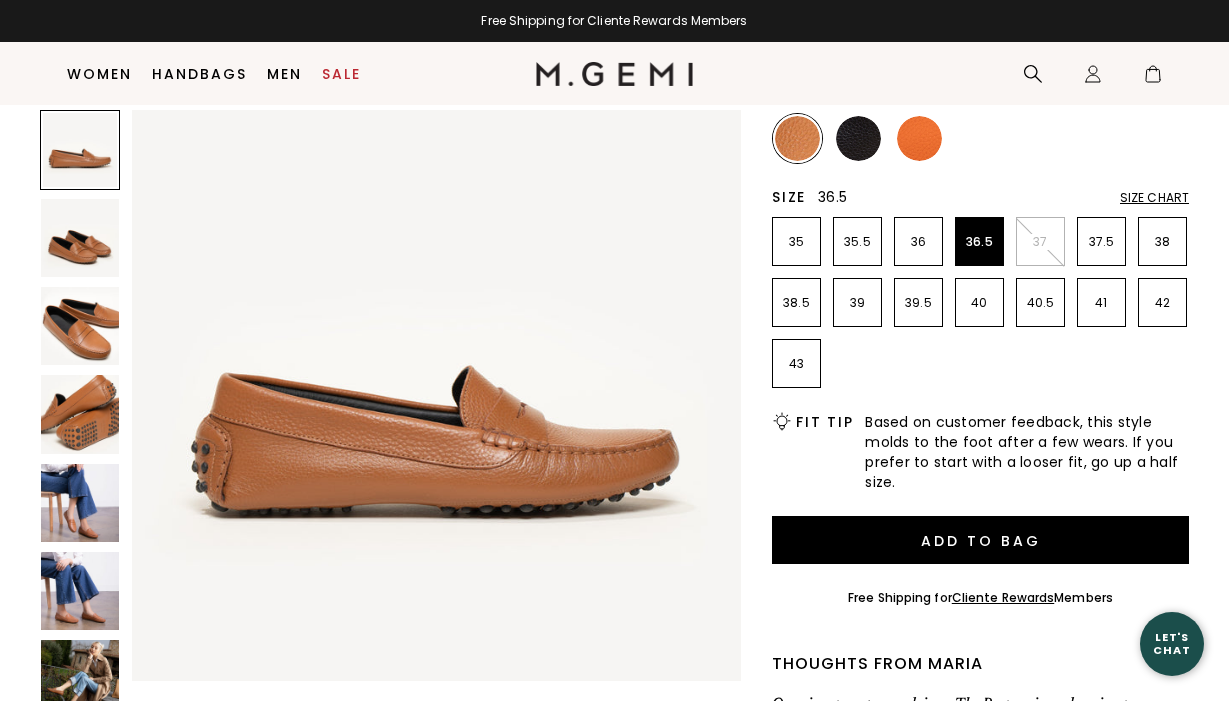 click on "Add to Bag" at bounding box center (980, 545) 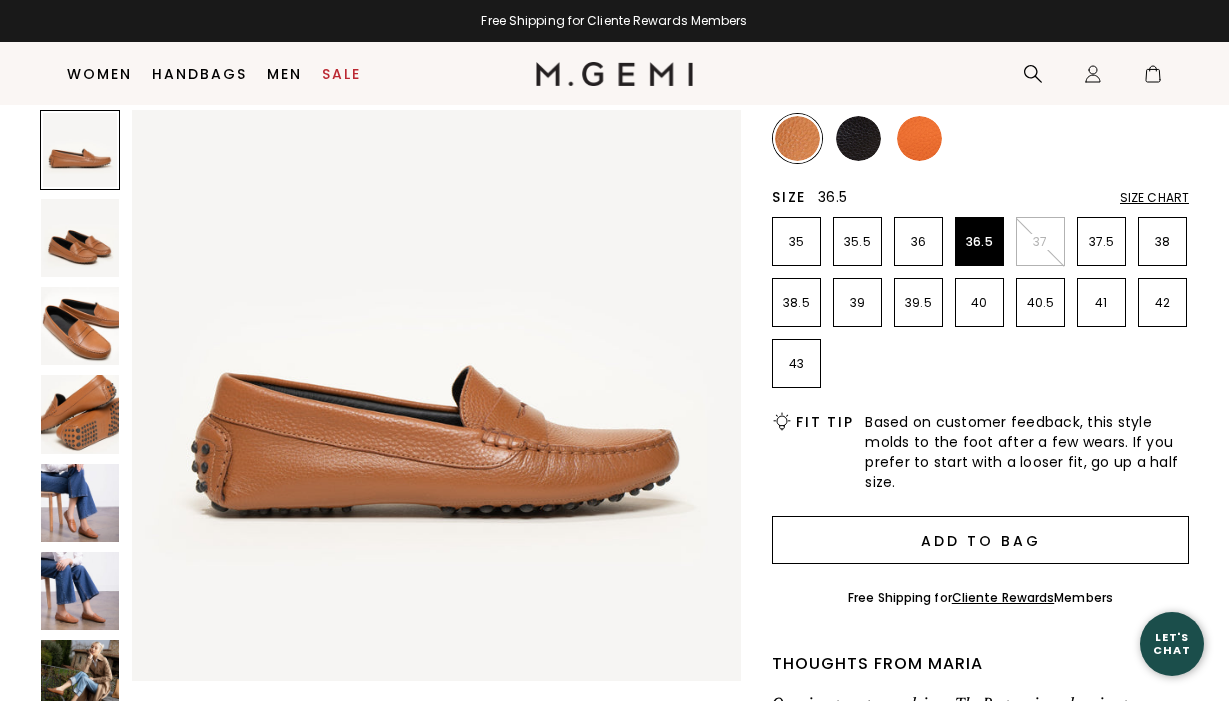 click on "Add to Bag" at bounding box center (980, 540) 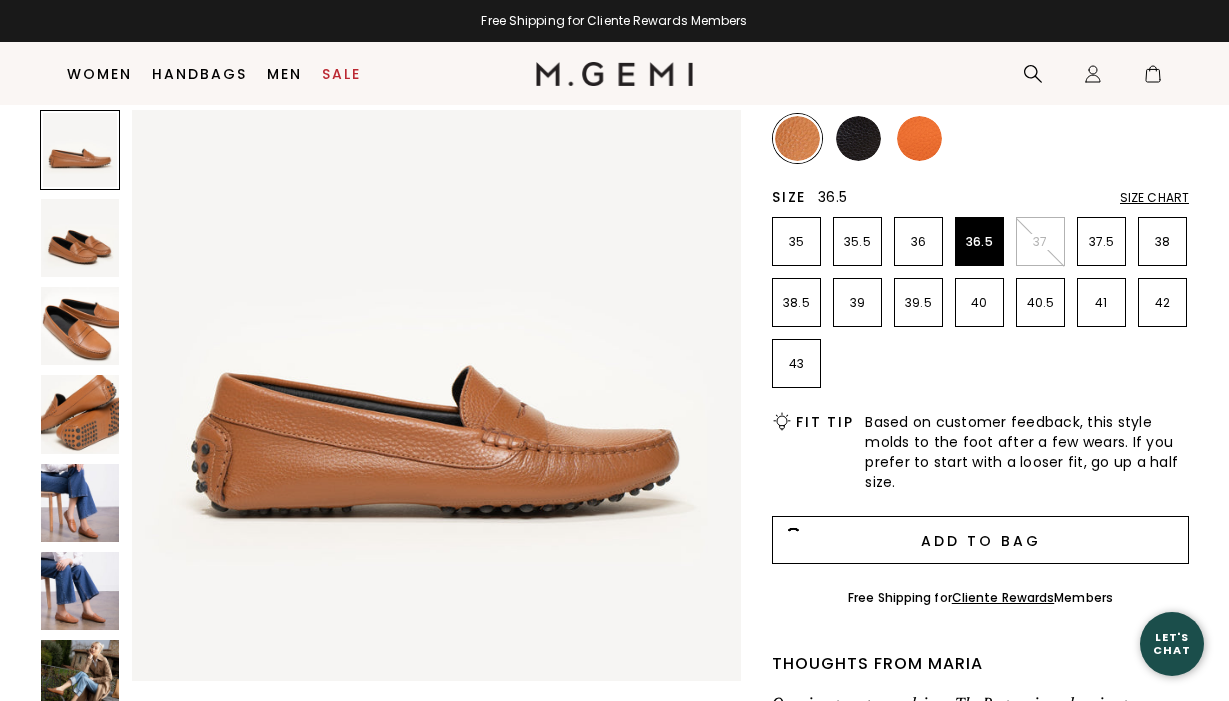 scroll, scrollTop: 0, scrollLeft: 0, axis: both 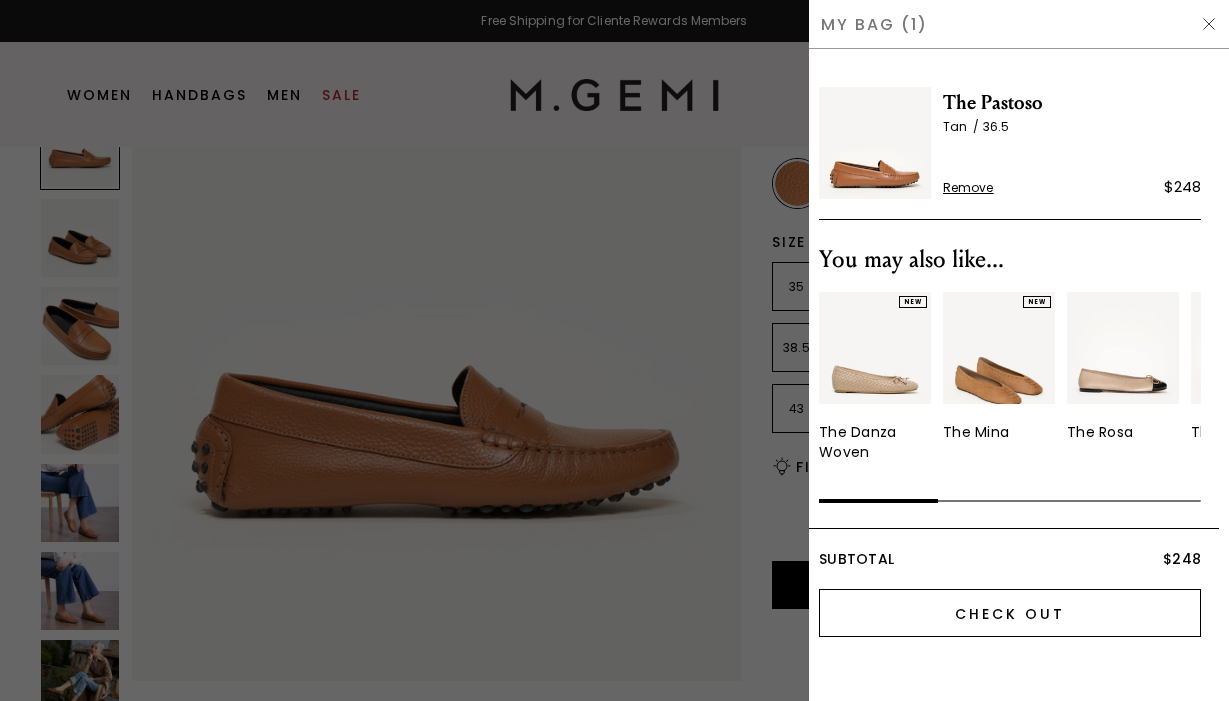click on "Check Out" at bounding box center (1010, 613) 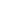 scroll, scrollTop: 0, scrollLeft: 0, axis: both 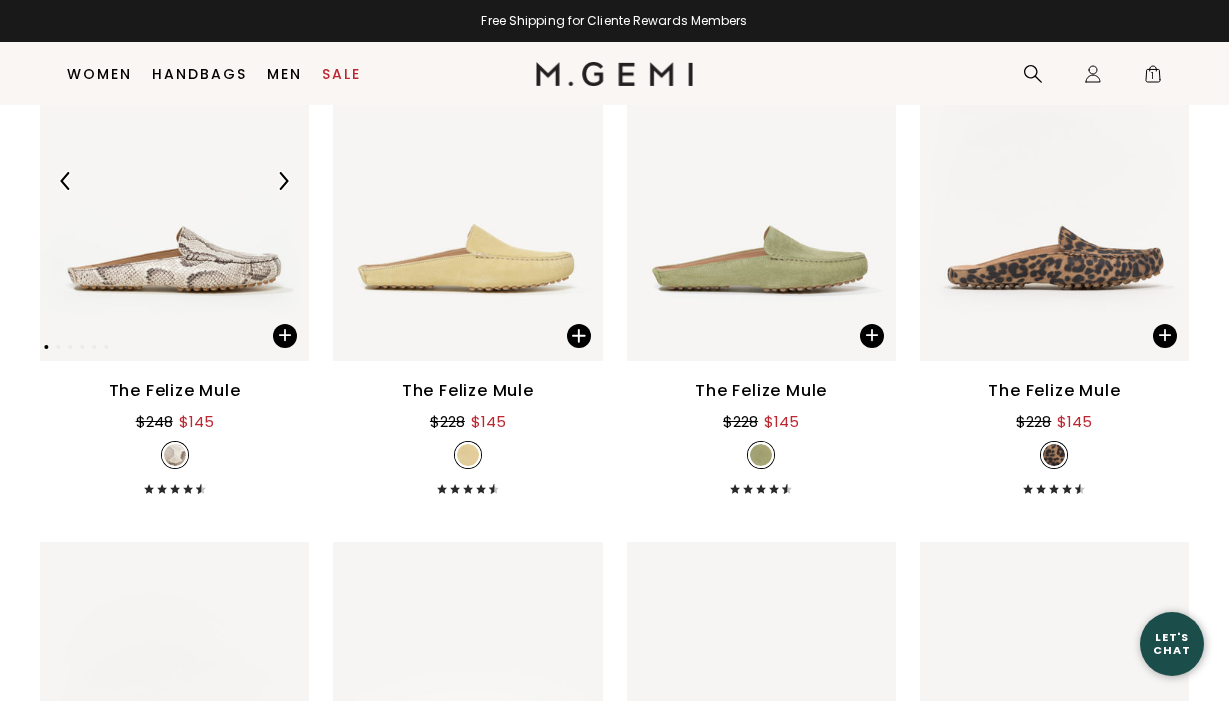 click at bounding box center [174, 181] 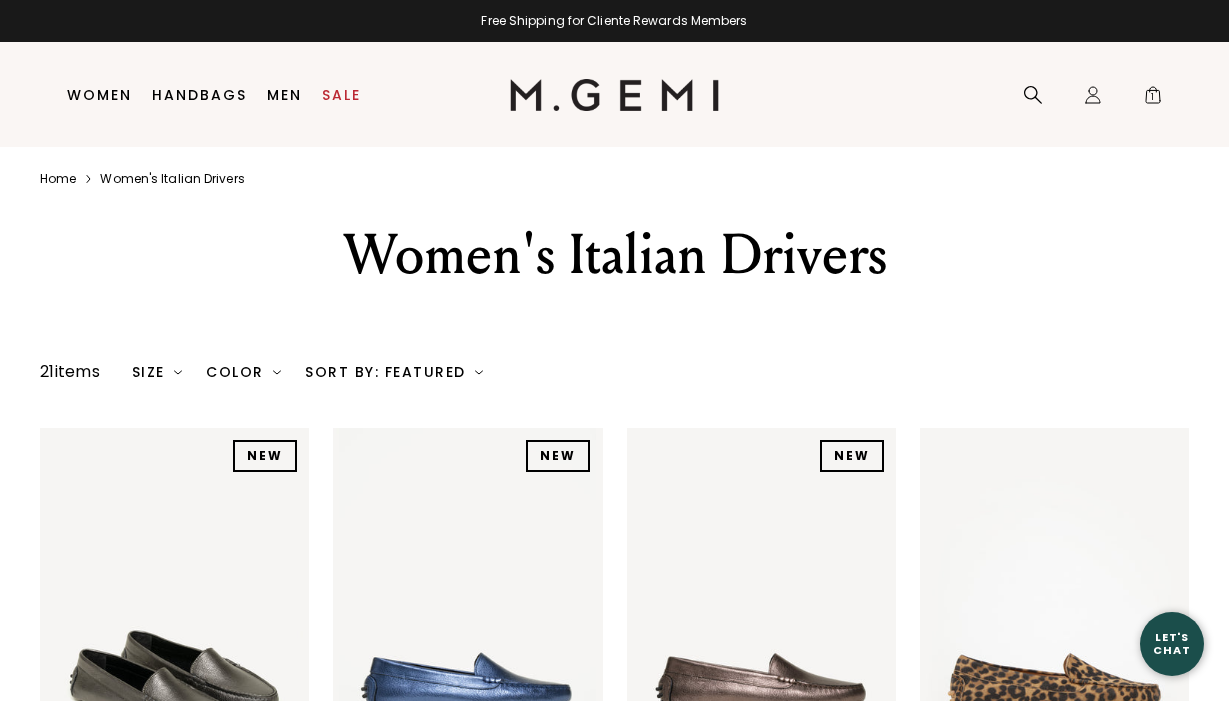 scroll, scrollTop: 0, scrollLeft: 0, axis: both 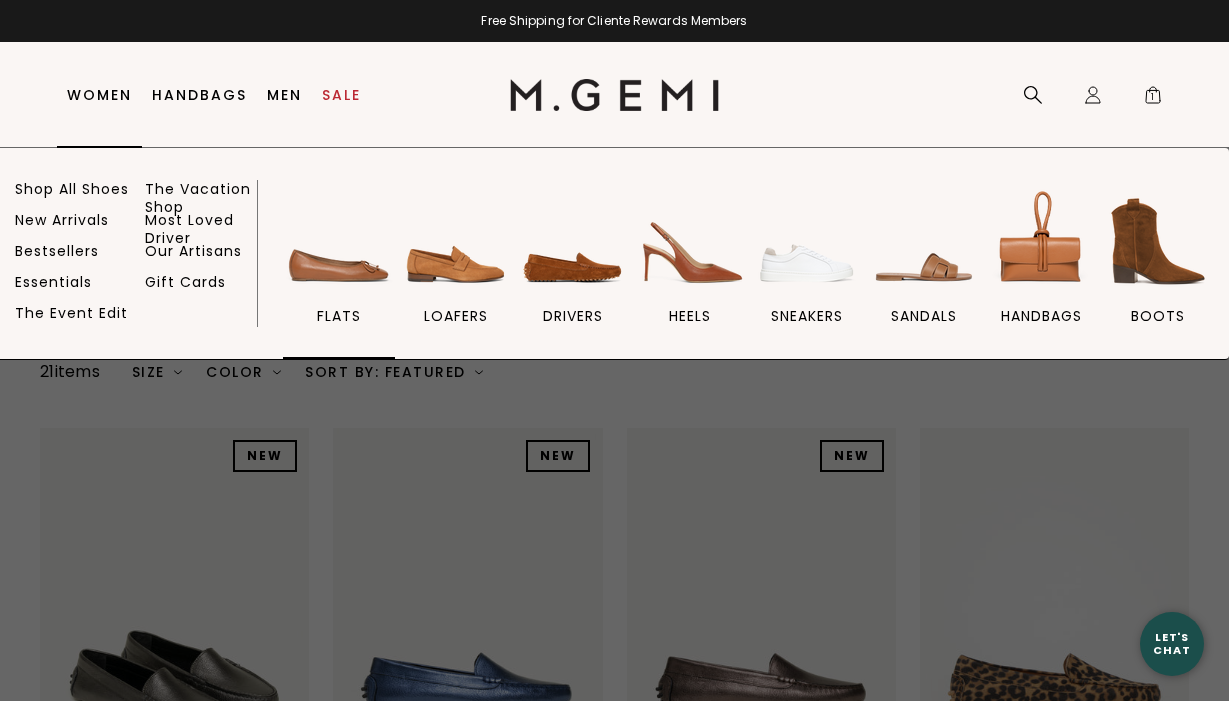 click at bounding box center [339, 241] 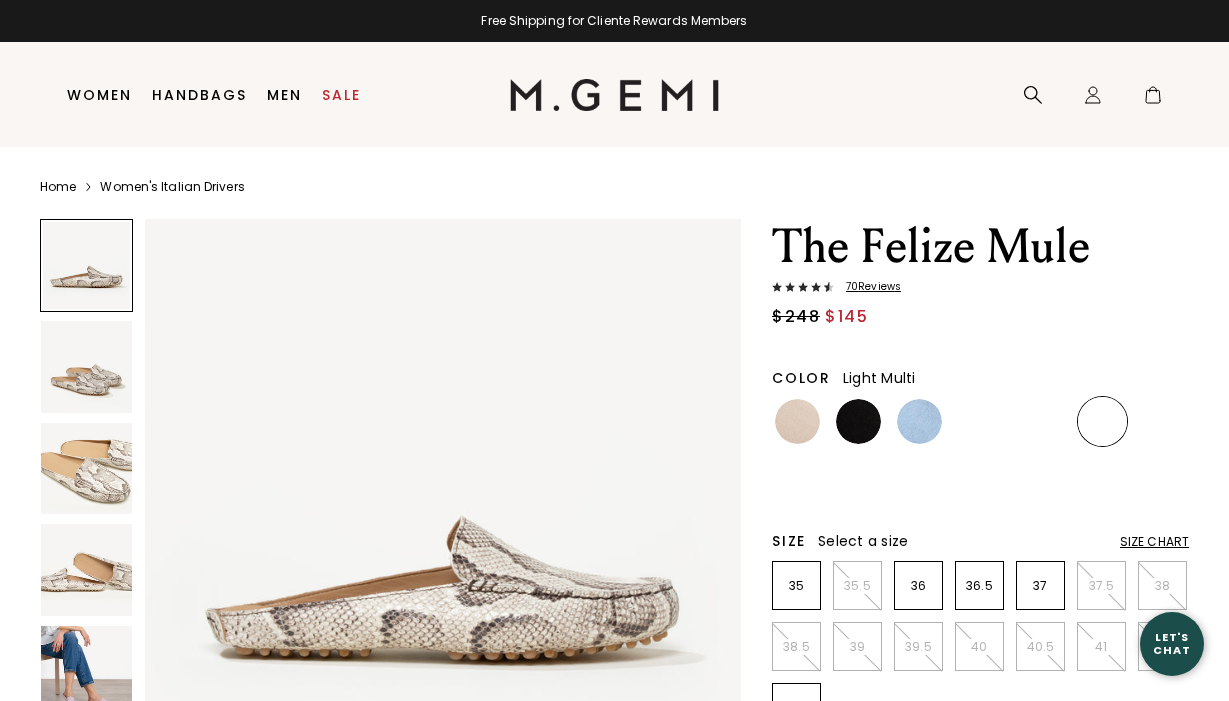 scroll, scrollTop: 0, scrollLeft: 0, axis: both 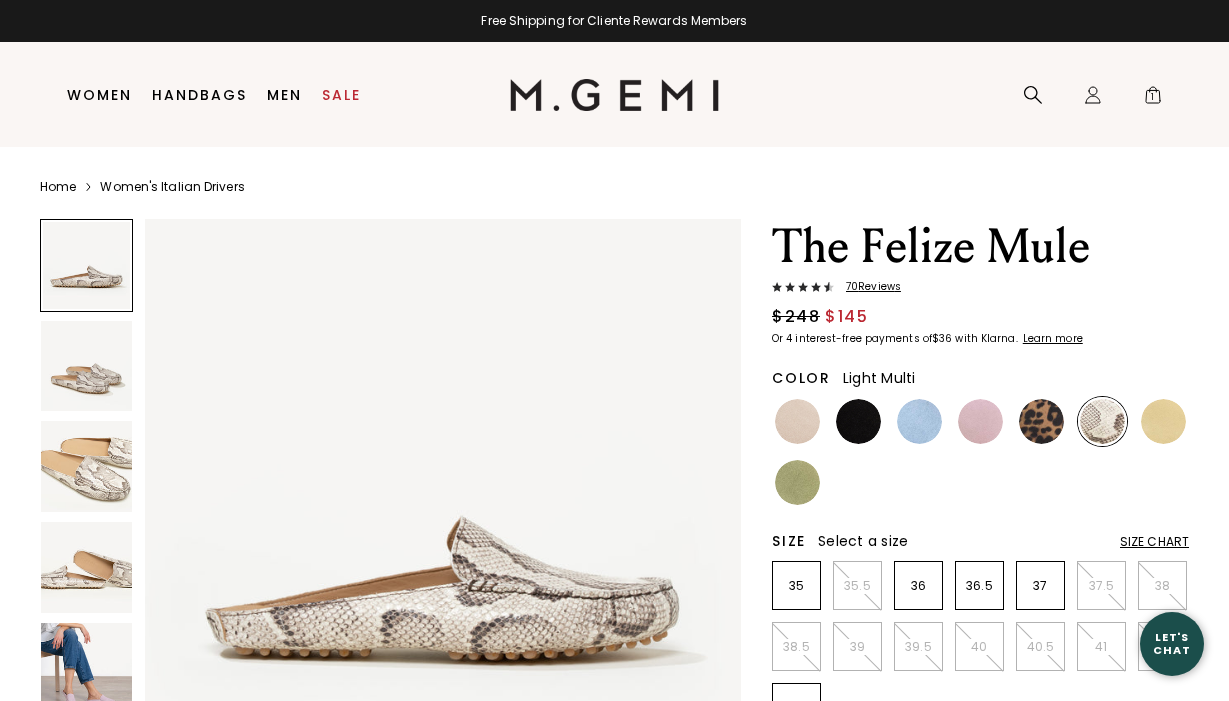 click at bounding box center (86, 366) 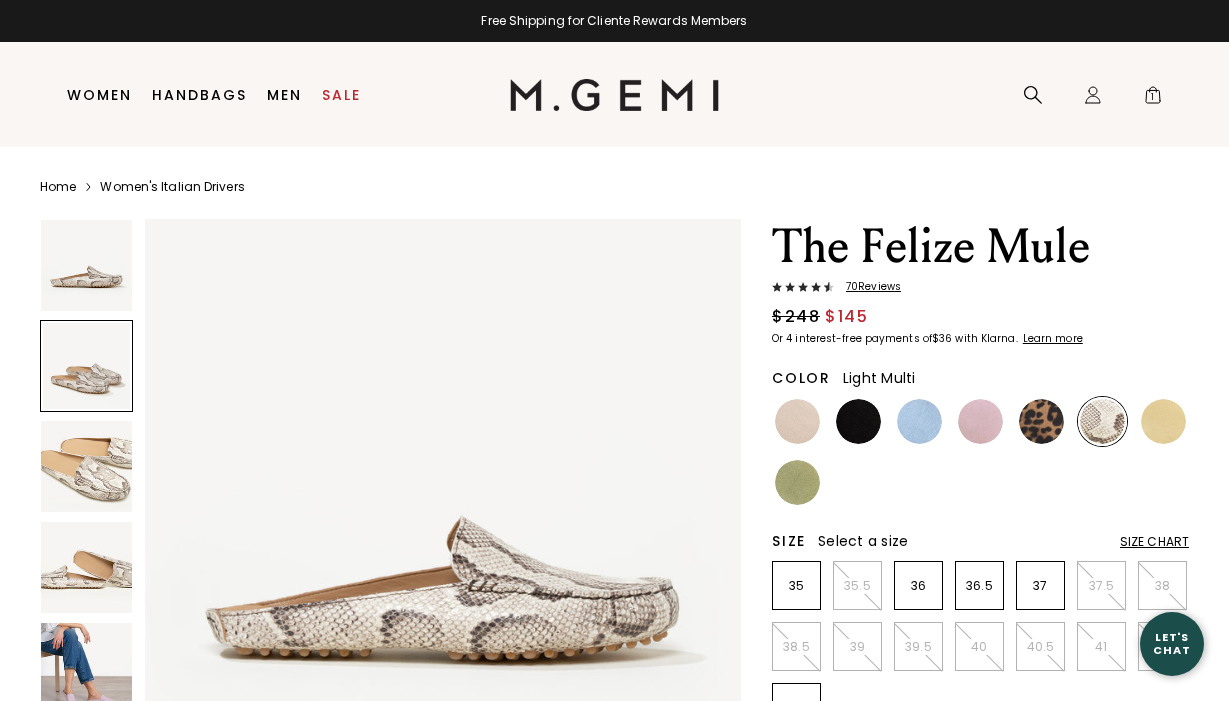scroll, scrollTop: 616, scrollLeft: 0, axis: vertical 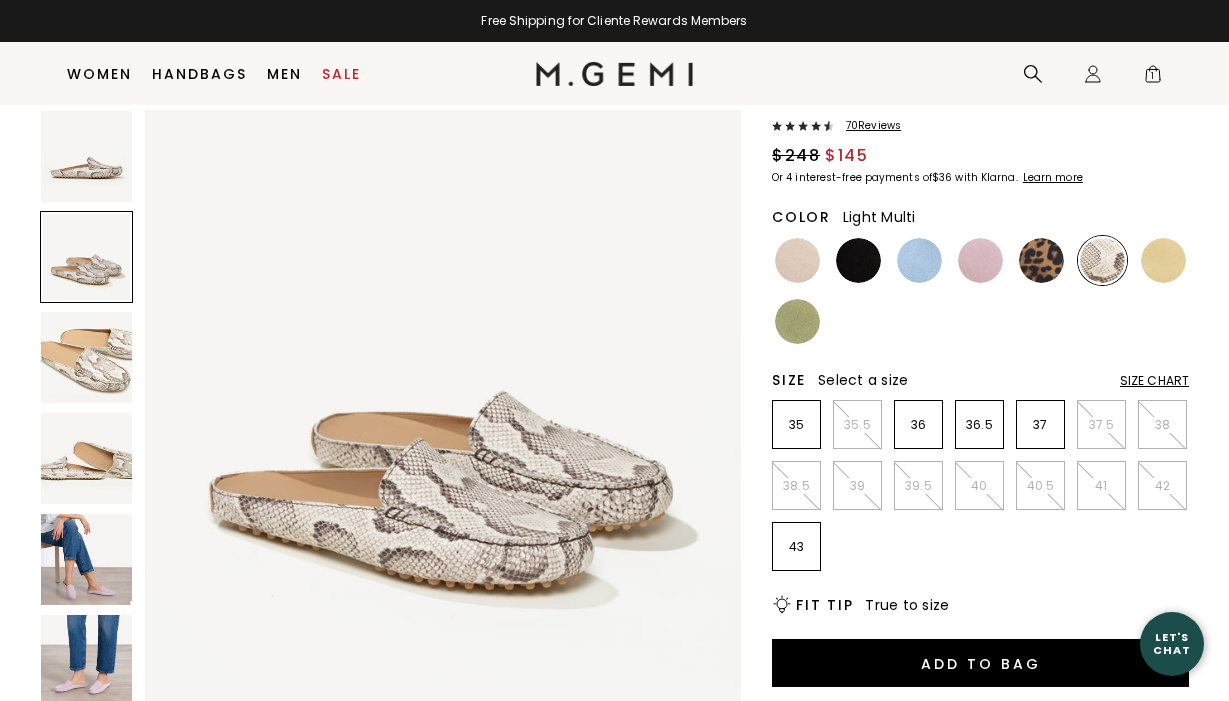 click at bounding box center [86, 559] 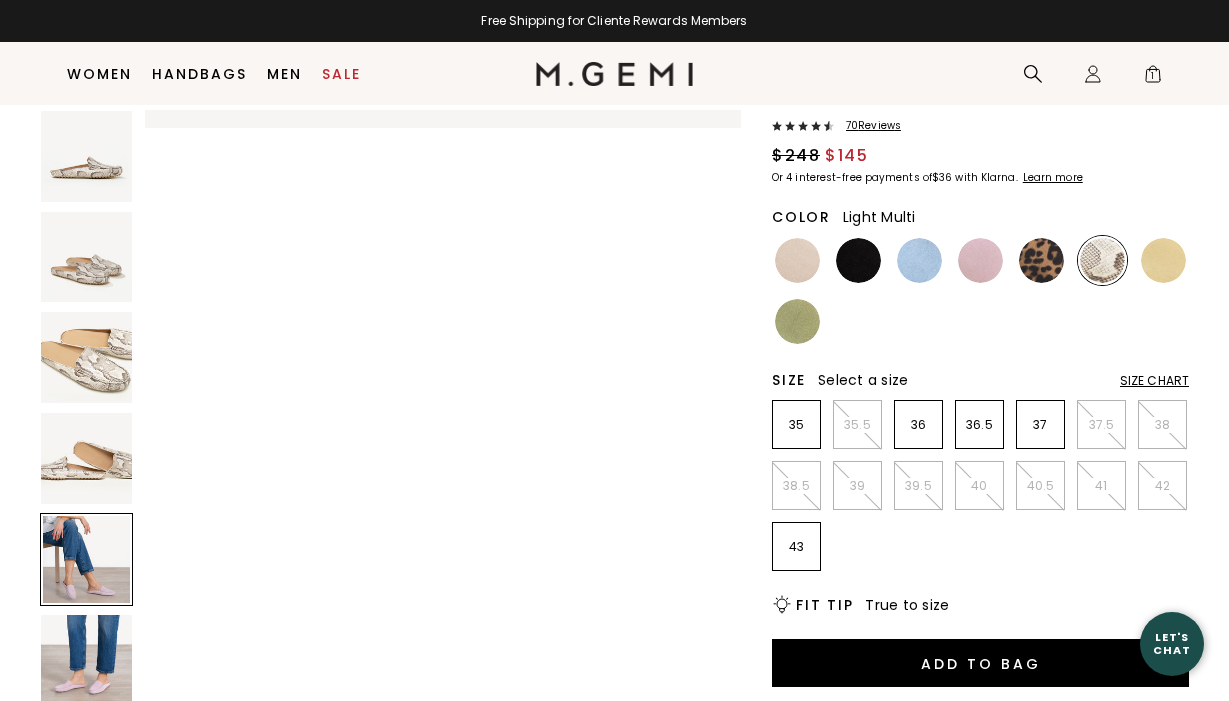 scroll, scrollTop: 2465, scrollLeft: 0, axis: vertical 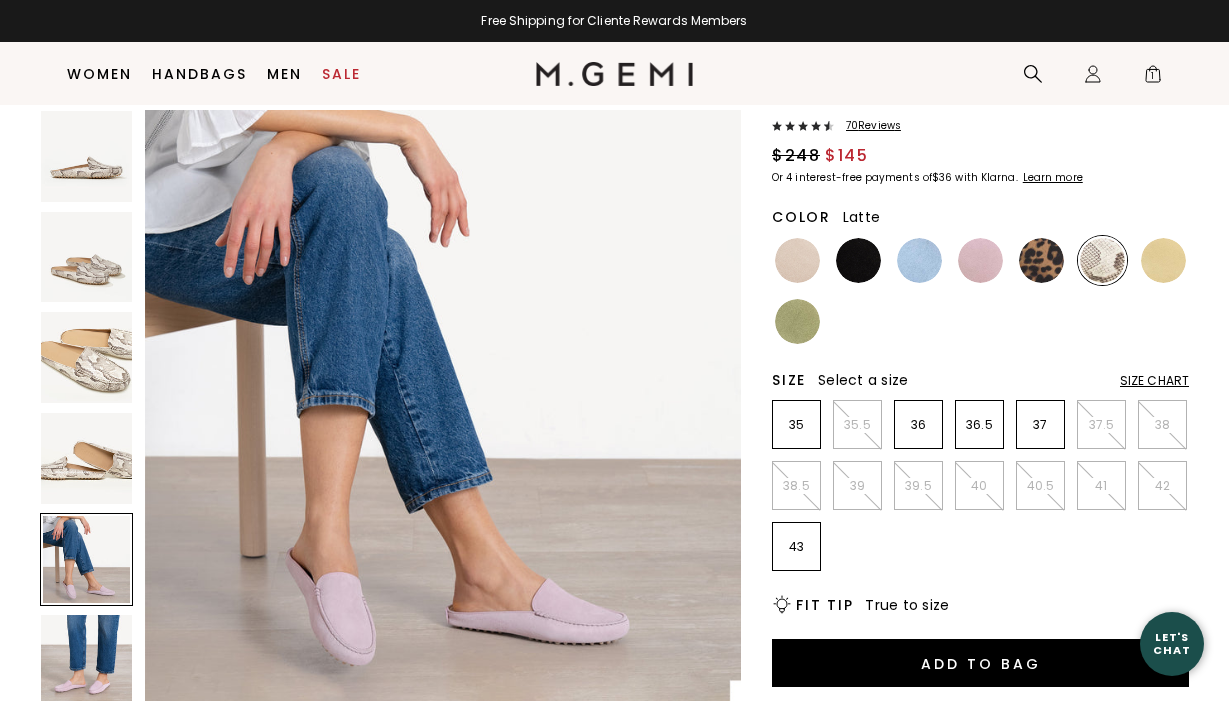 click at bounding box center (797, 260) 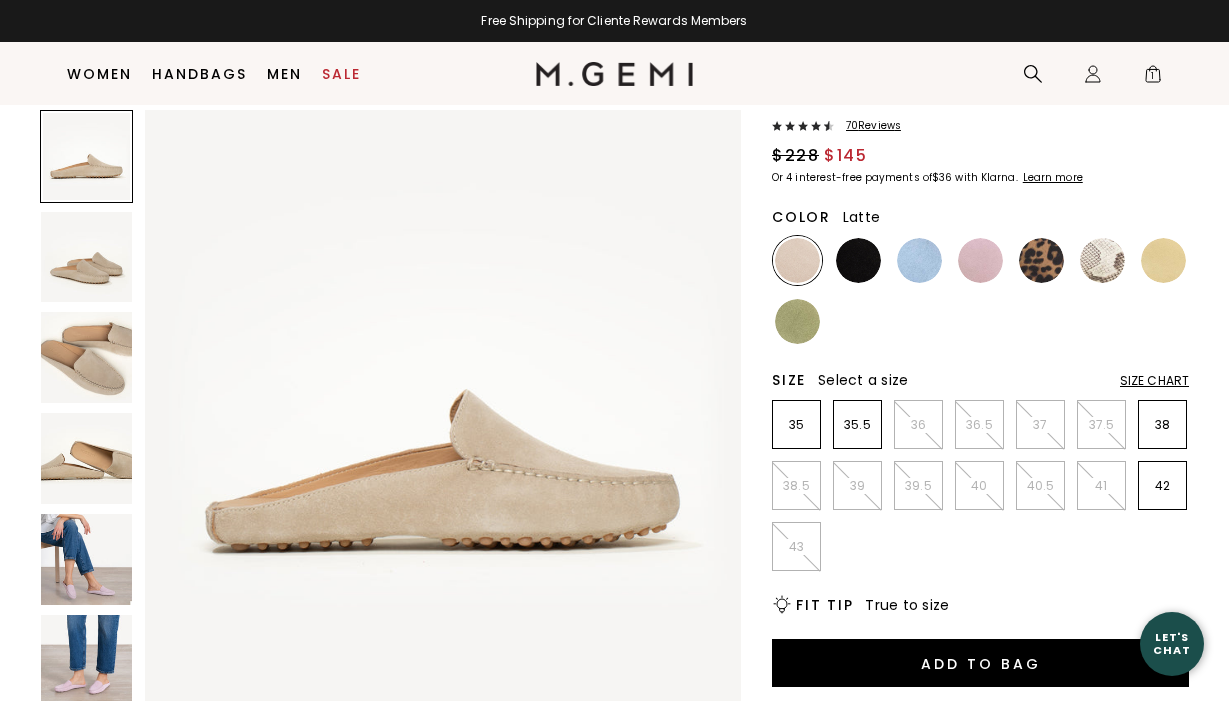click at bounding box center (86, 357) 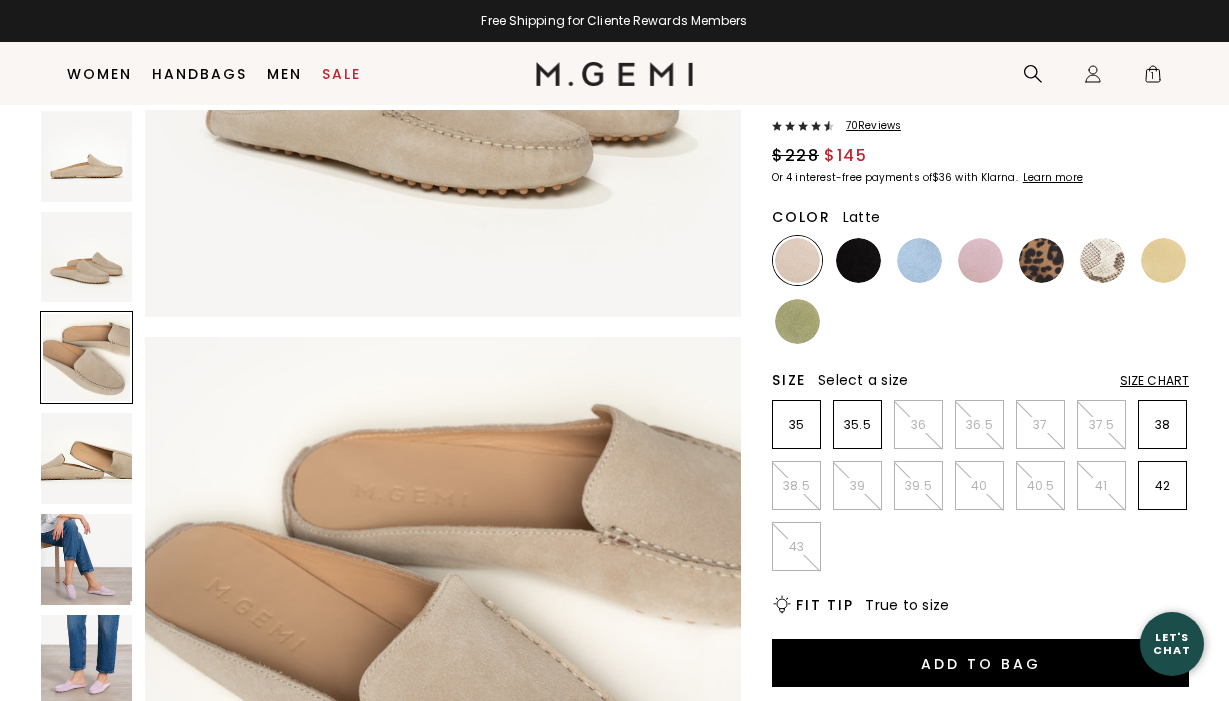 scroll, scrollTop: 1233, scrollLeft: 0, axis: vertical 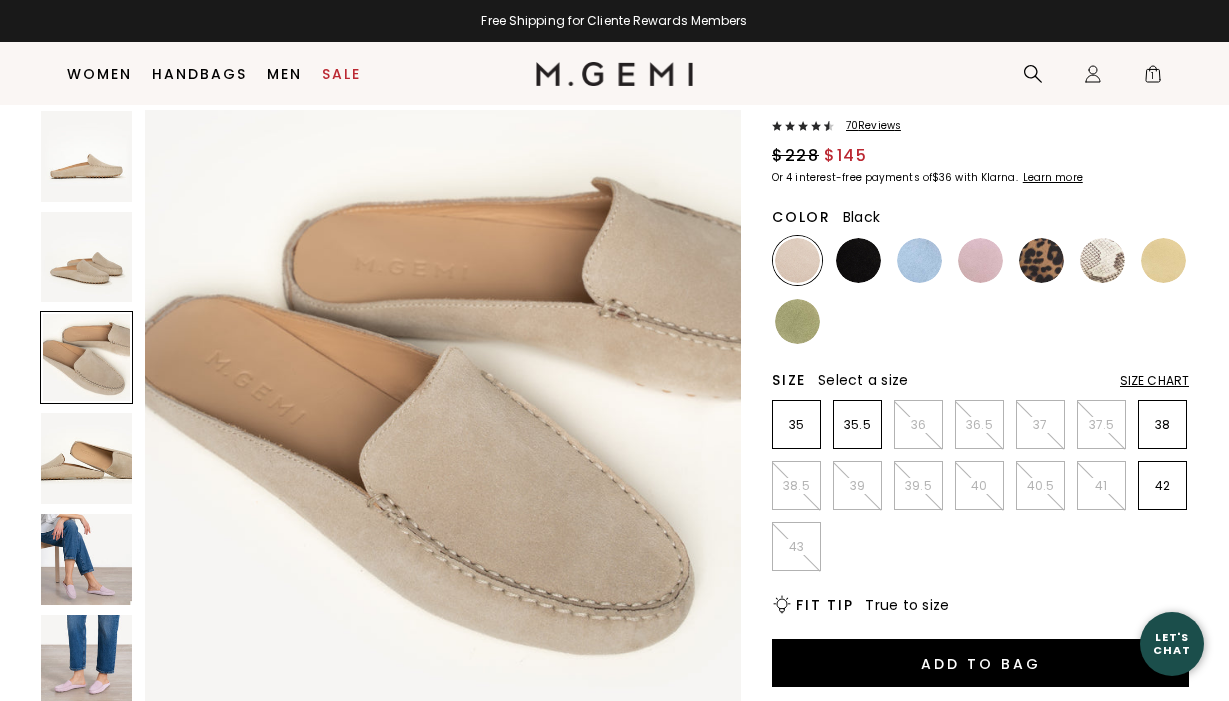 click at bounding box center [858, 260] 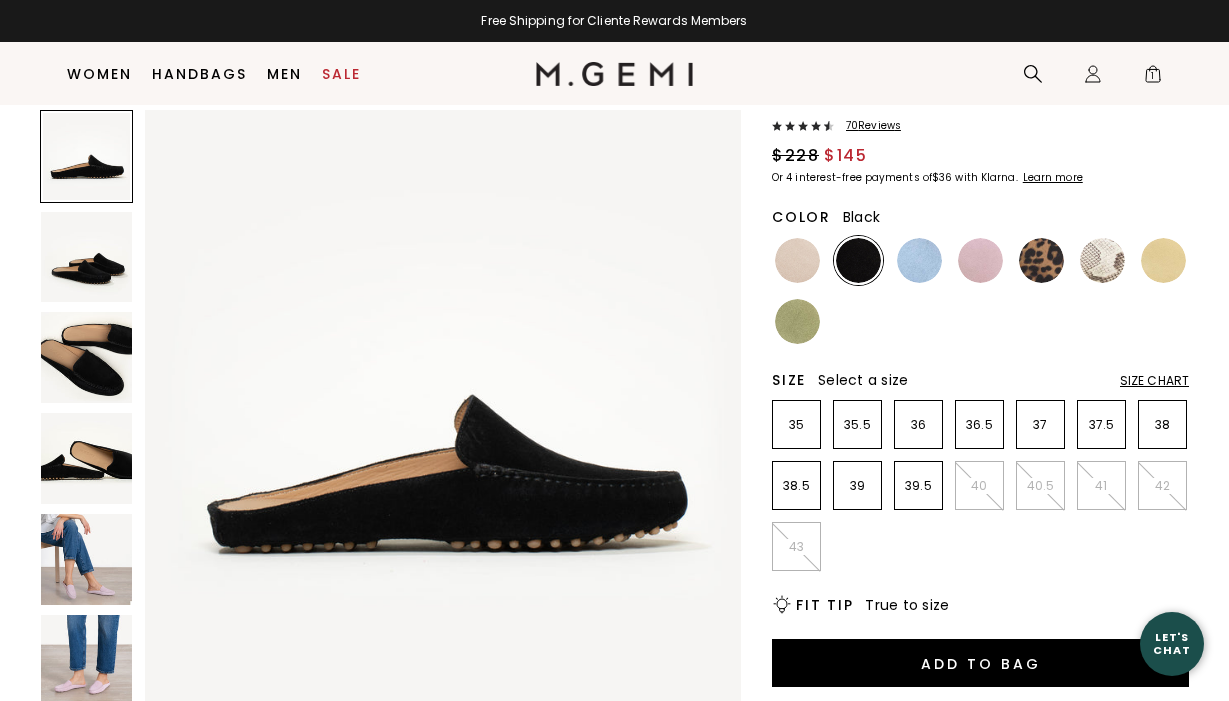 click at bounding box center [86, 357] 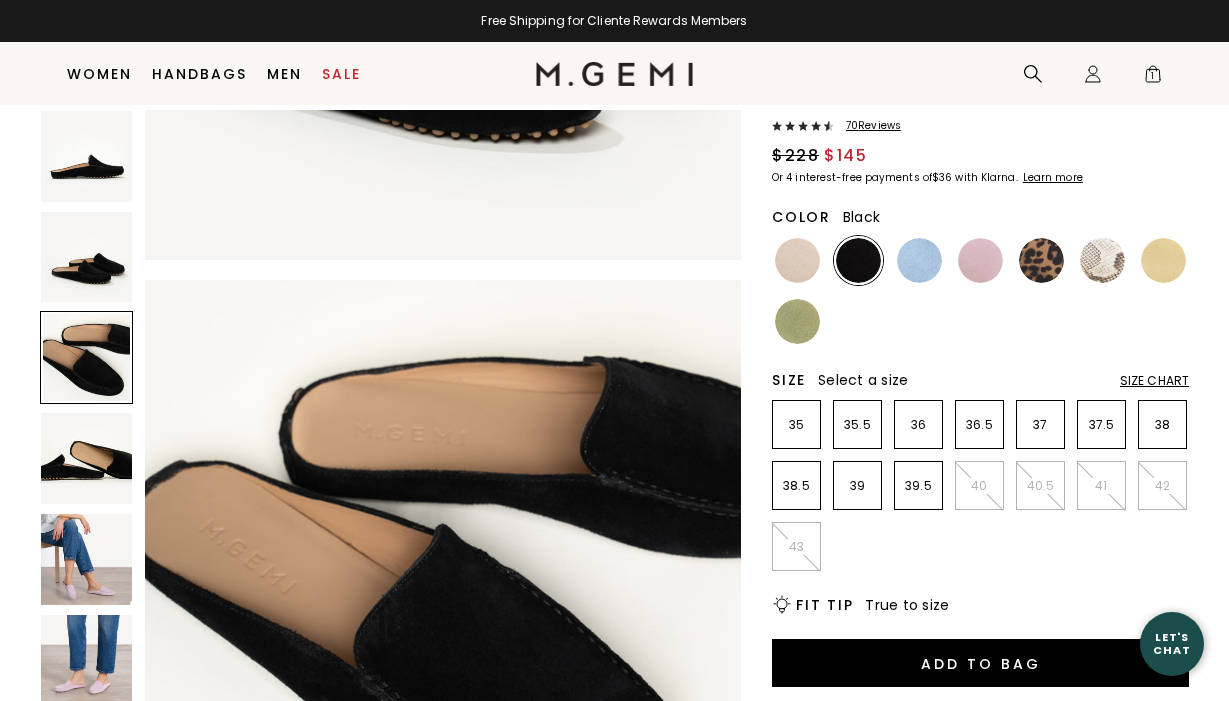 scroll, scrollTop: 1233, scrollLeft: 0, axis: vertical 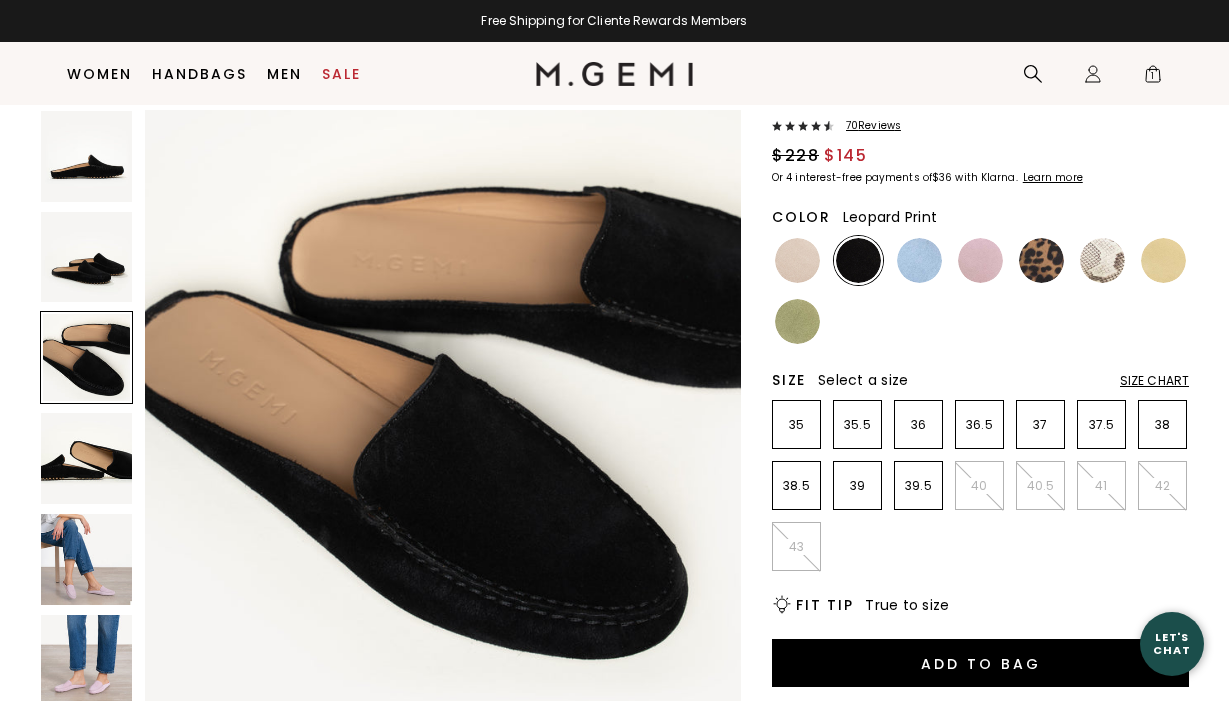 click at bounding box center [1041, 260] 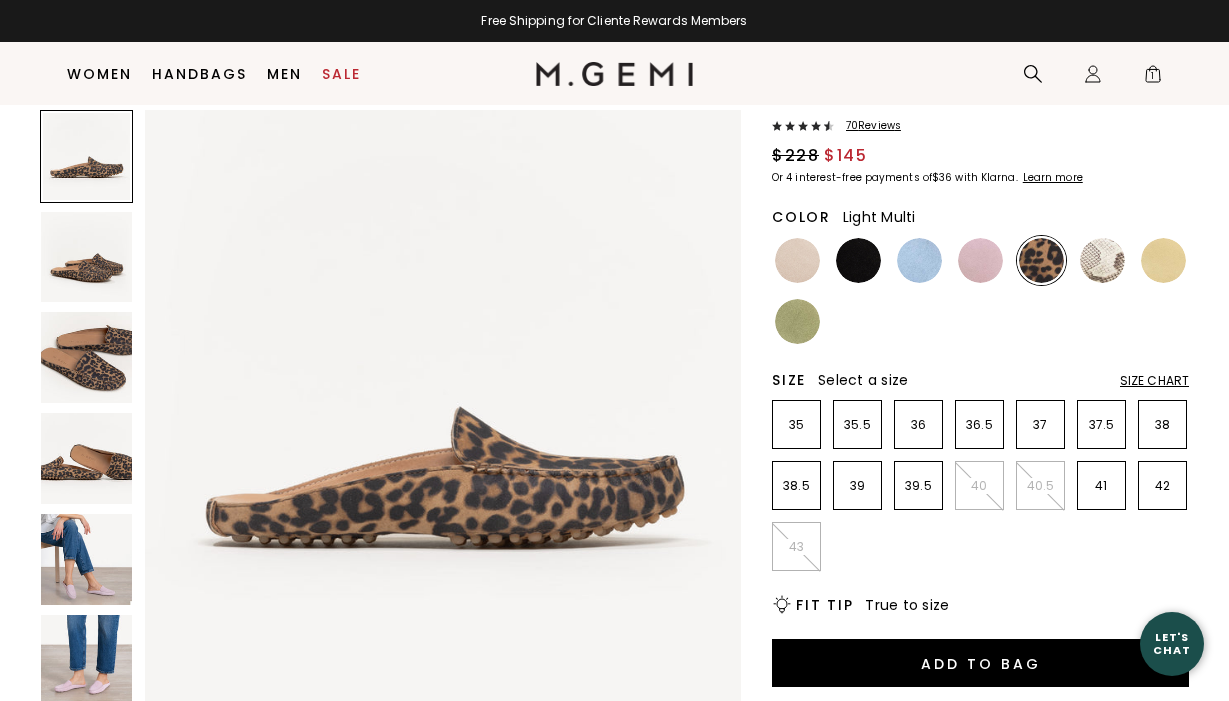 click at bounding box center (1102, 260) 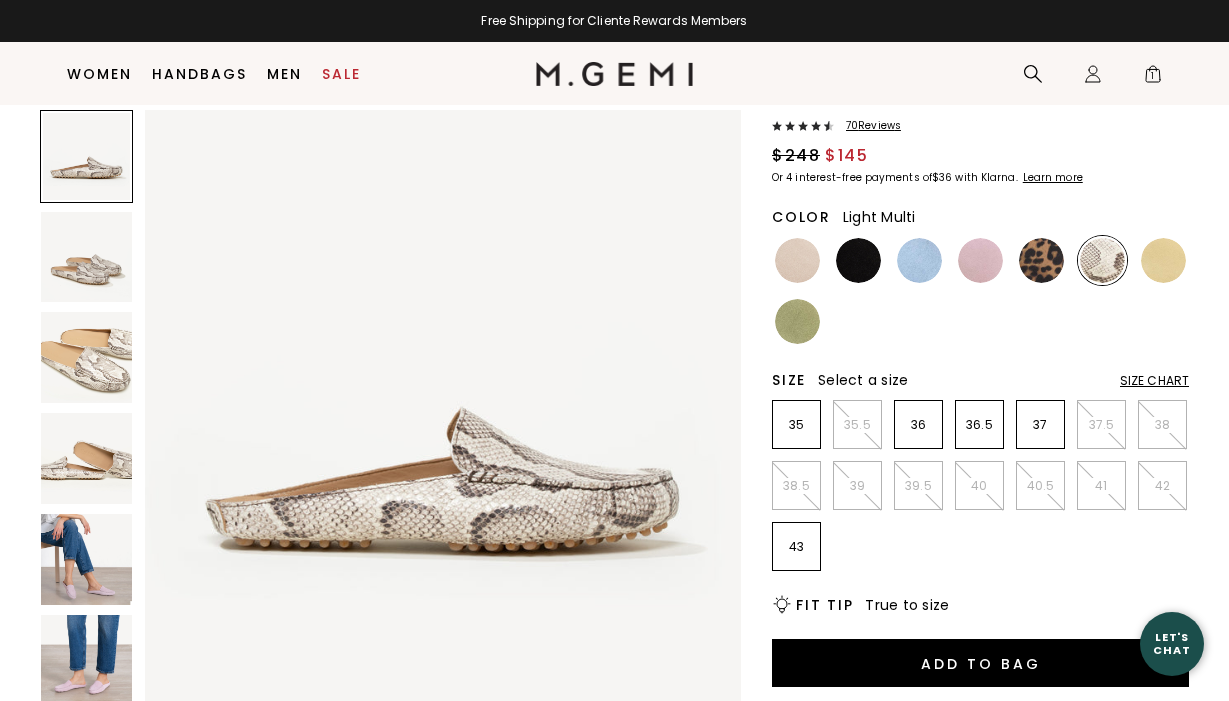 click at bounding box center [86, 458] 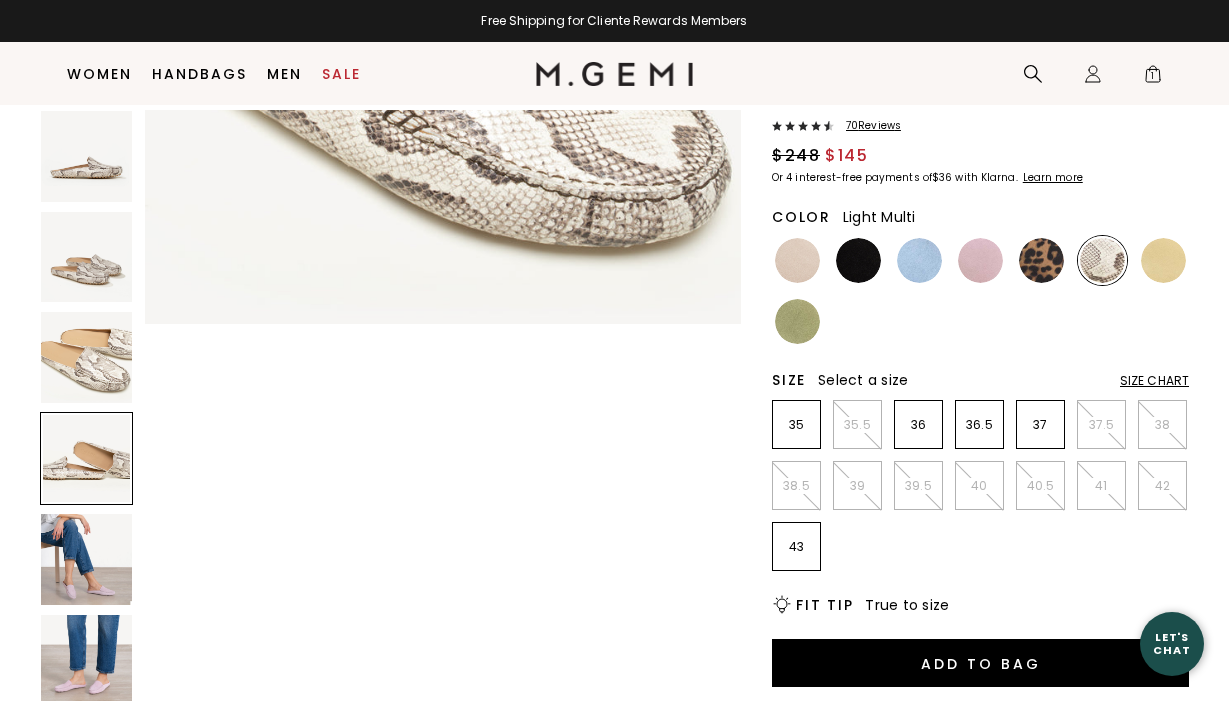 scroll, scrollTop: 1849, scrollLeft: 0, axis: vertical 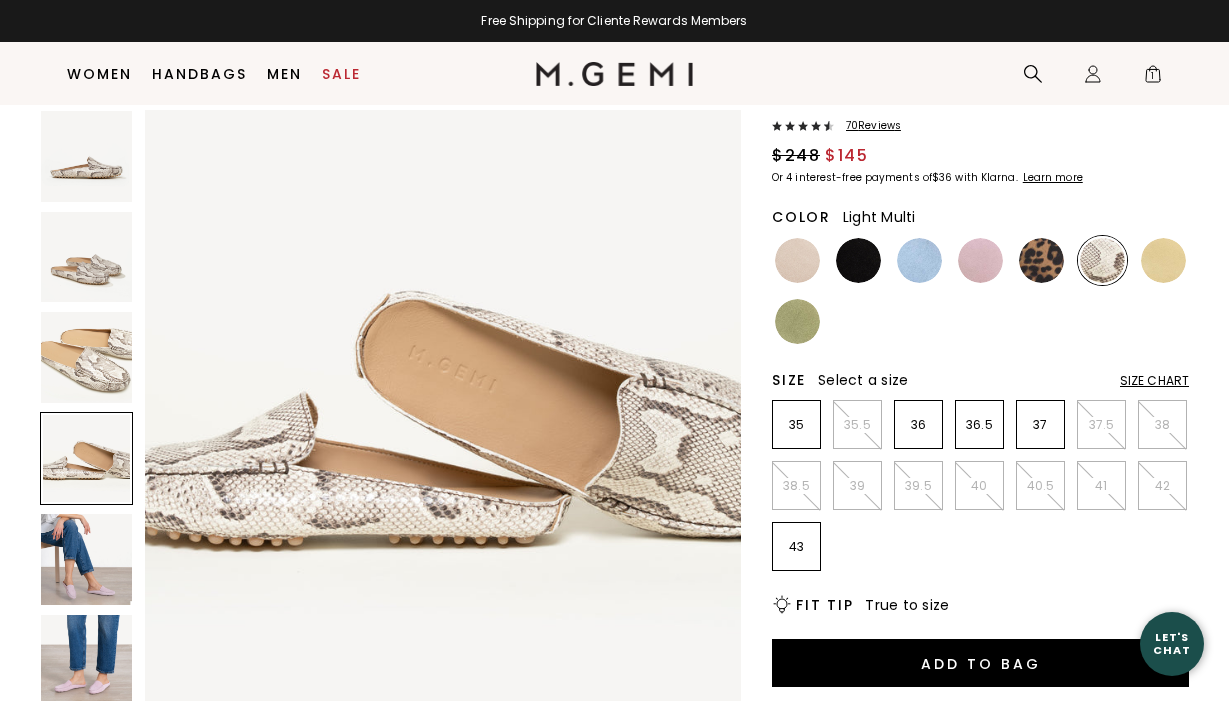 click at bounding box center (86, 357) 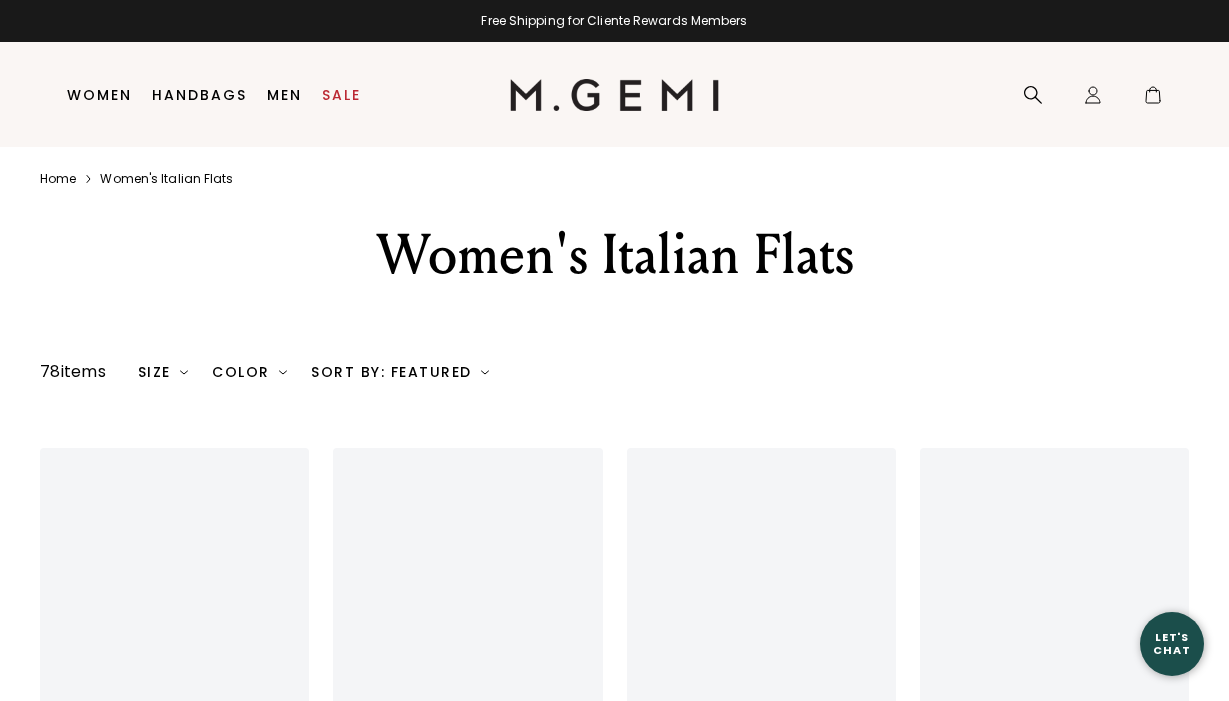 scroll, scrollTop: 0, scrollLeft: 0, axis: both 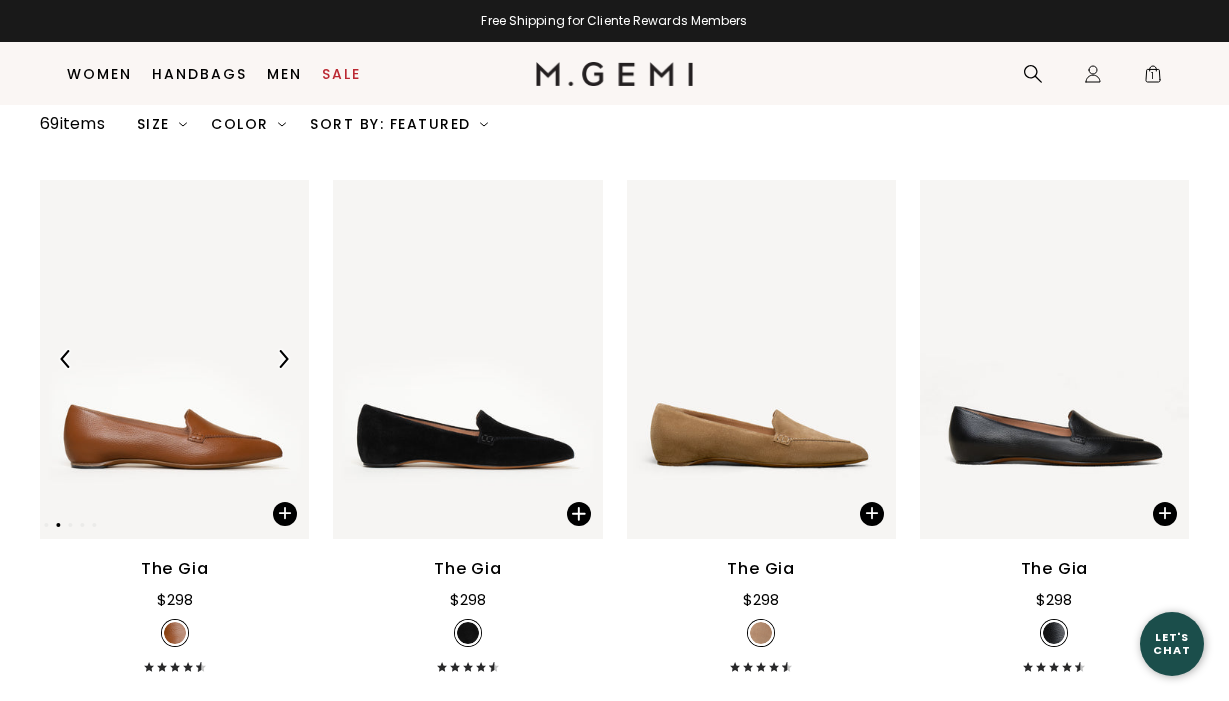click at bounding box center (174, 359) 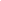 scroll, scrollTop: 0, scrollLeft: 0, axis: both 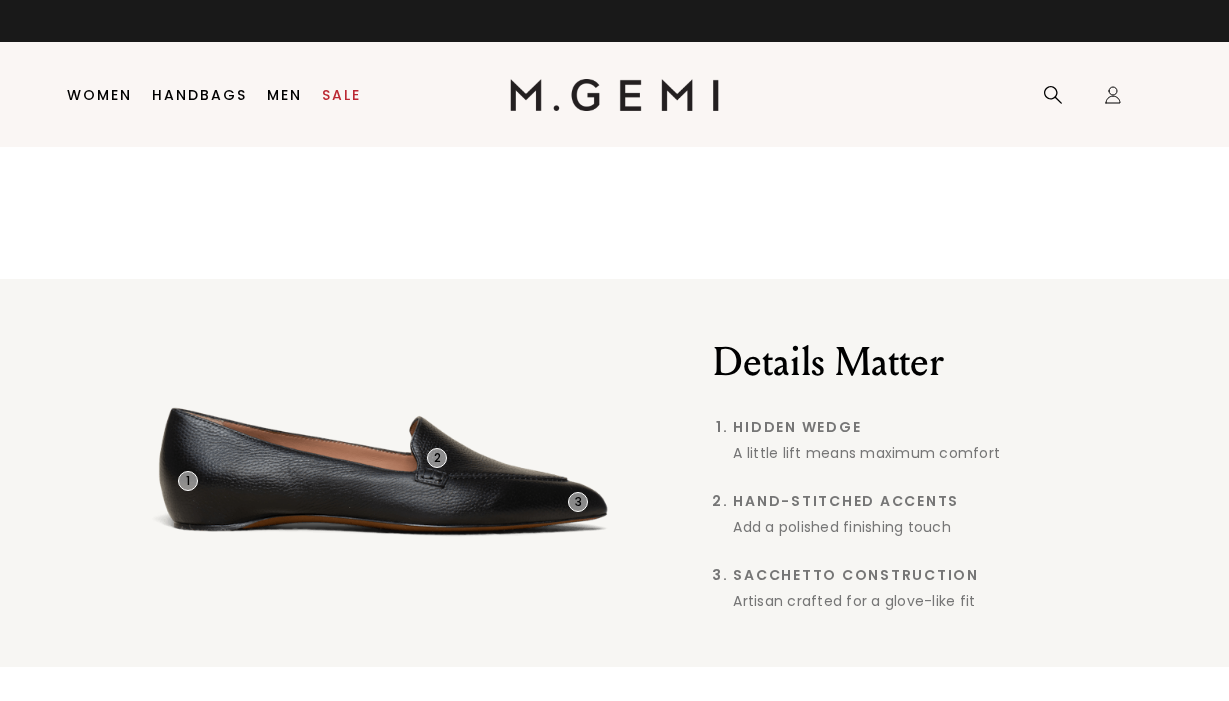 click on "1
2
3" at bounding box center (406, 473) 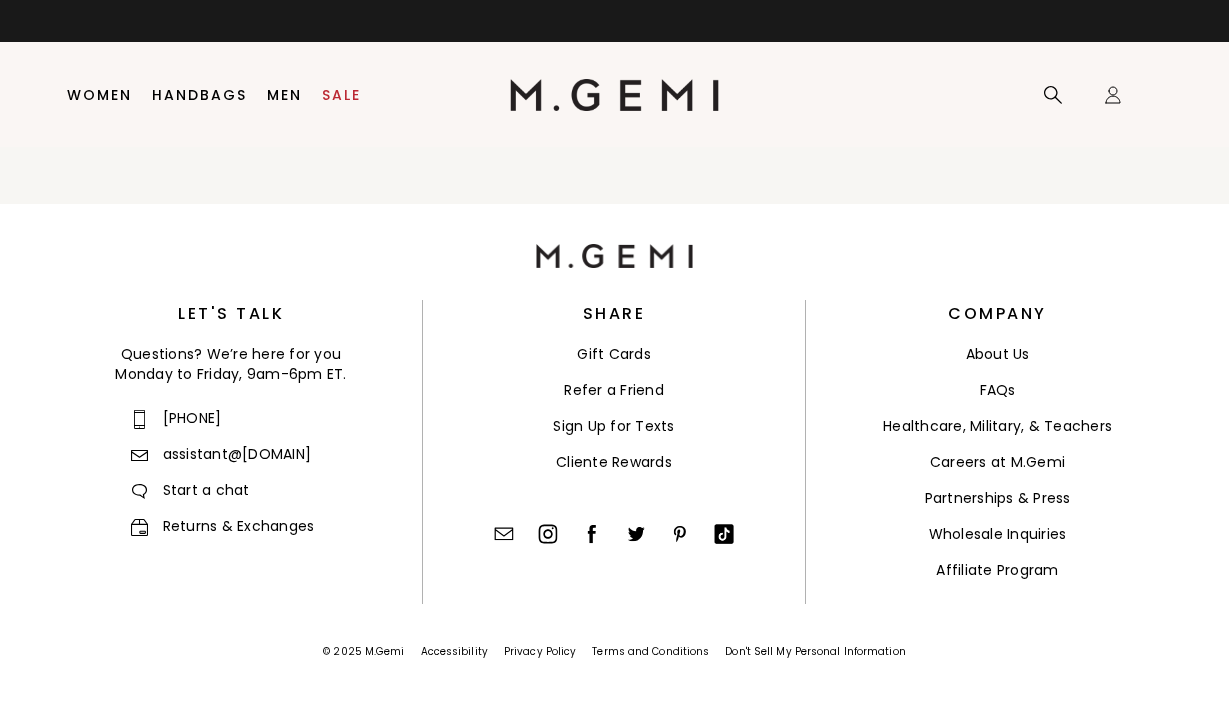 scroll, scrollTop: 1617, scrollLeft: 0, axis: vertical 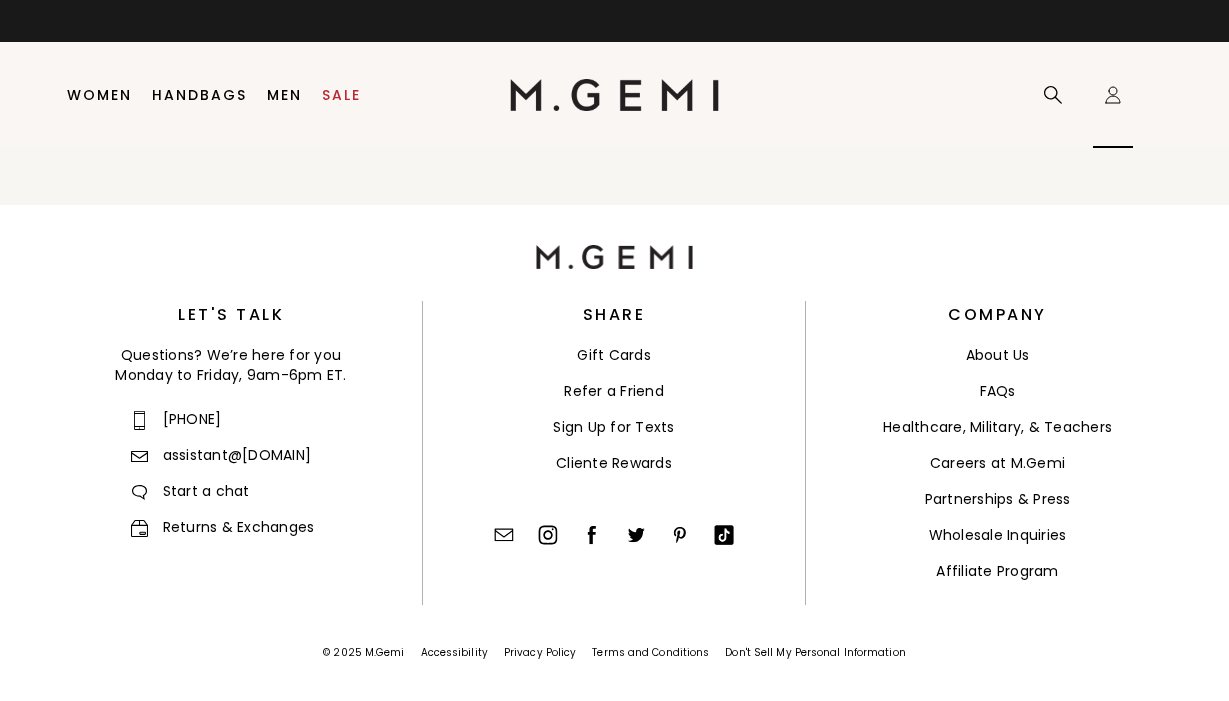 click on "Icons/20x20/profile@2x" 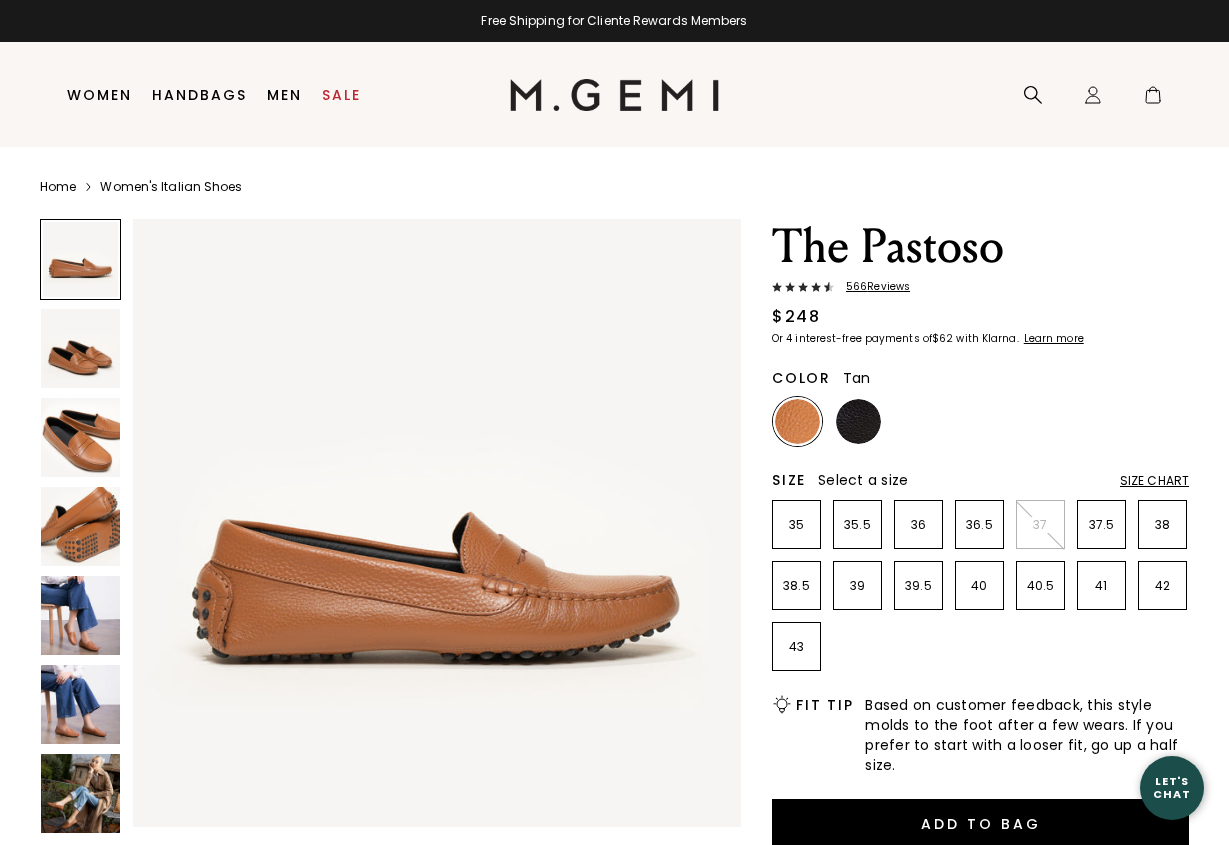 scroll, scrollTop: 0, scrollLeft: 0, axis: both 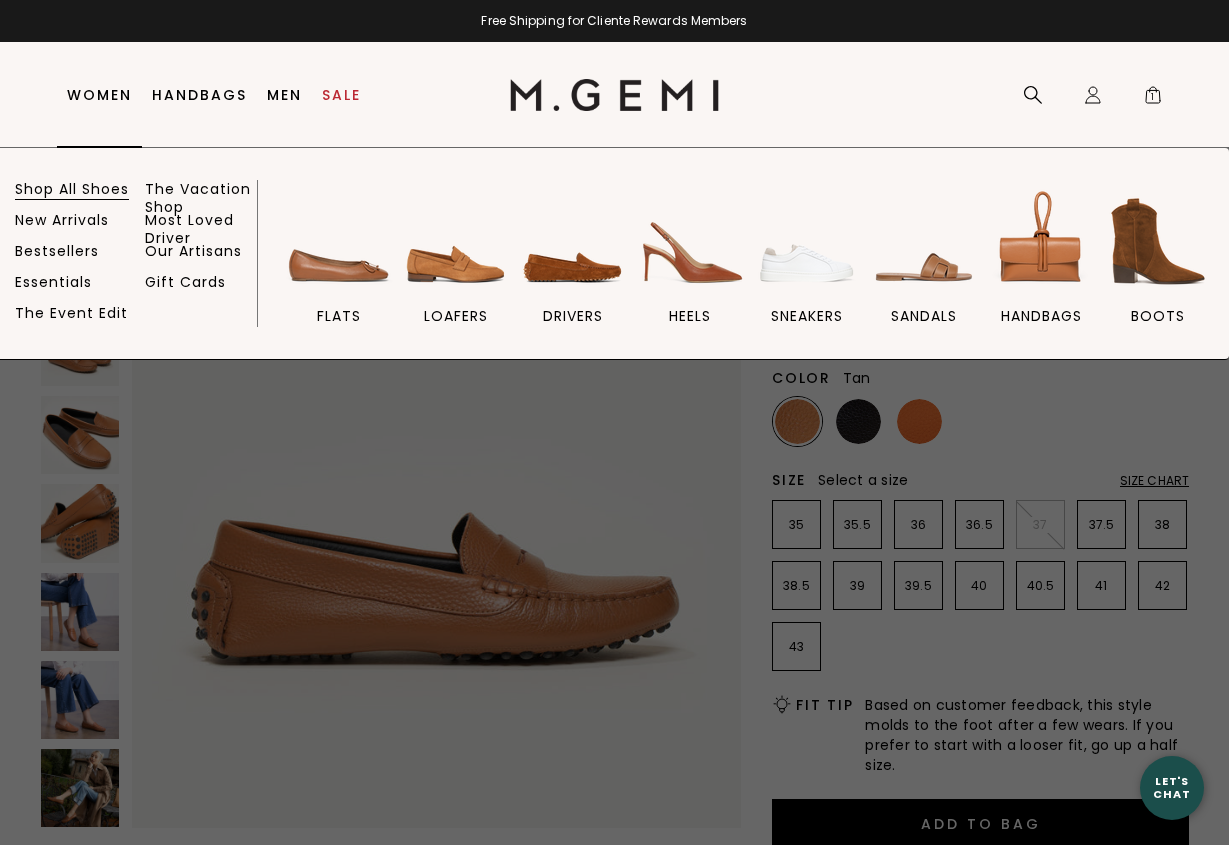 click on "Shop All Shoes" at bounding box center (72, 189) 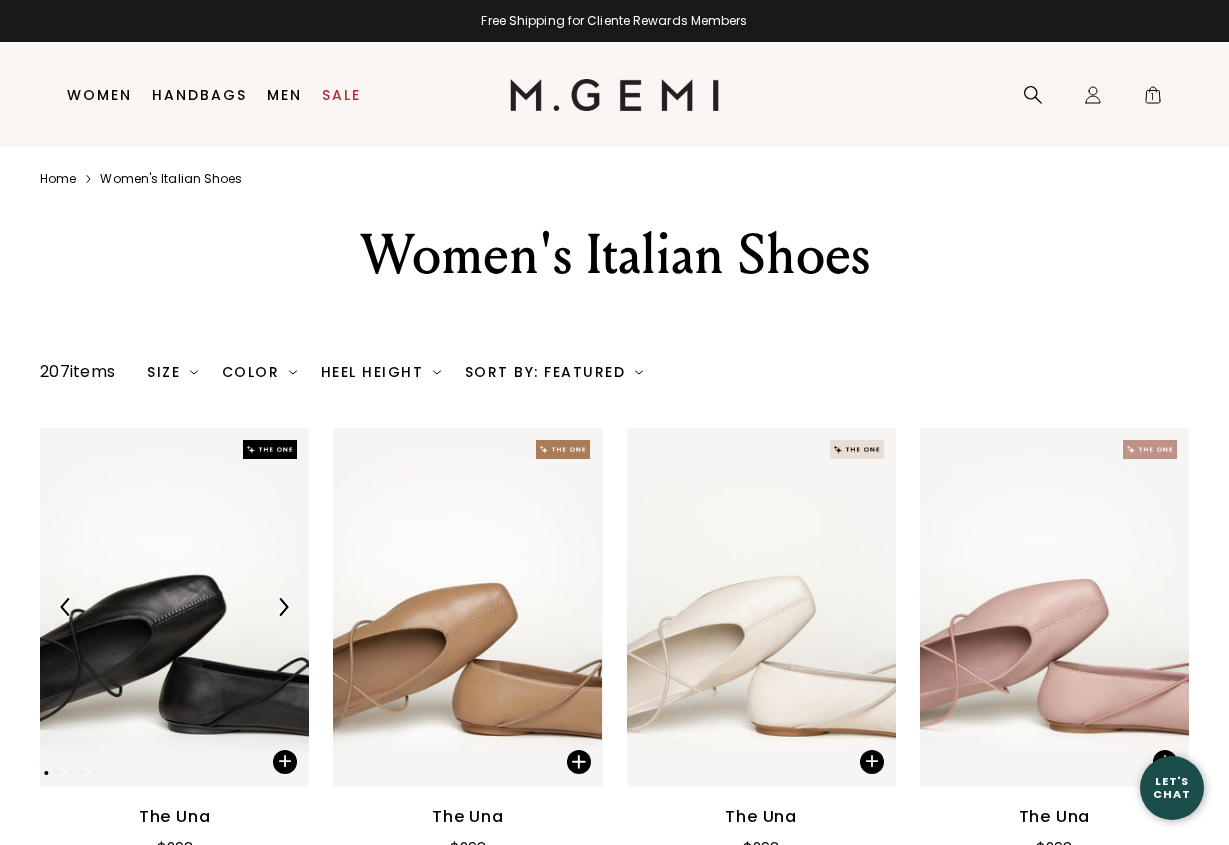 scroll, scrollTop: 0, scrollLeft: 0, axis: both 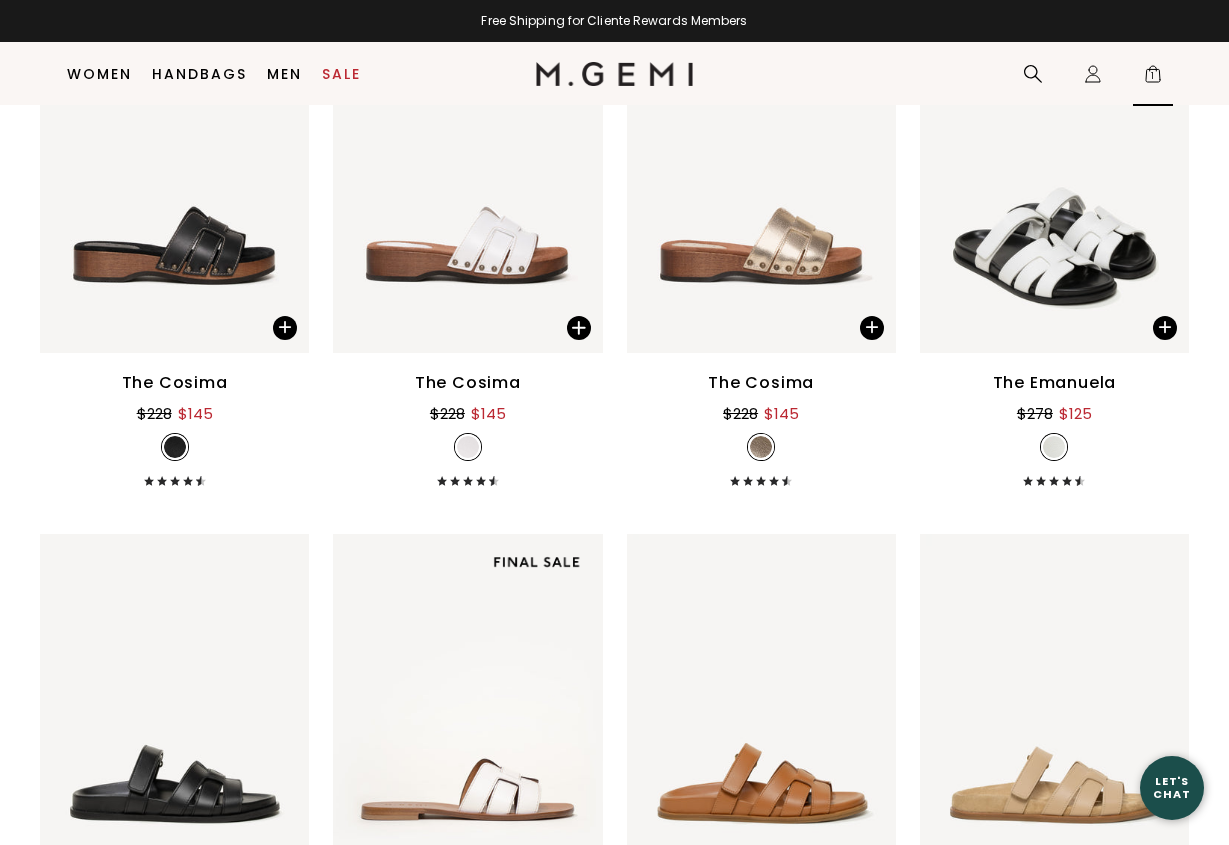 click on "1" at bounding box center [1153, 78] 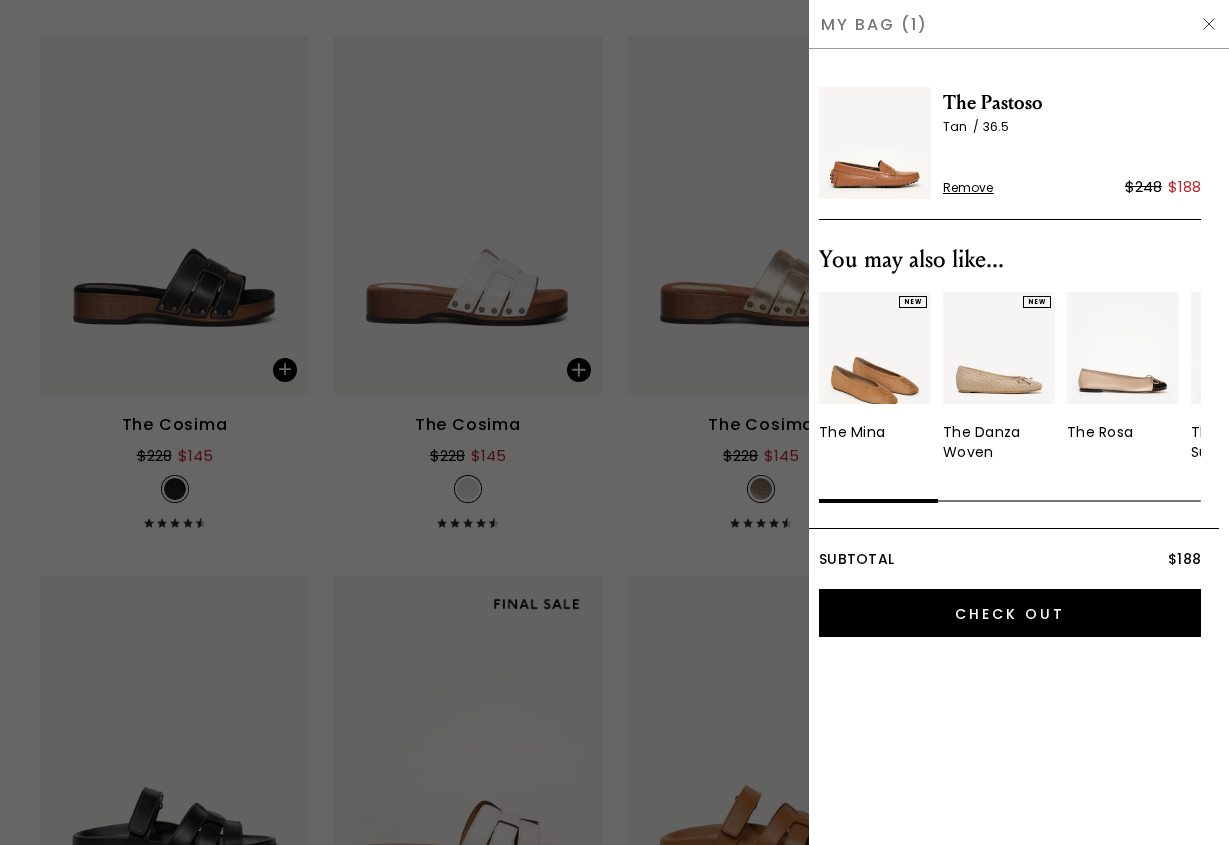 scroll, scrollTop: 0, scrollLeft: 0, axis: both 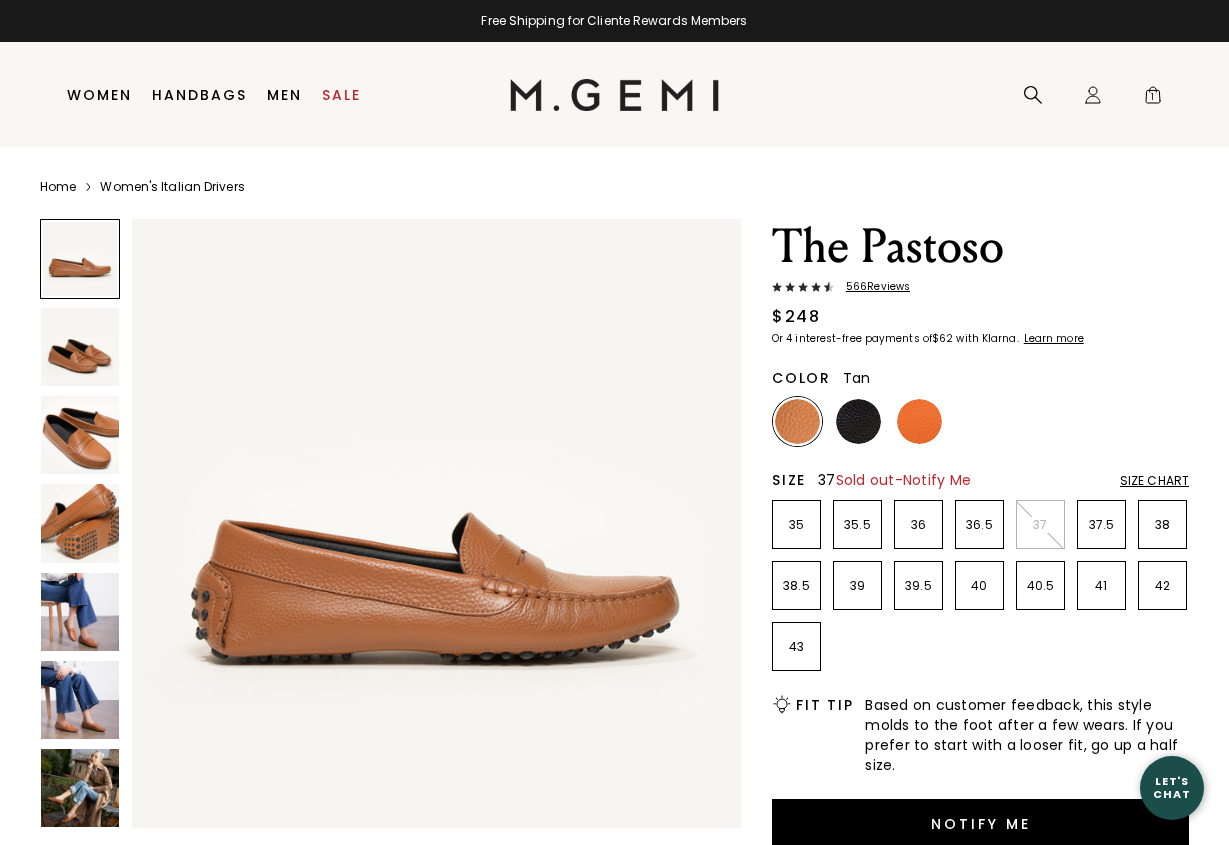 click on "37" at bounding box center [1040, 525] 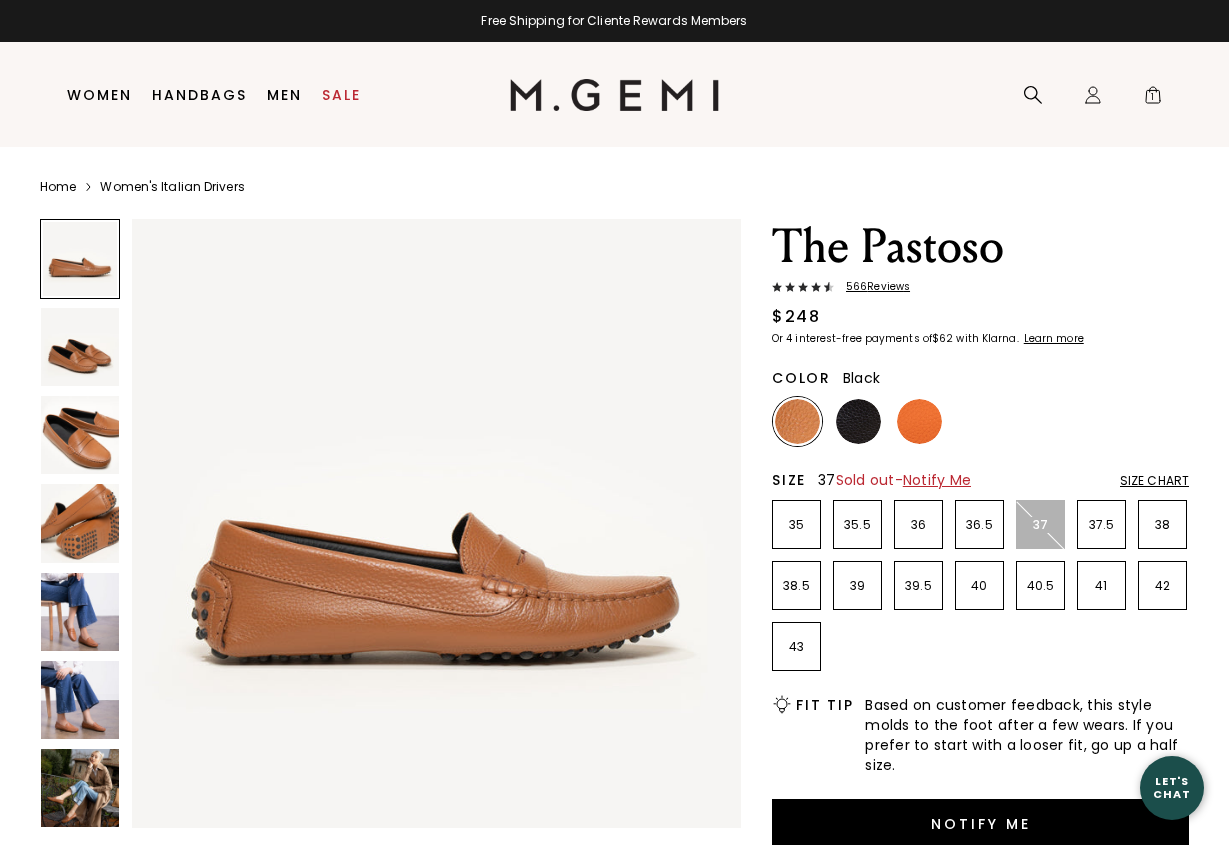 click at bounding box center (858, 421) 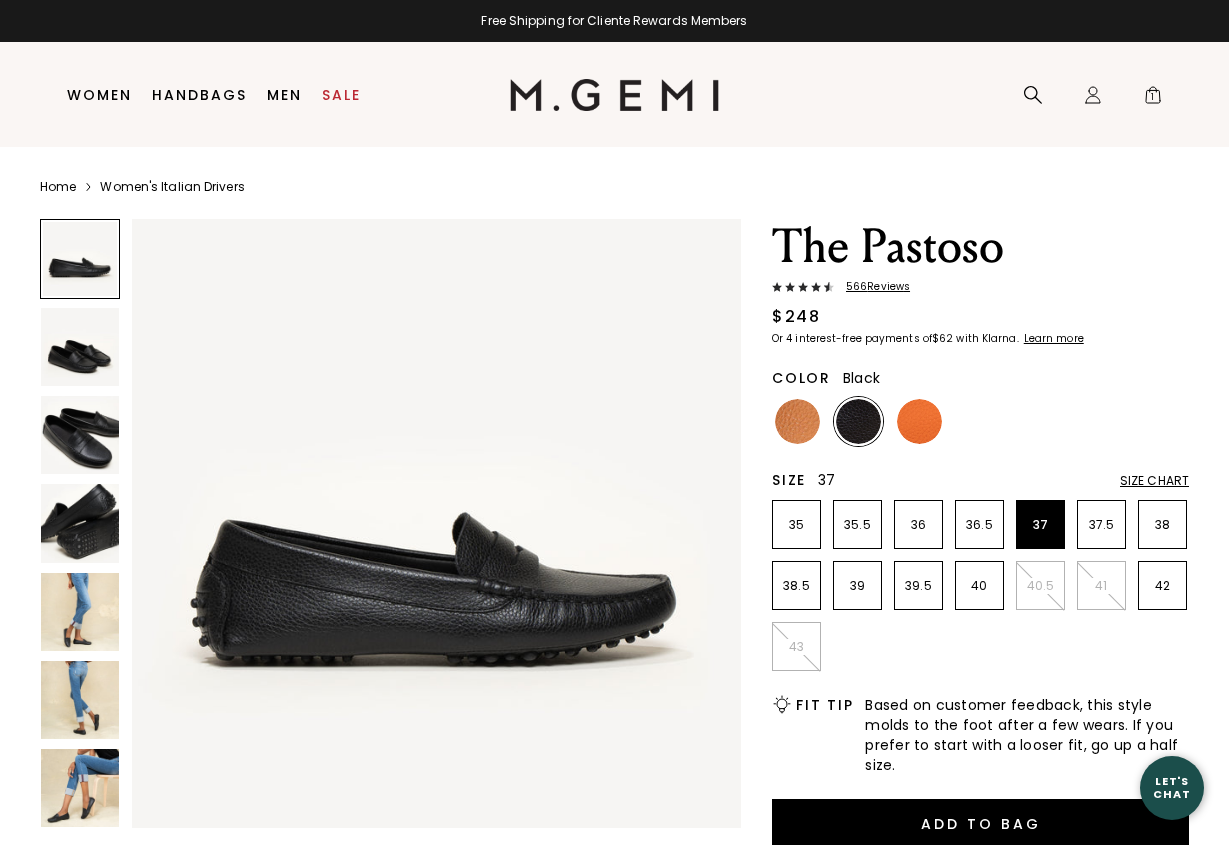 click at bounding box center (80, 612) 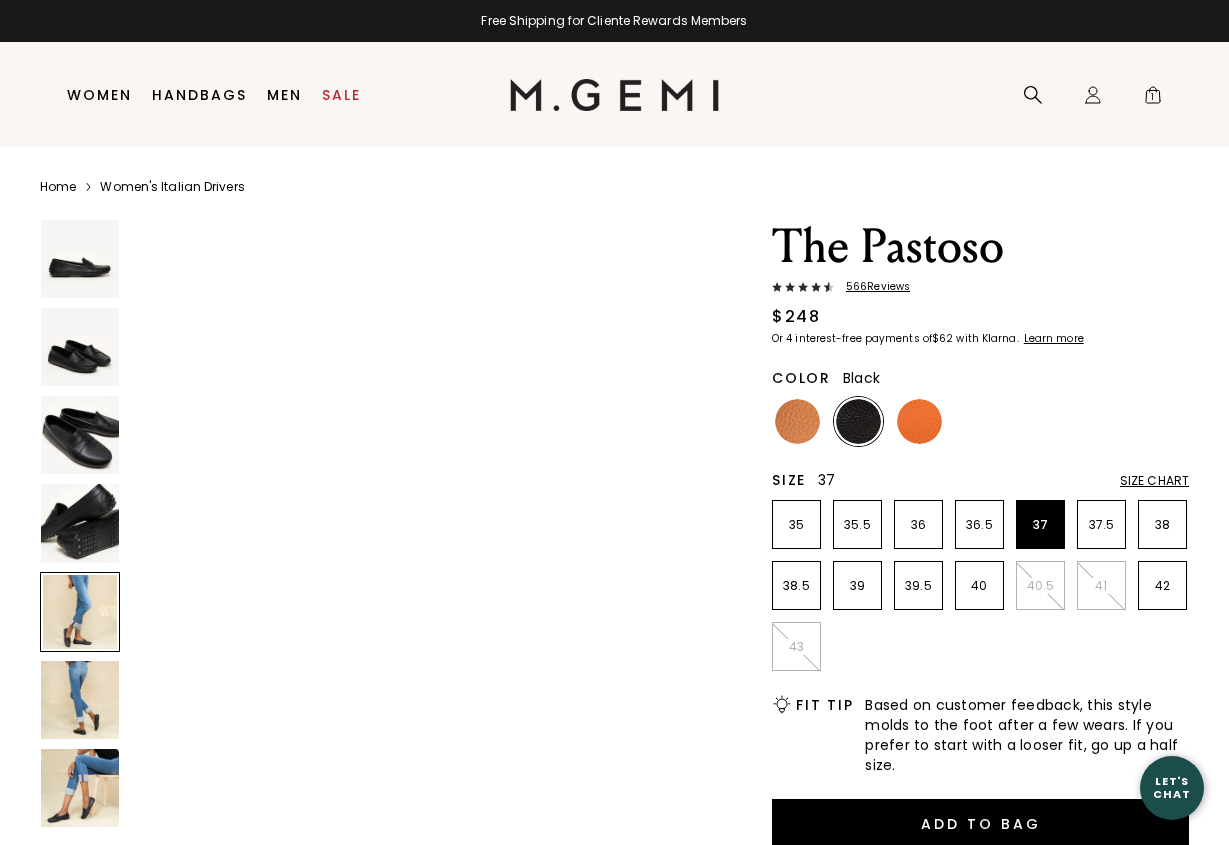 scroll, scrollTop: 2516, scrollLeft: 0, axis: vertical 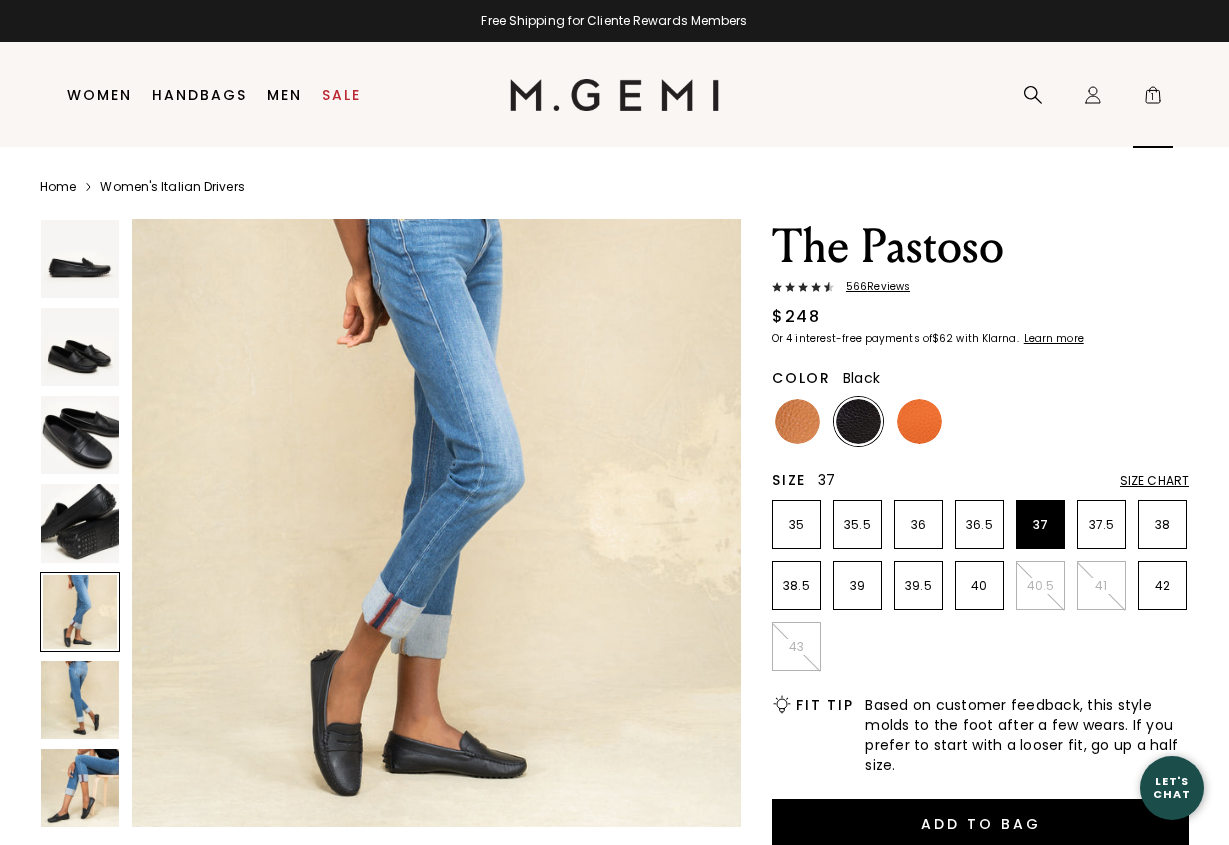 click on "1" at bounding box center [1153, 99] 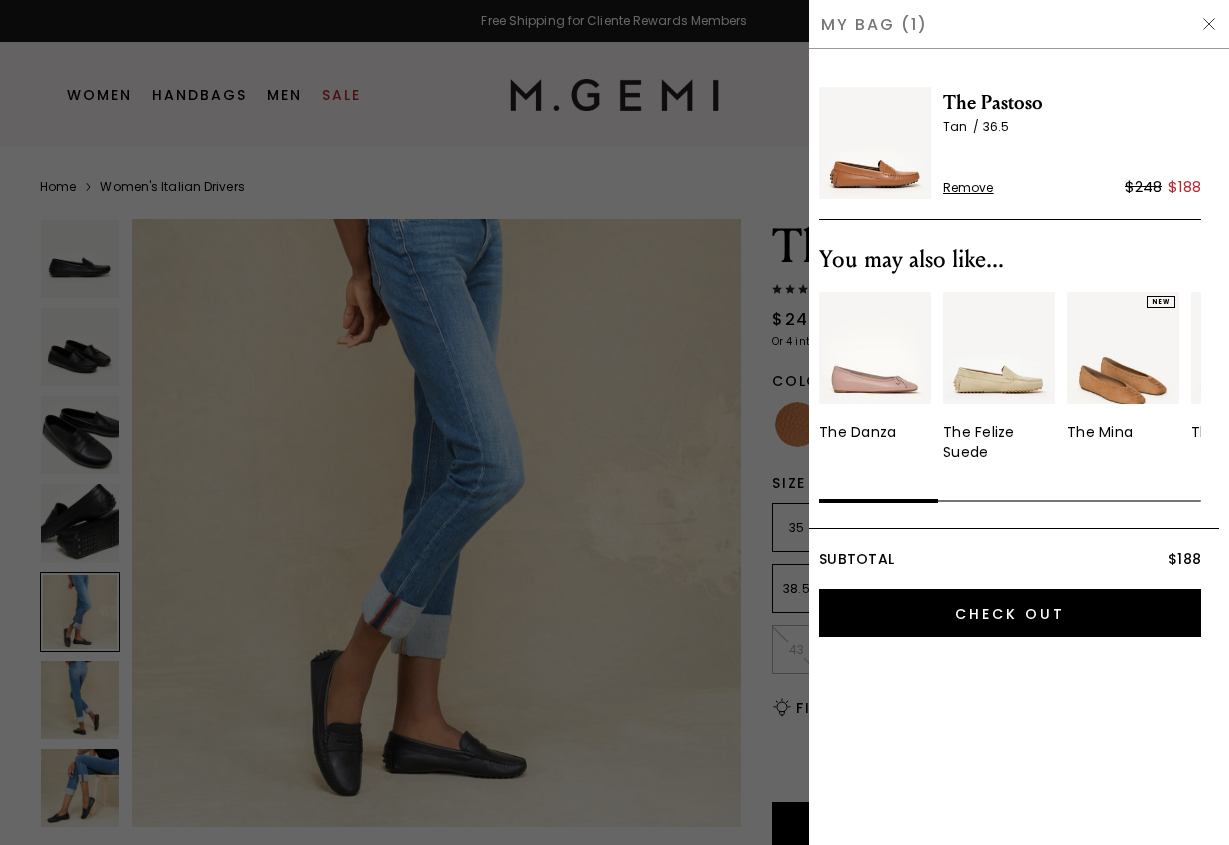 click on "Remove" at bounding box center [968, 188] 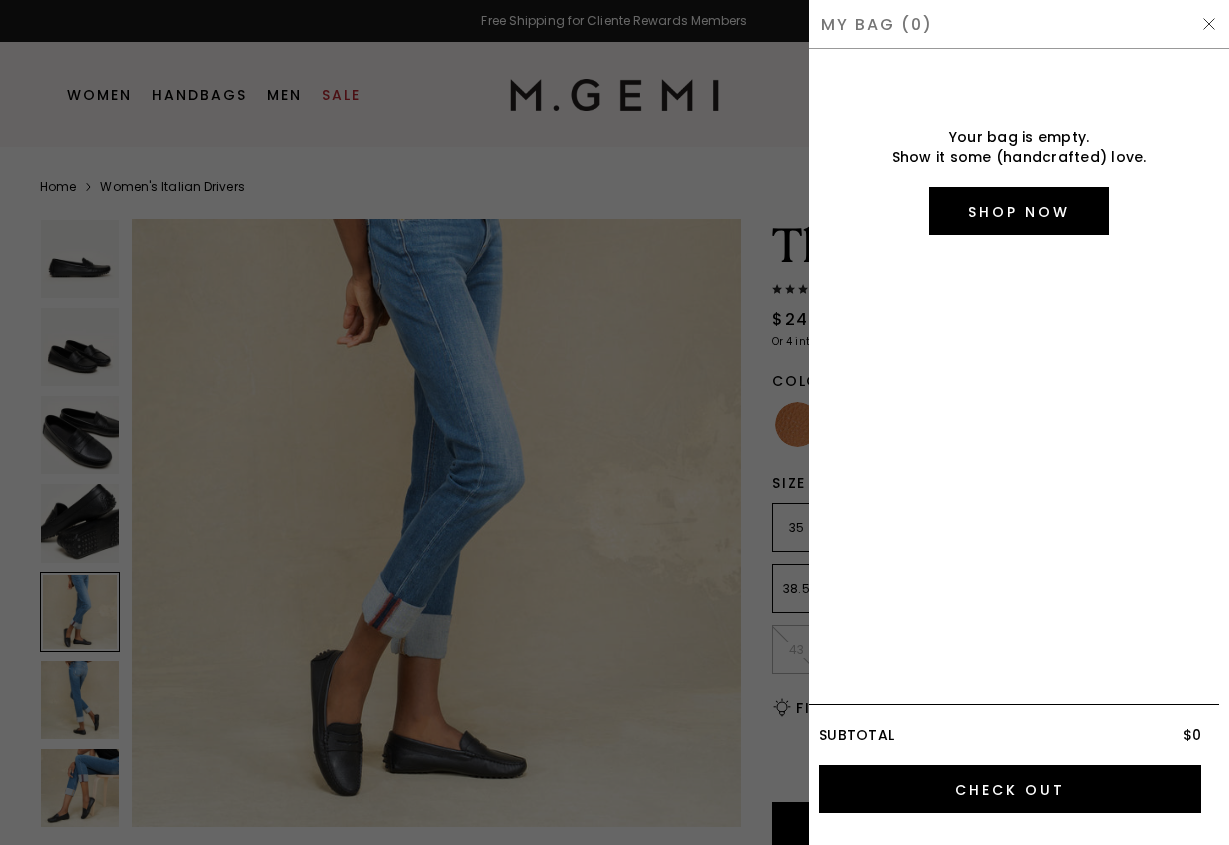 click at bounding box center [614, 422] 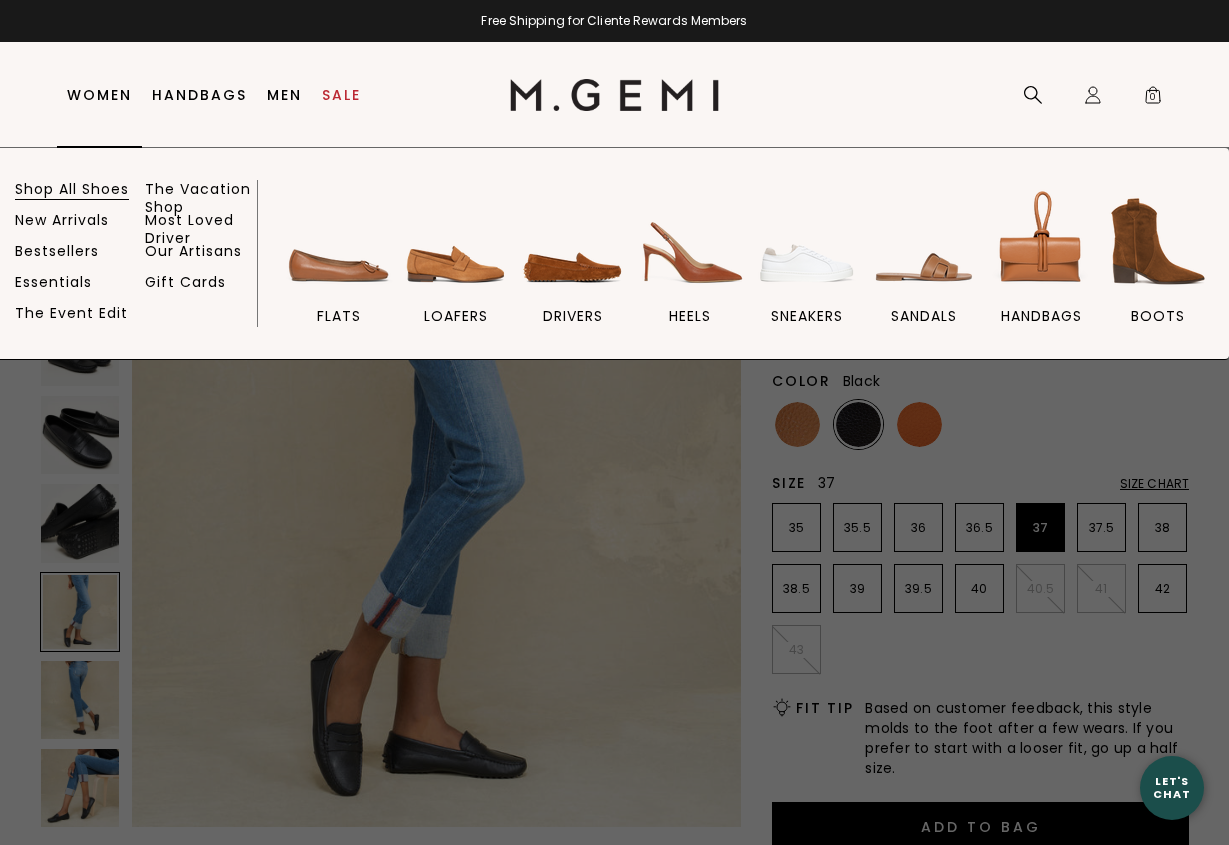 click on "Shop All Shoes" at bounding box center (72, 189) 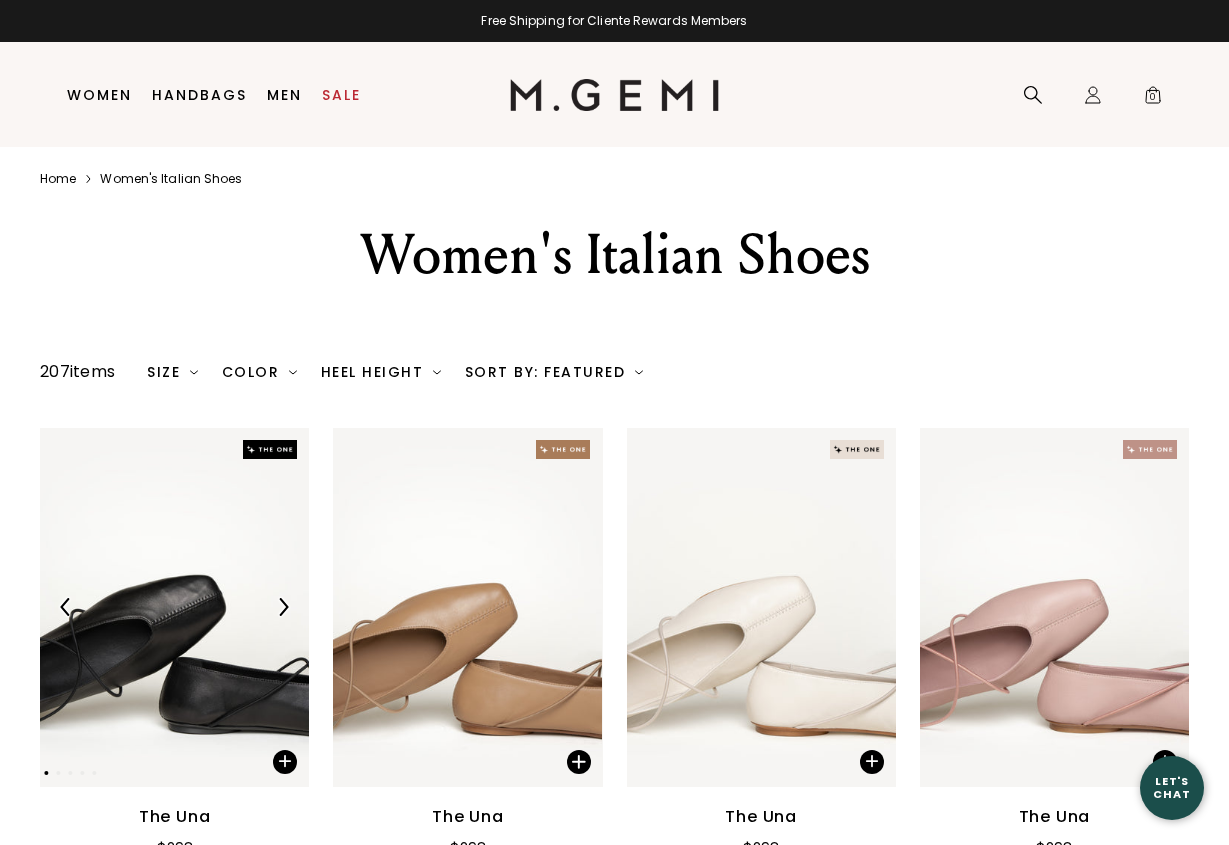 scroll, scrollTop: 0, scrollLeft: 0, axis: both 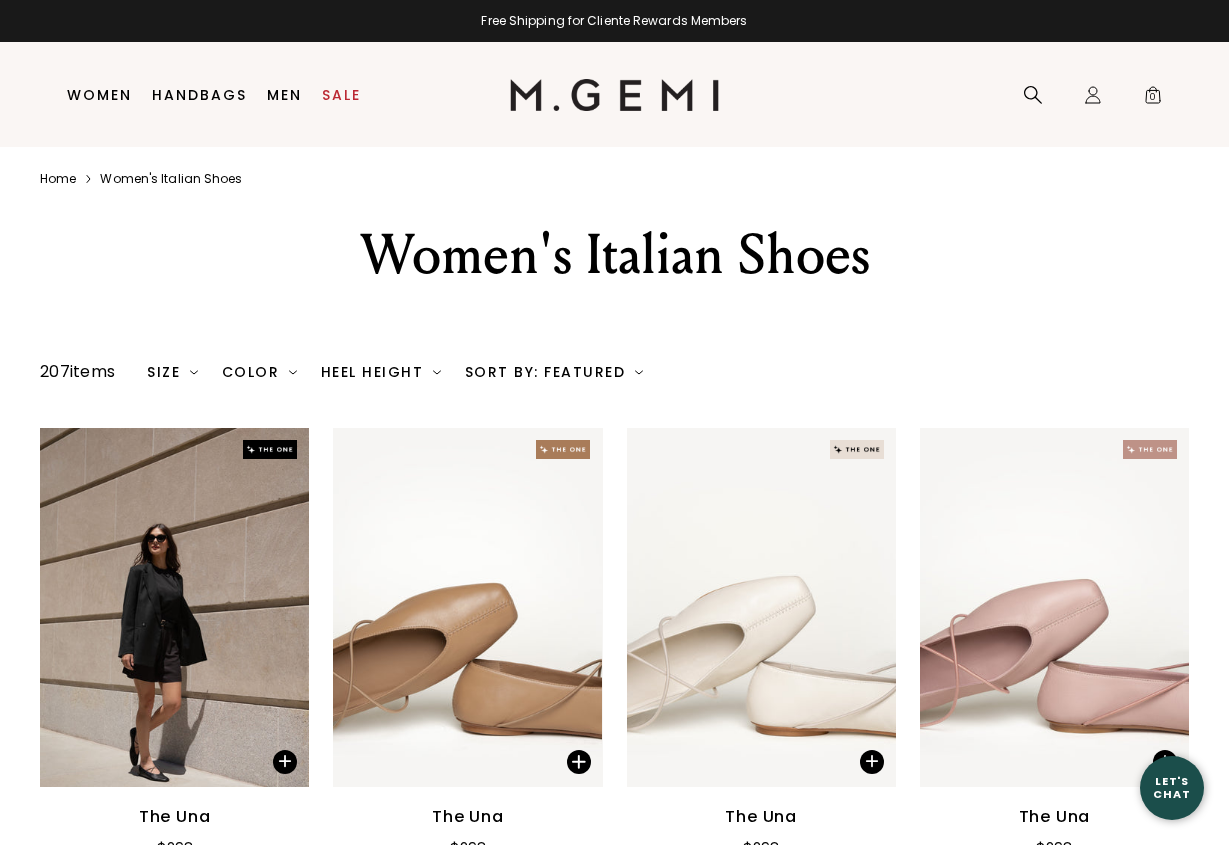 click on "Size" at bounding box center (172, 372) 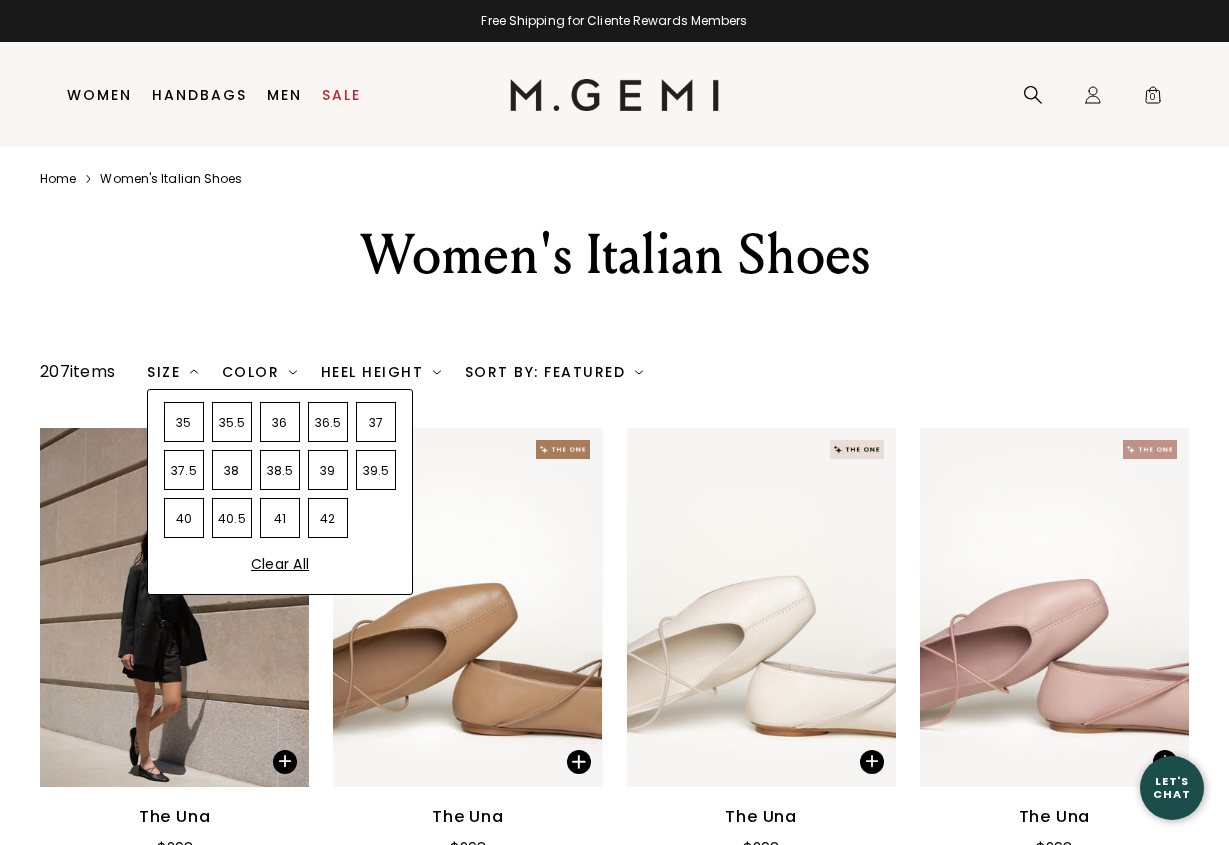 scroll, scrollTop: 0, scrollLeft: 0, axis: both 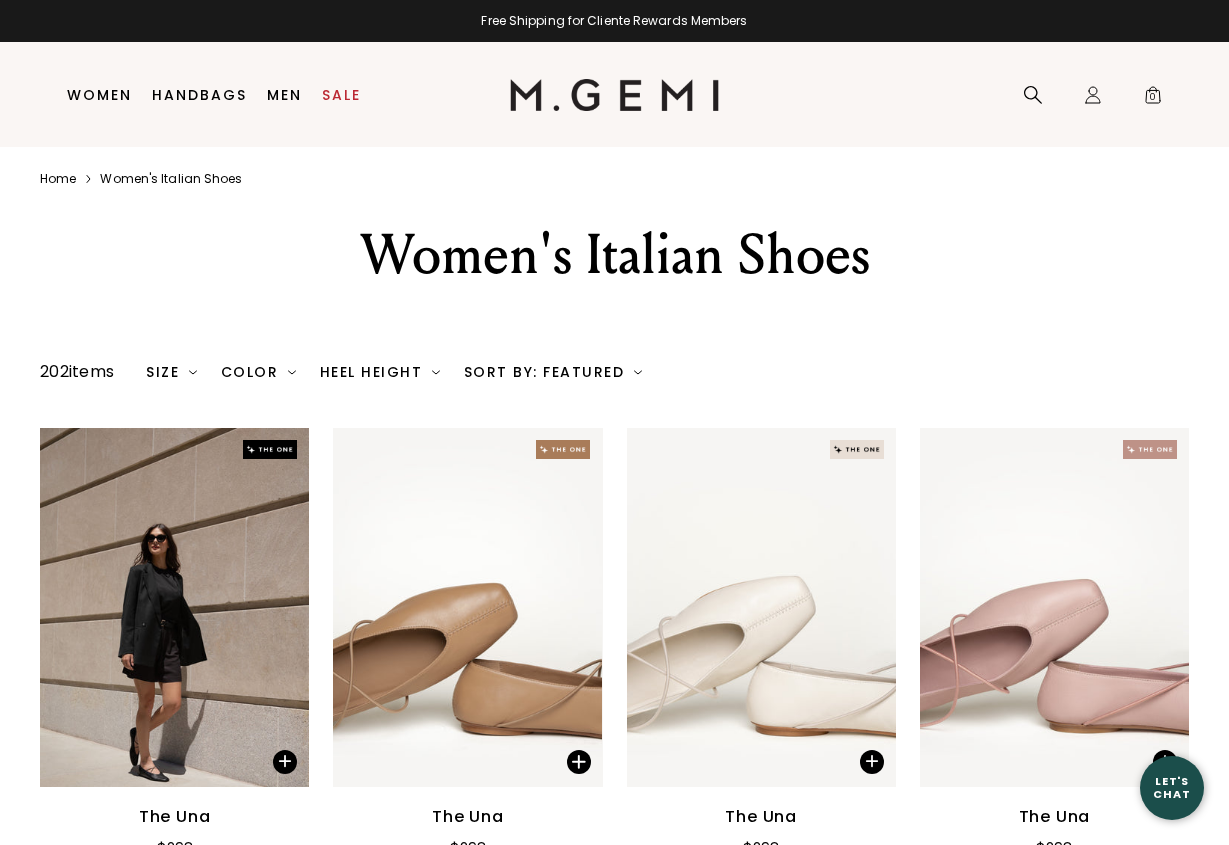 click on "Size" at bounding box center [171, 372] 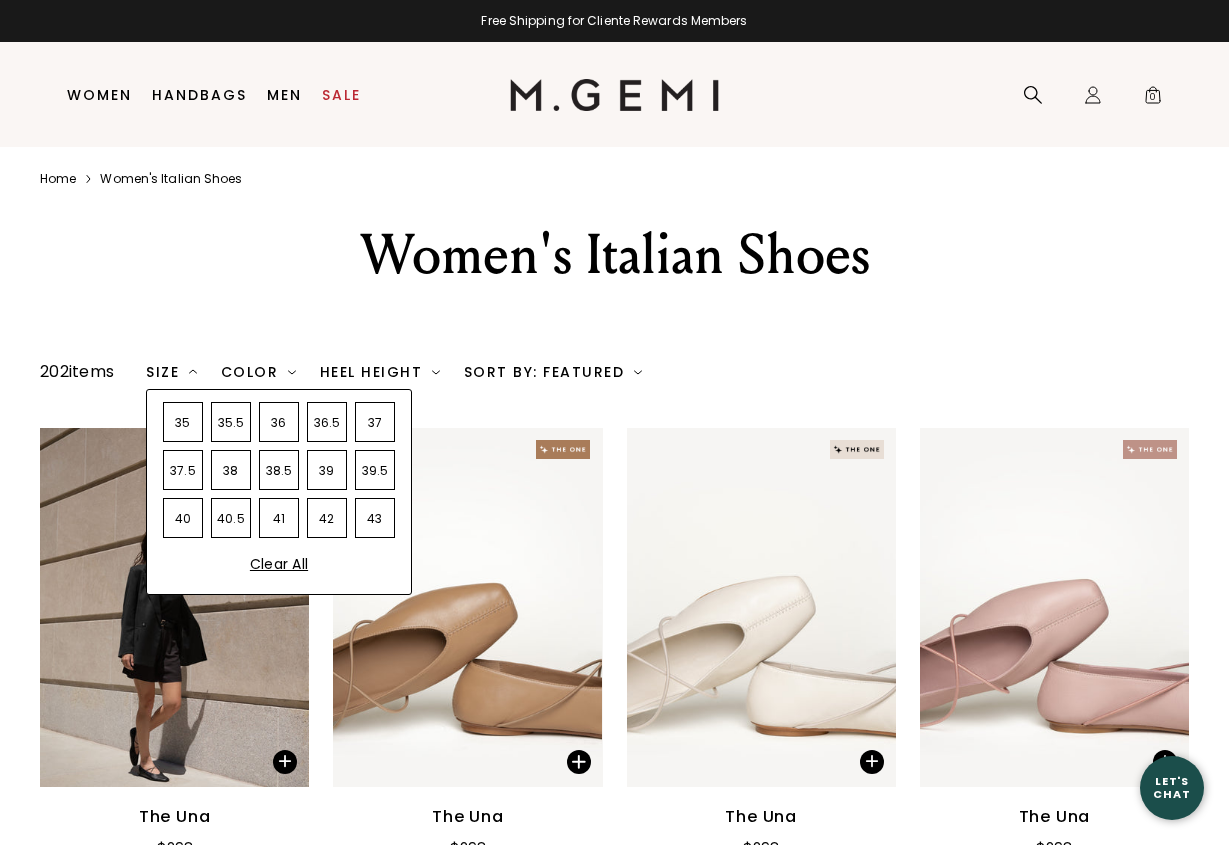 click on "37" at bounding box center (375, 422) 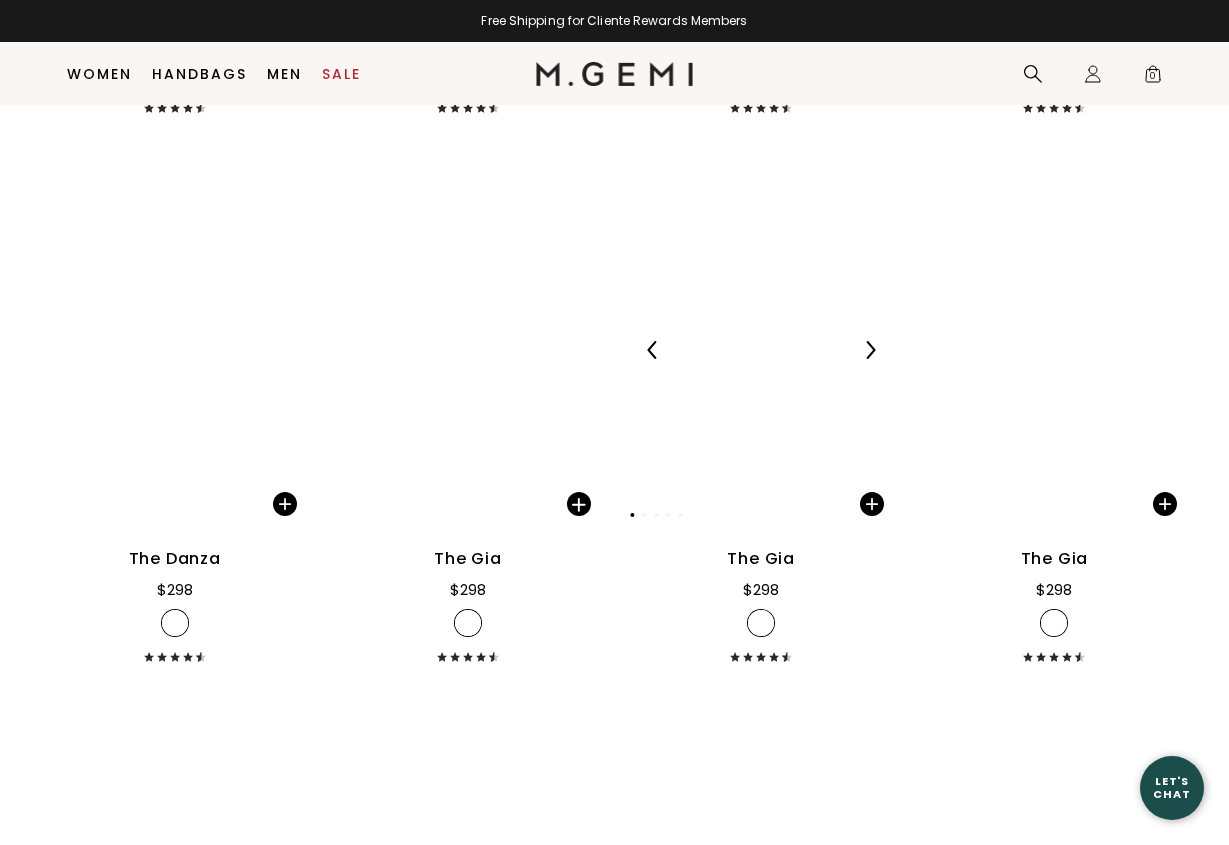 scroll, scrollTop: 11597, scrollLeft: 0, axis: vertical 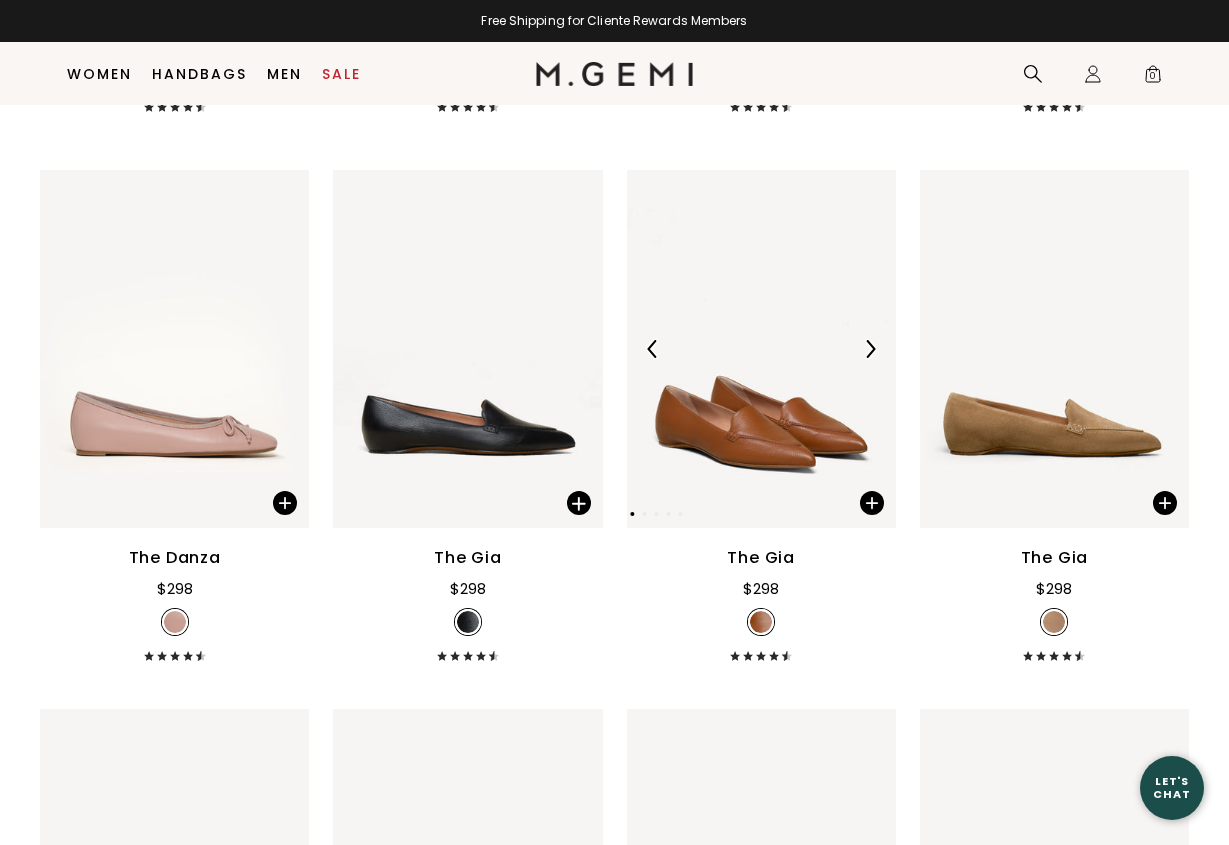 click at bounding box center (761, 349) 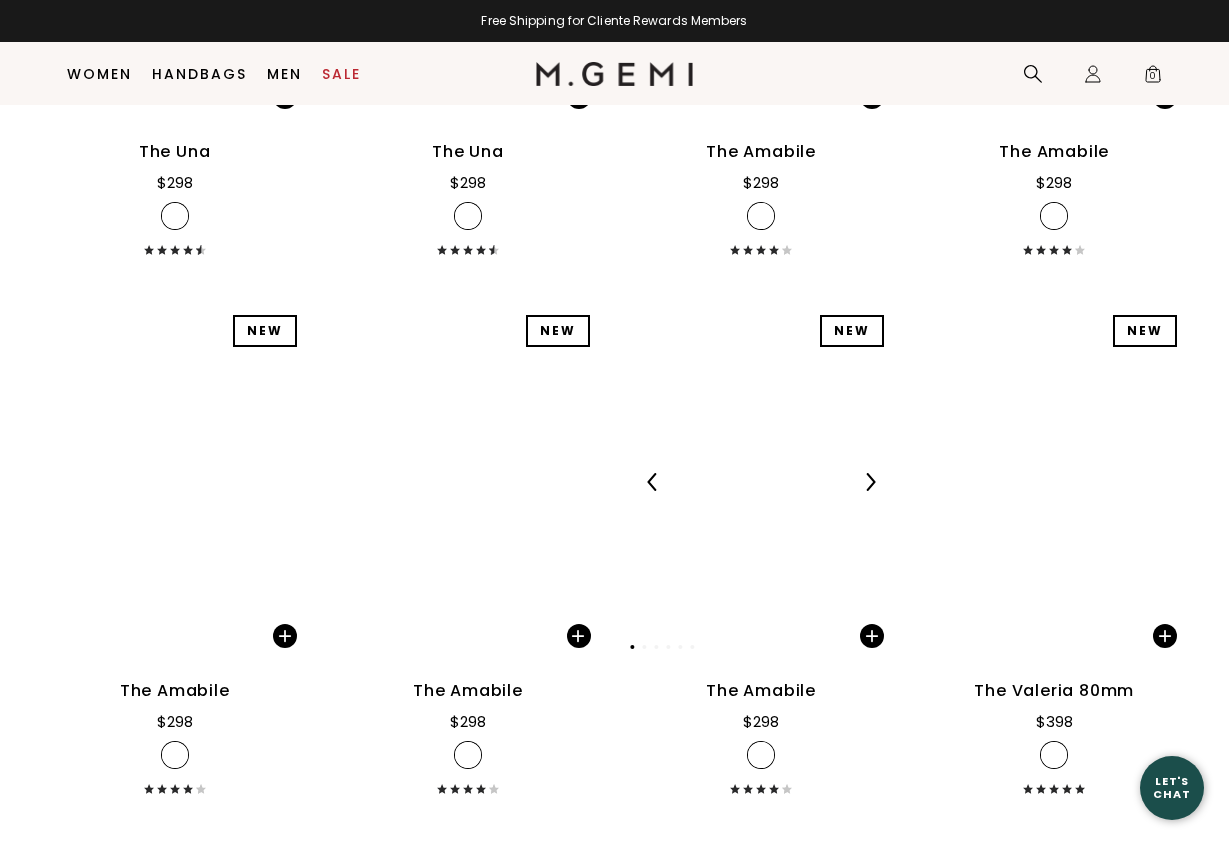 scroll, scrollTop: 21191, scrollLeft: 0, axis: vertical 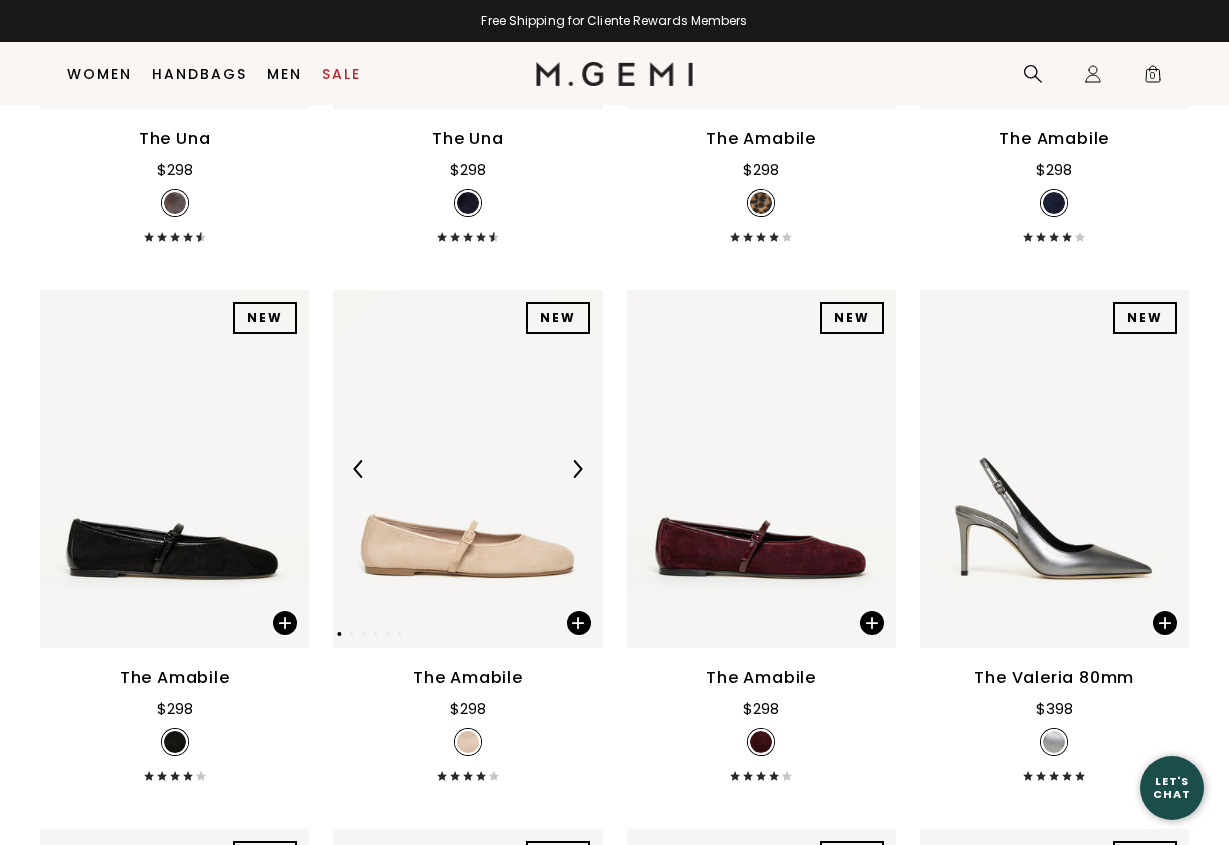 click at bounding box center (577, 469) 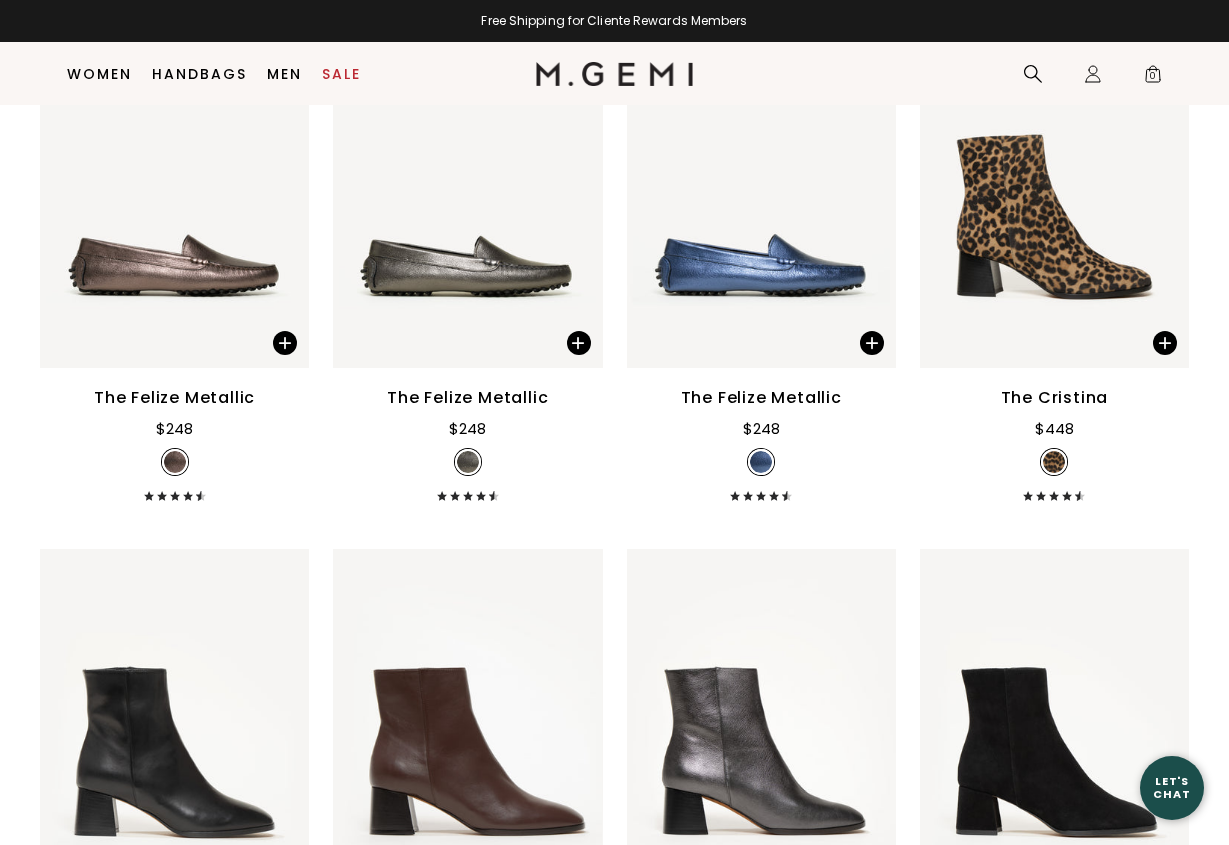 scroll, scrollTop: 23073, scrollLeft: 0, axis: vertical 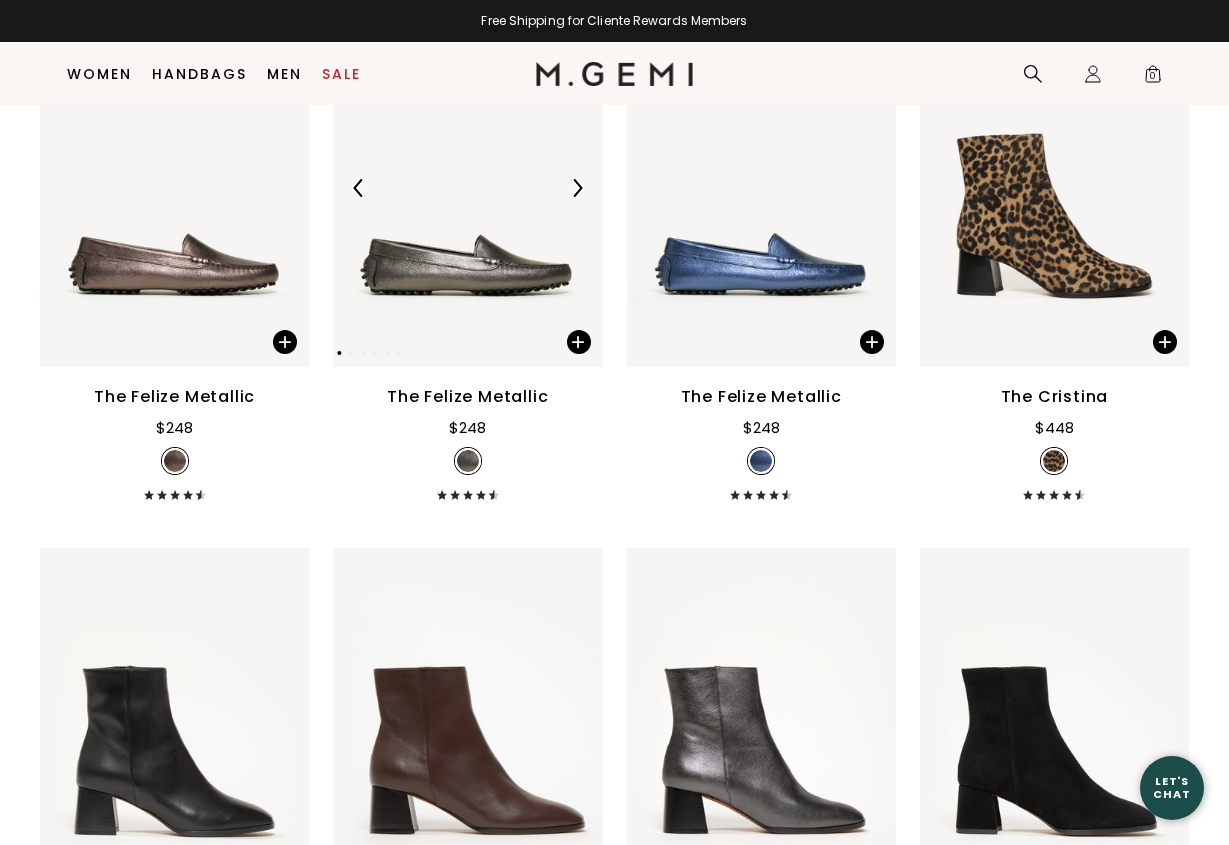 click at bounding box center [577, 188] 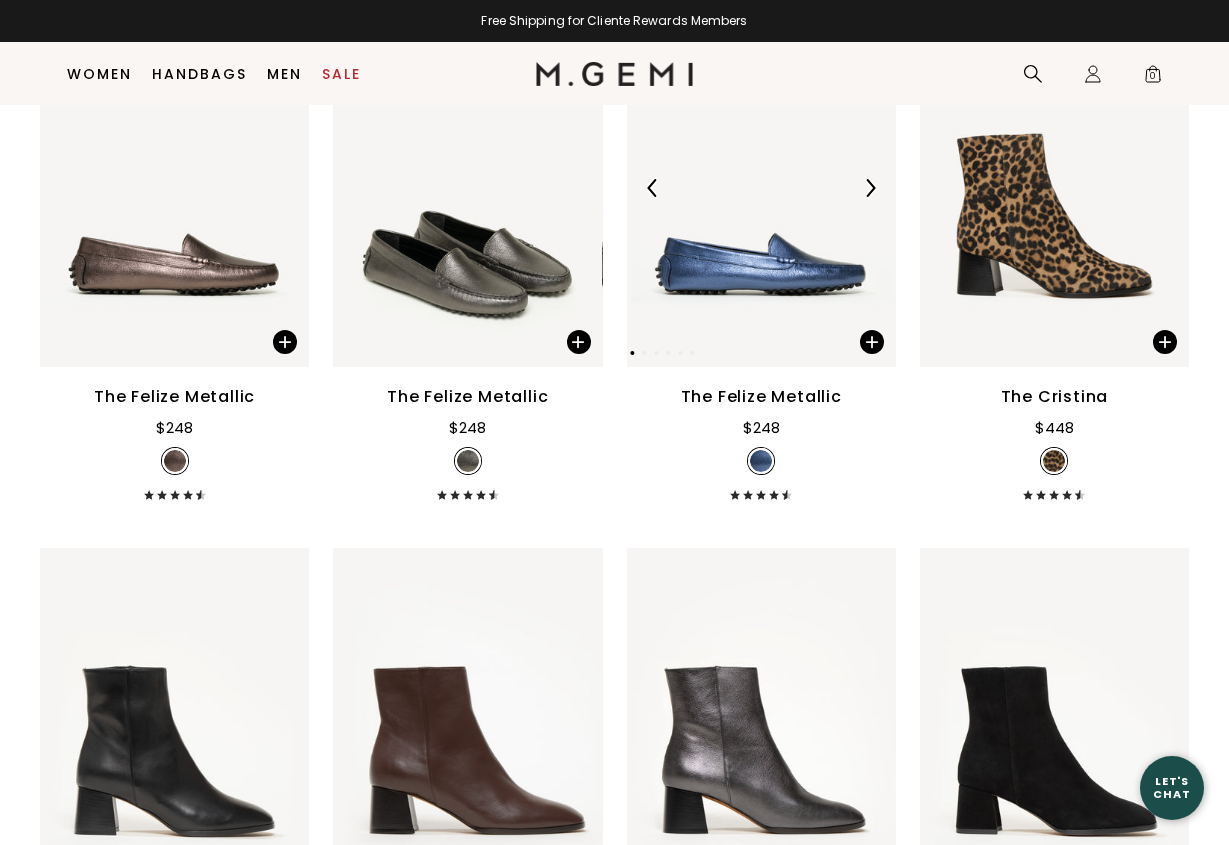 click at bounding box center (870, 188) 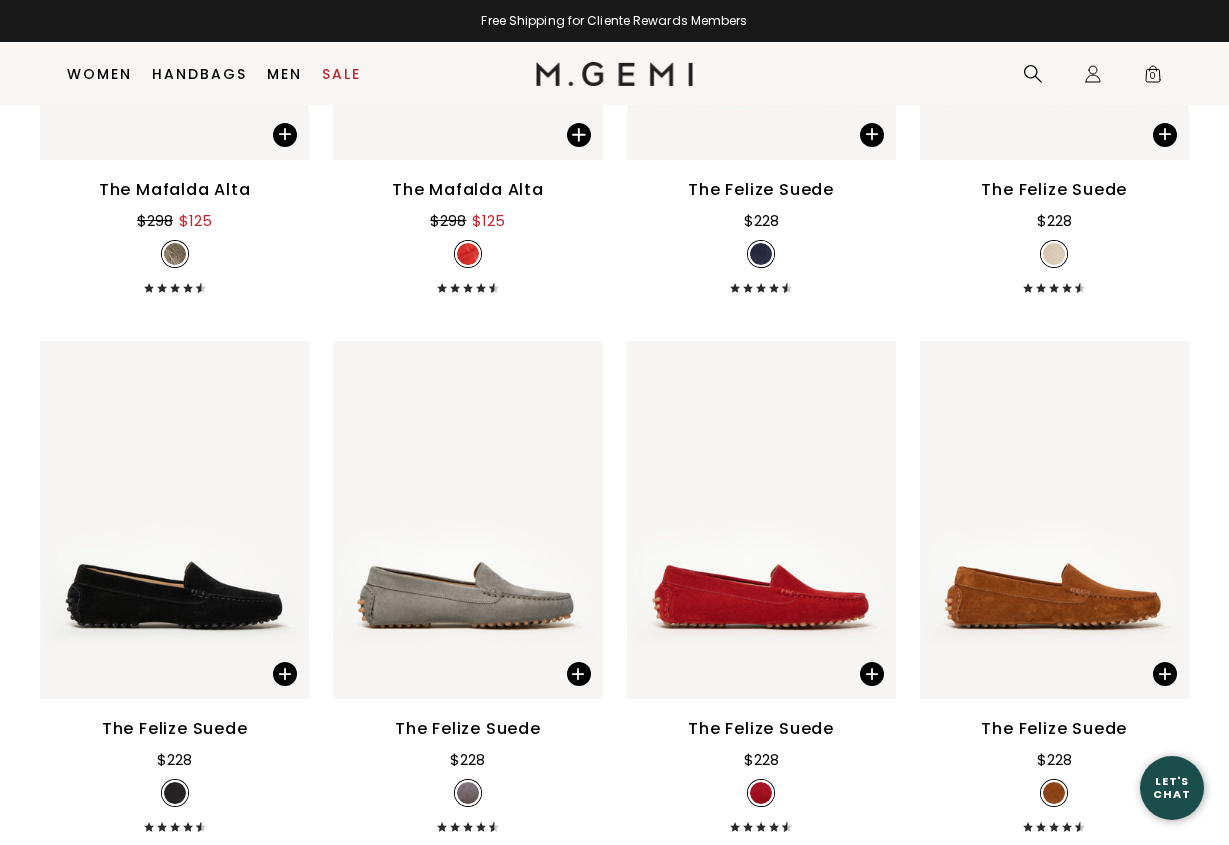 scroll, scrollTop: 7102, scrollLeft: 0, axis: vertical 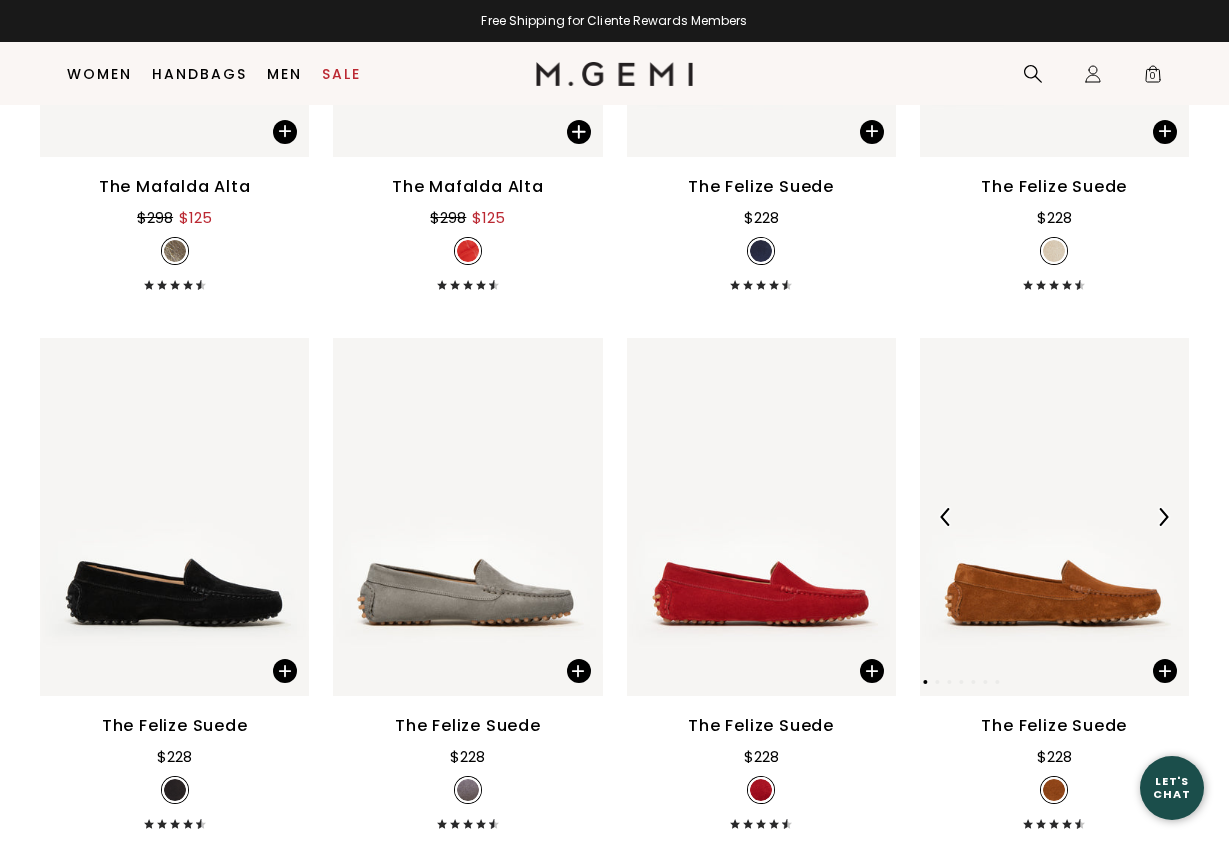 click at bounding box center (1054, 517) 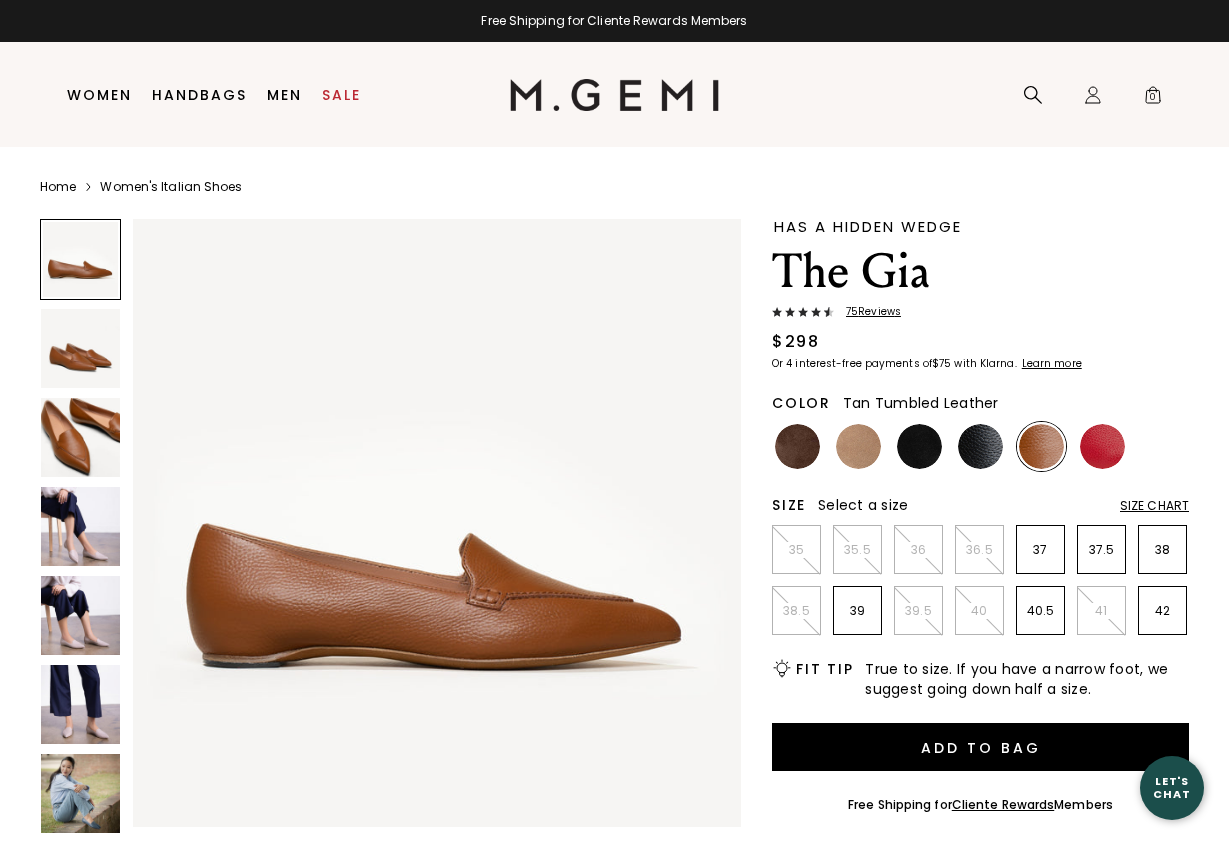 scroll, scrollTop: 0, scrollLeft: 0, axis: both 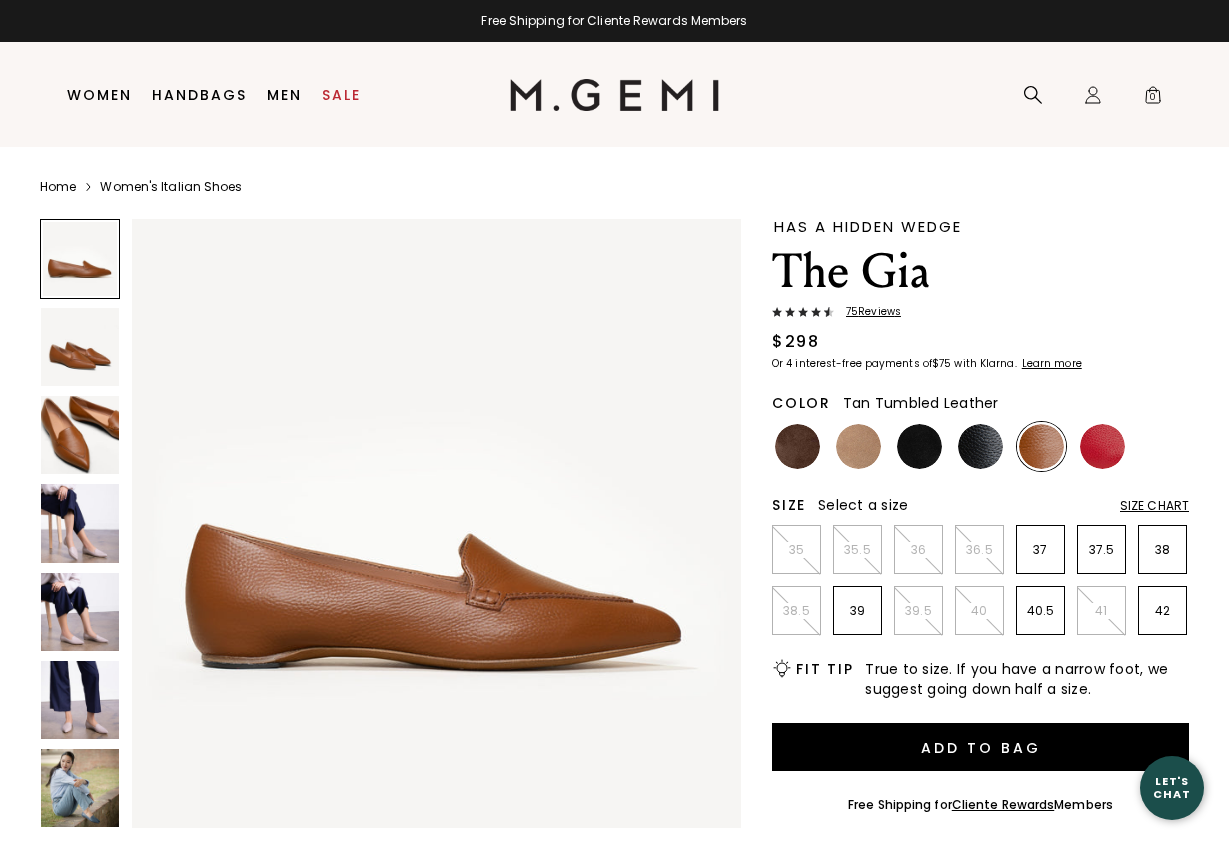 click at bounding box center (80, 523) 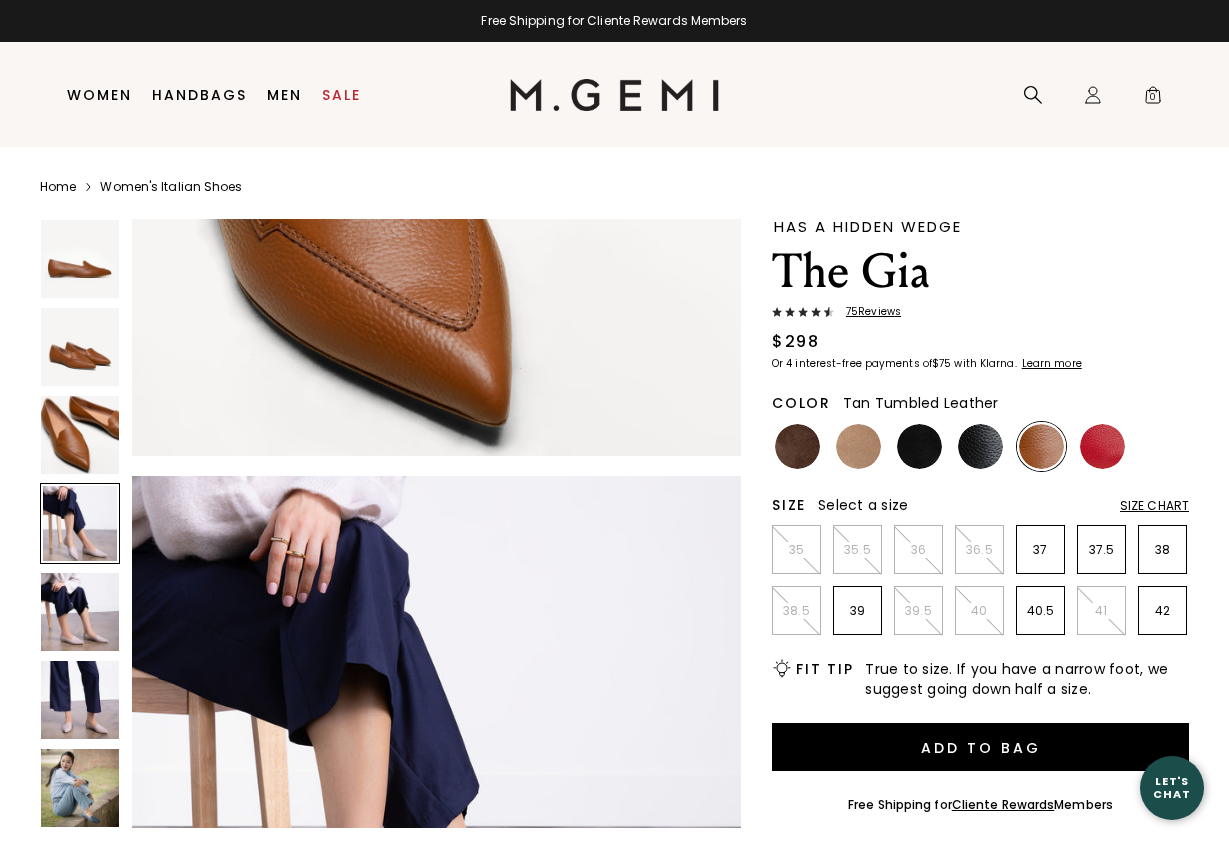 scroll, scrollTop: 1887, scrollLeft: 0, axis: vertical 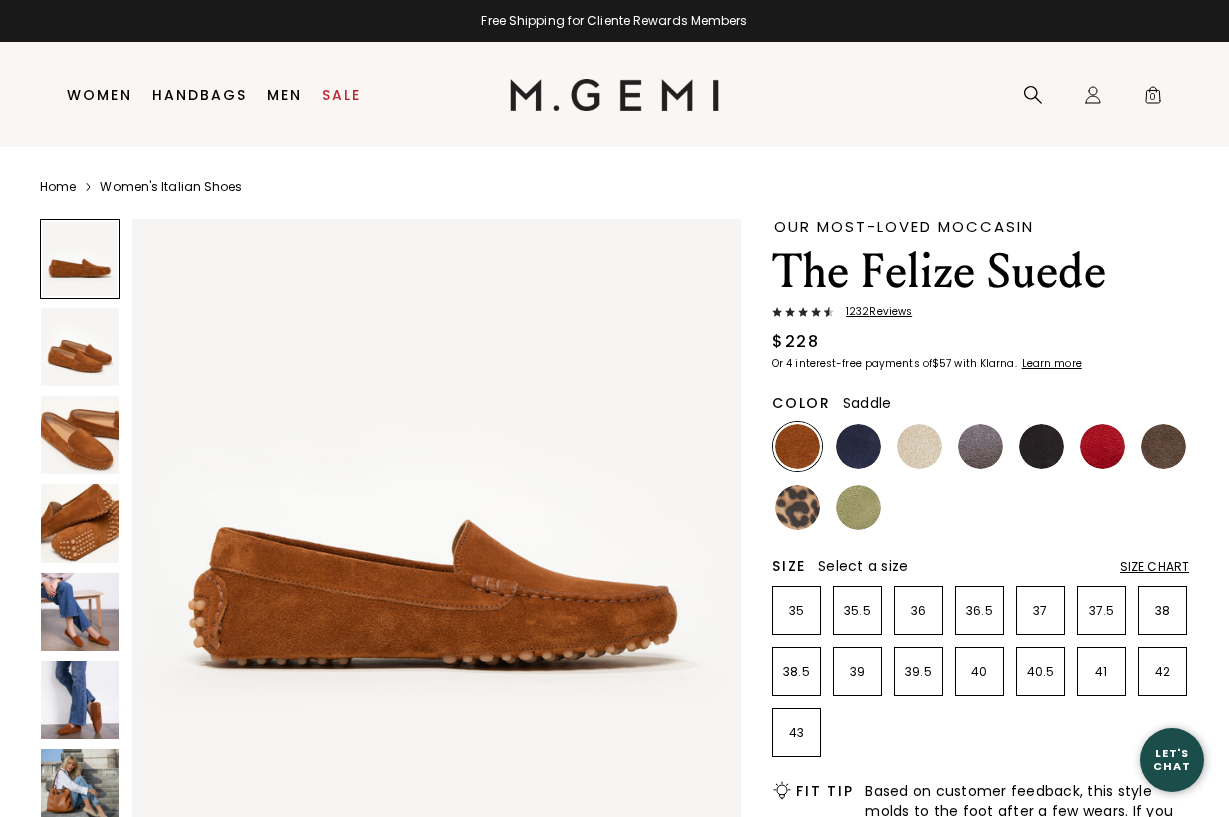 click on "37" at bounding box center [1040, 610] 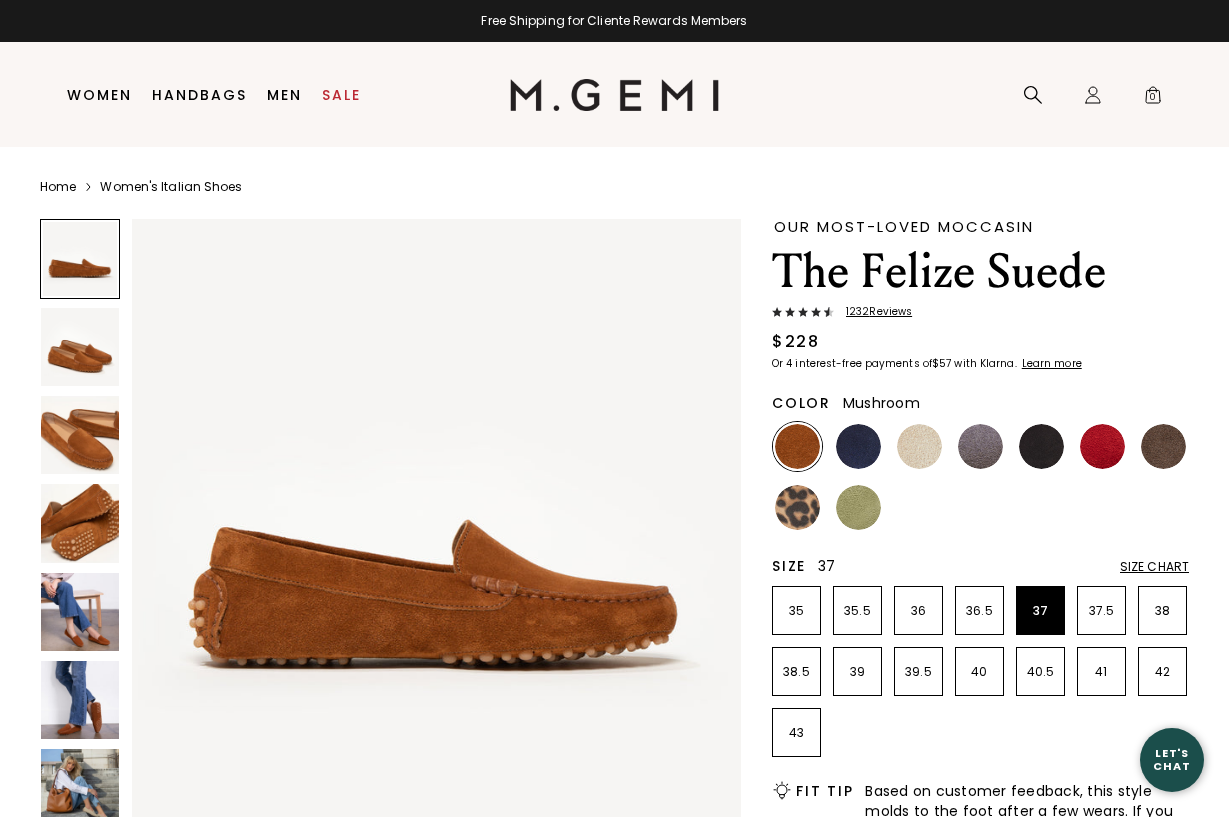 click at bounding box center (1163, 446) 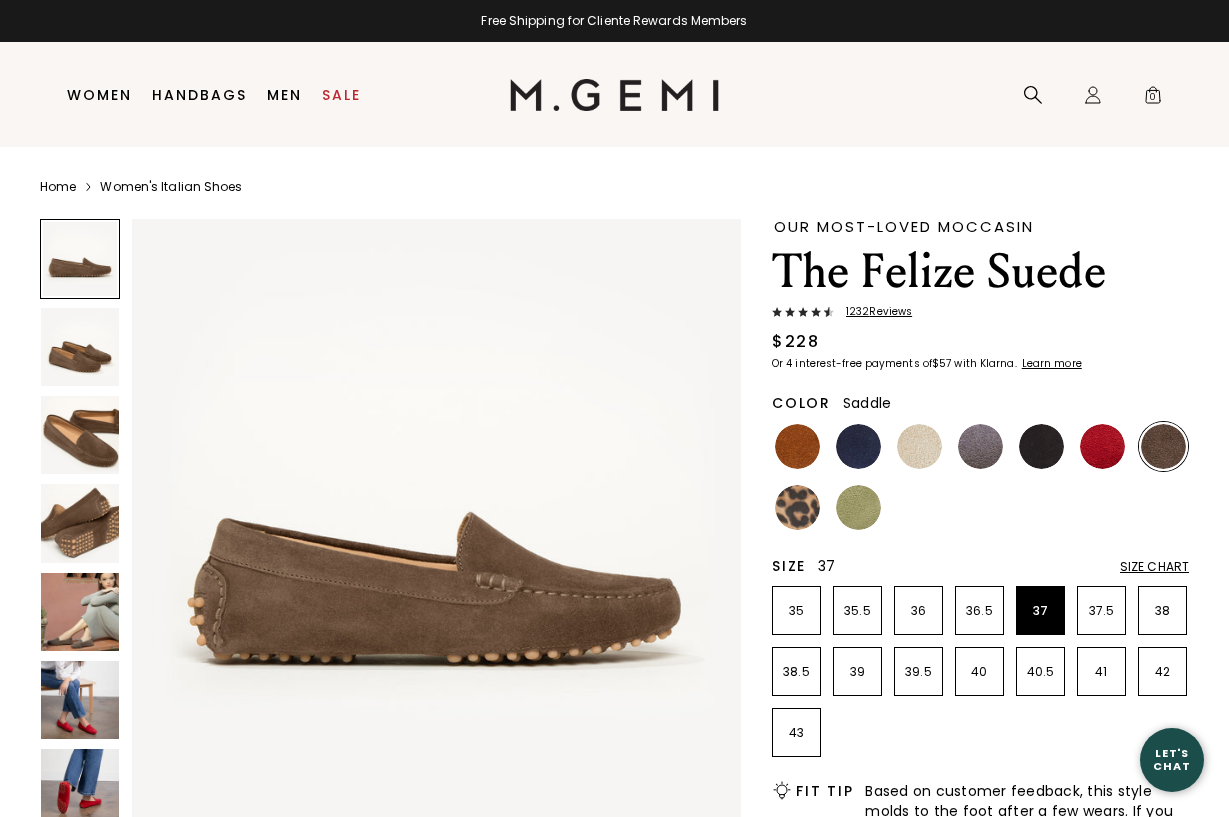 click at bounding box center (797, 446) 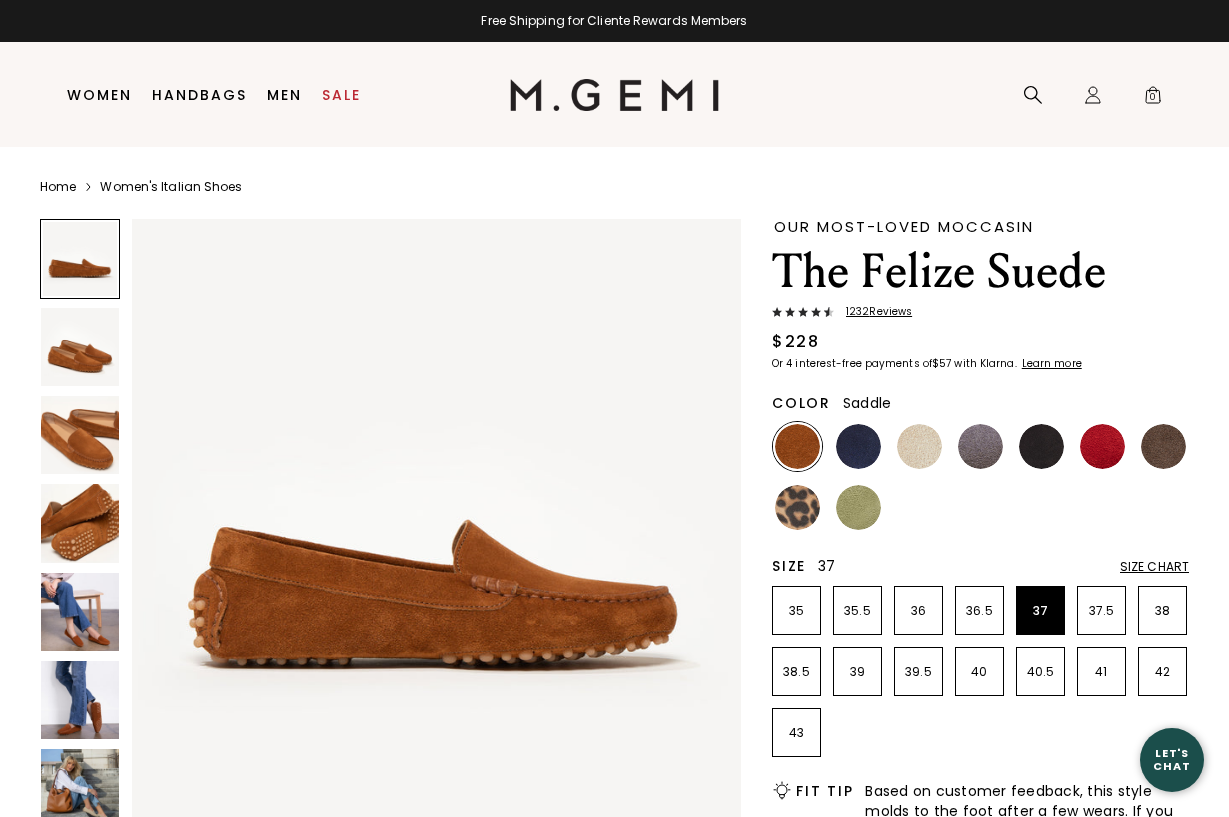 click at bounding box center (80, 347) 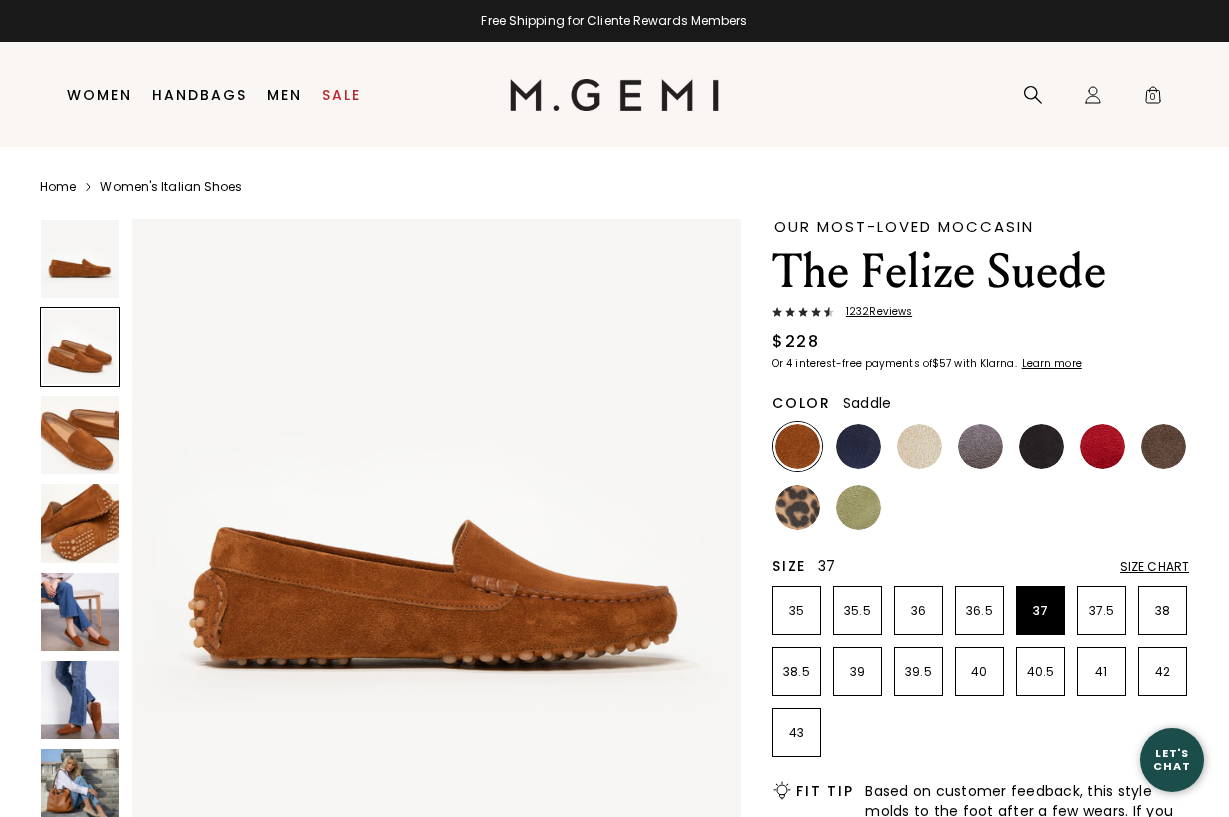 scroll, scrollTop: 629, scrollLeft: 0, axis: vertical 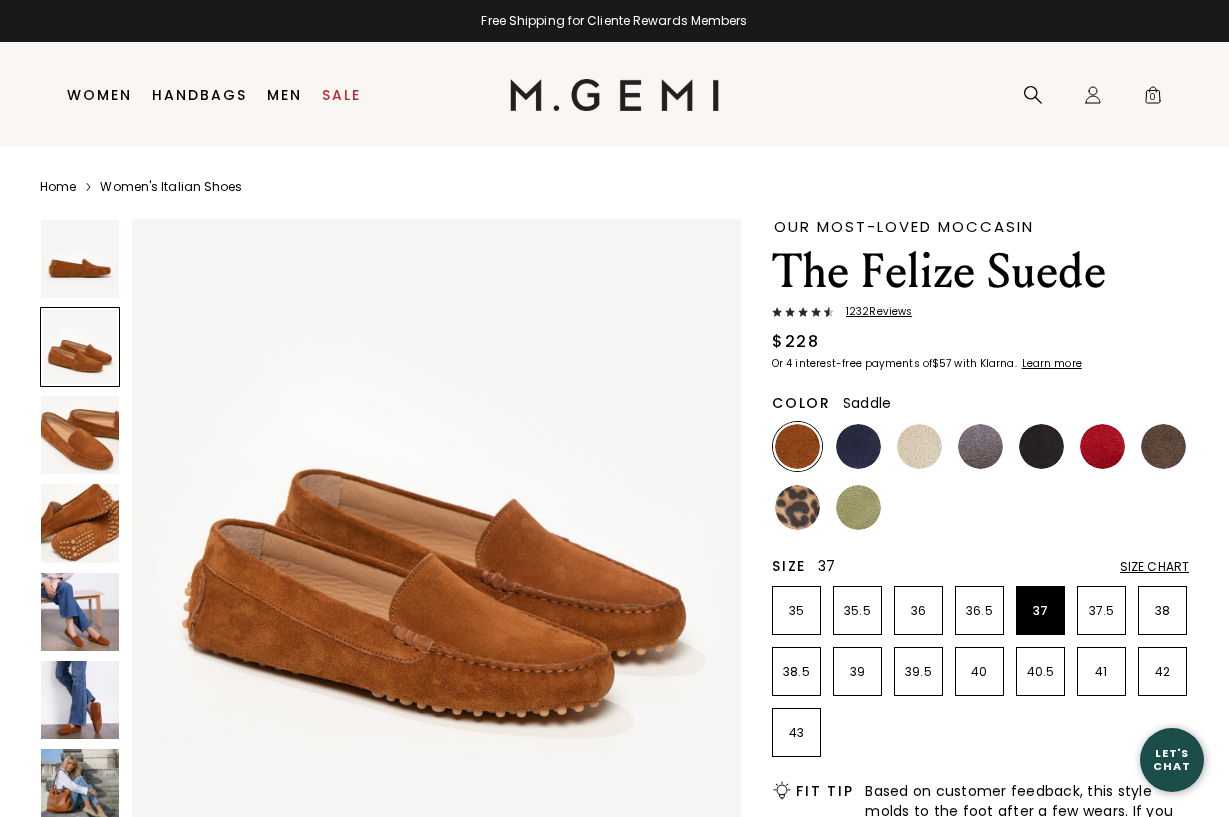 click at bounding box center [80, 435] 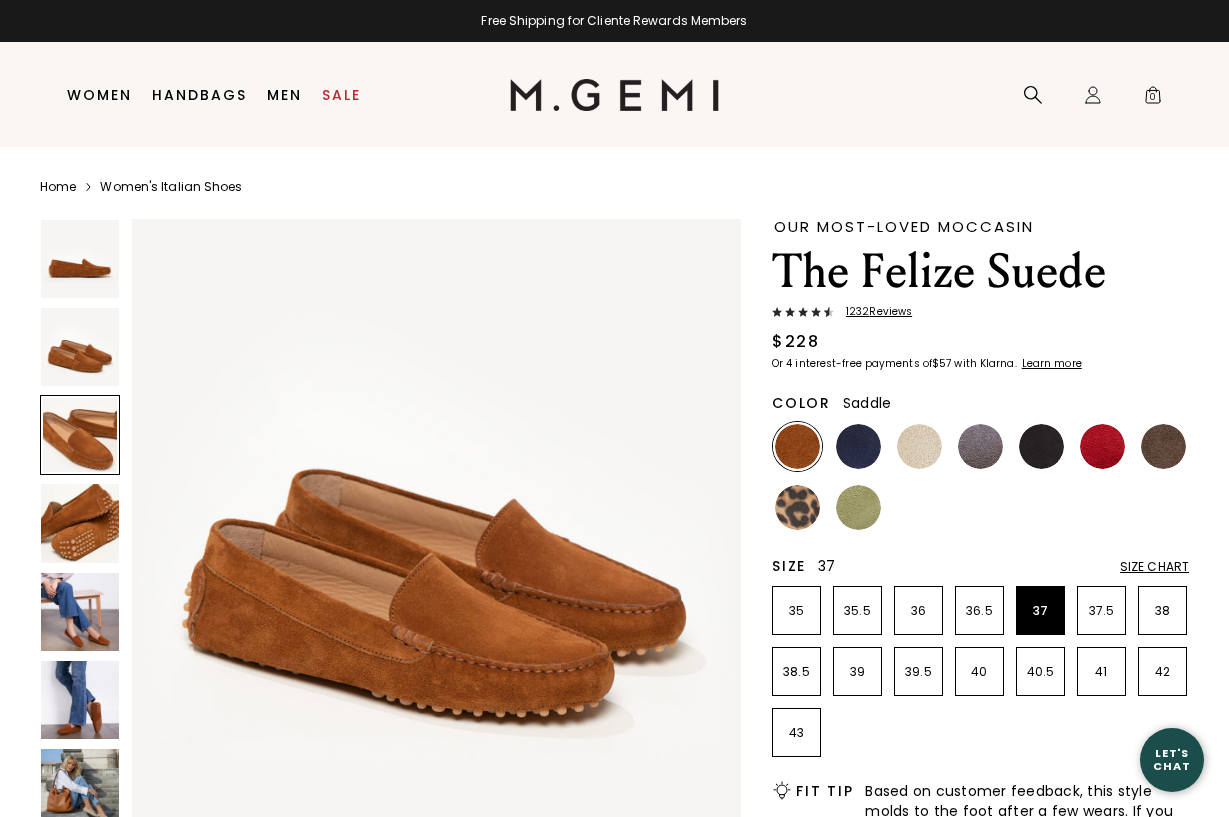 scroll, scrollTop: 1258, scrollLeft: 0, axis: vertical 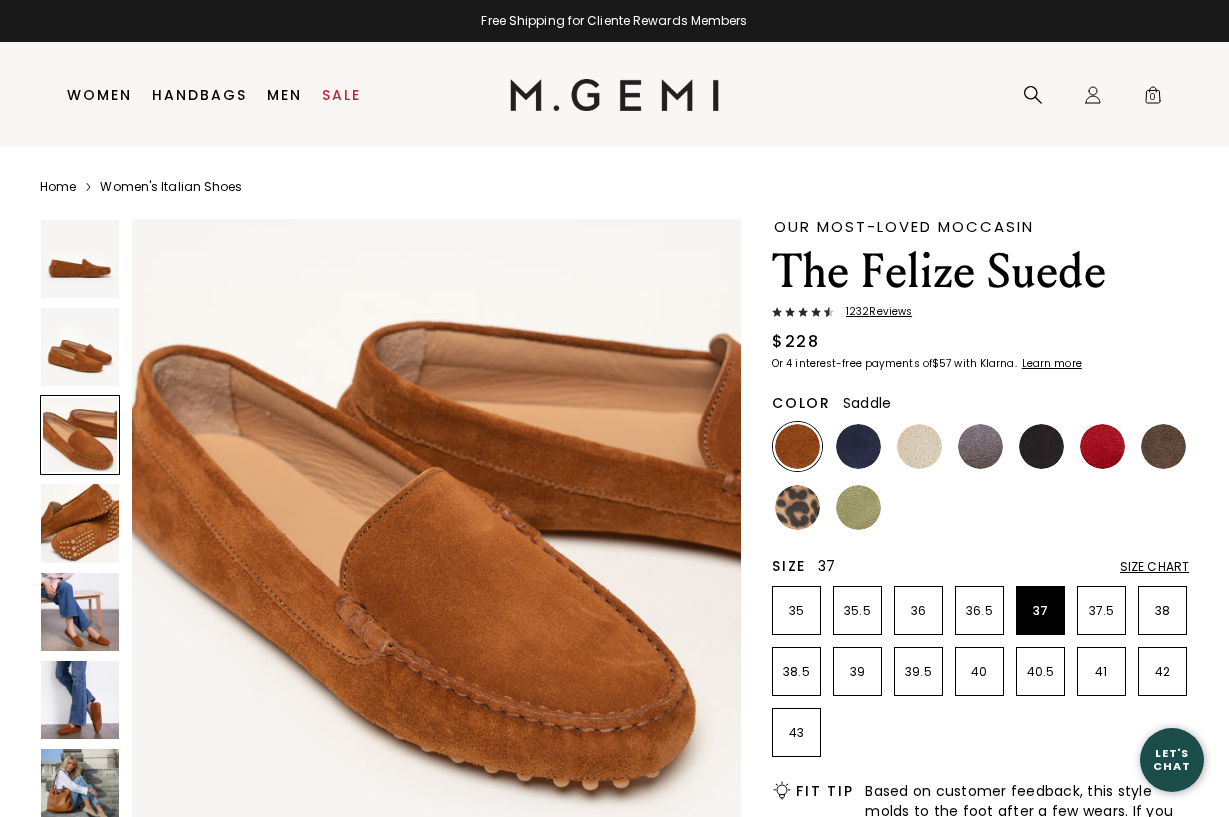 click at bounding box center (80, 523) 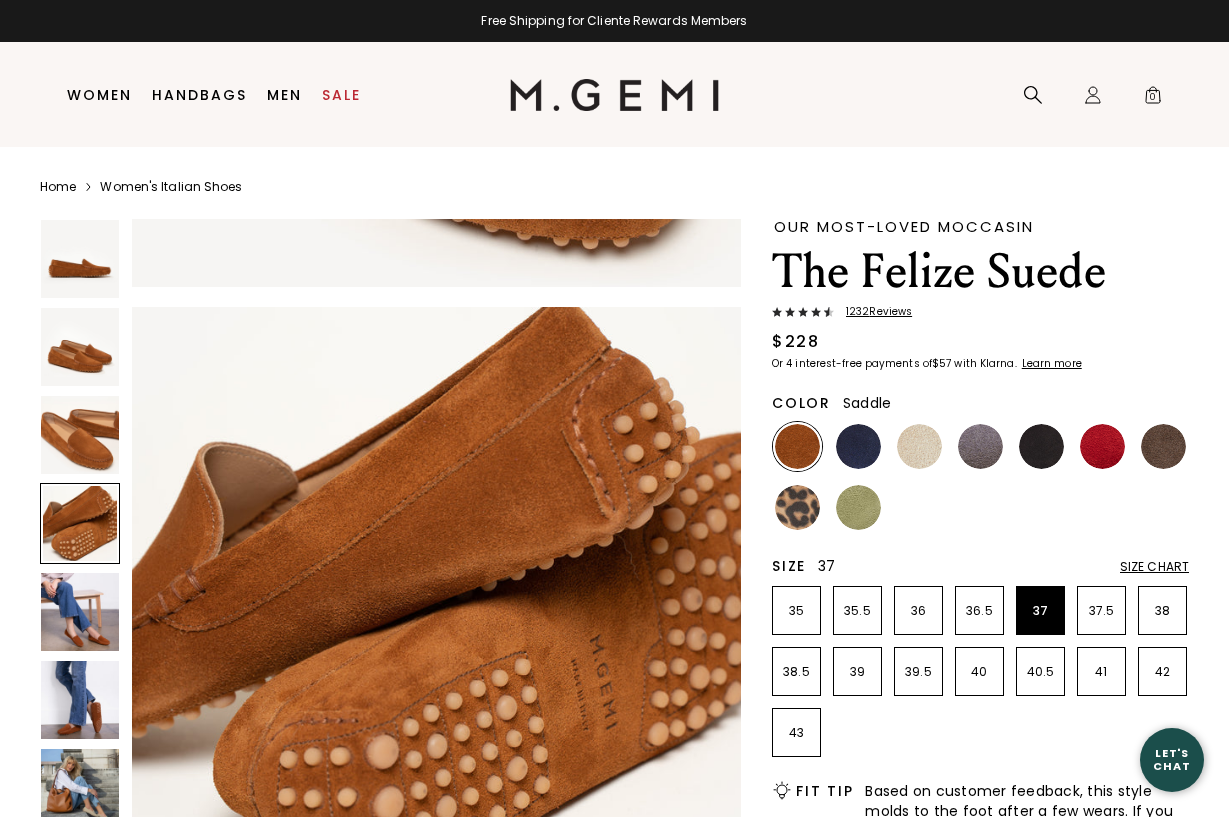 scroll, scrollTop: 1887, scrollLeft: 0, axis: vertical 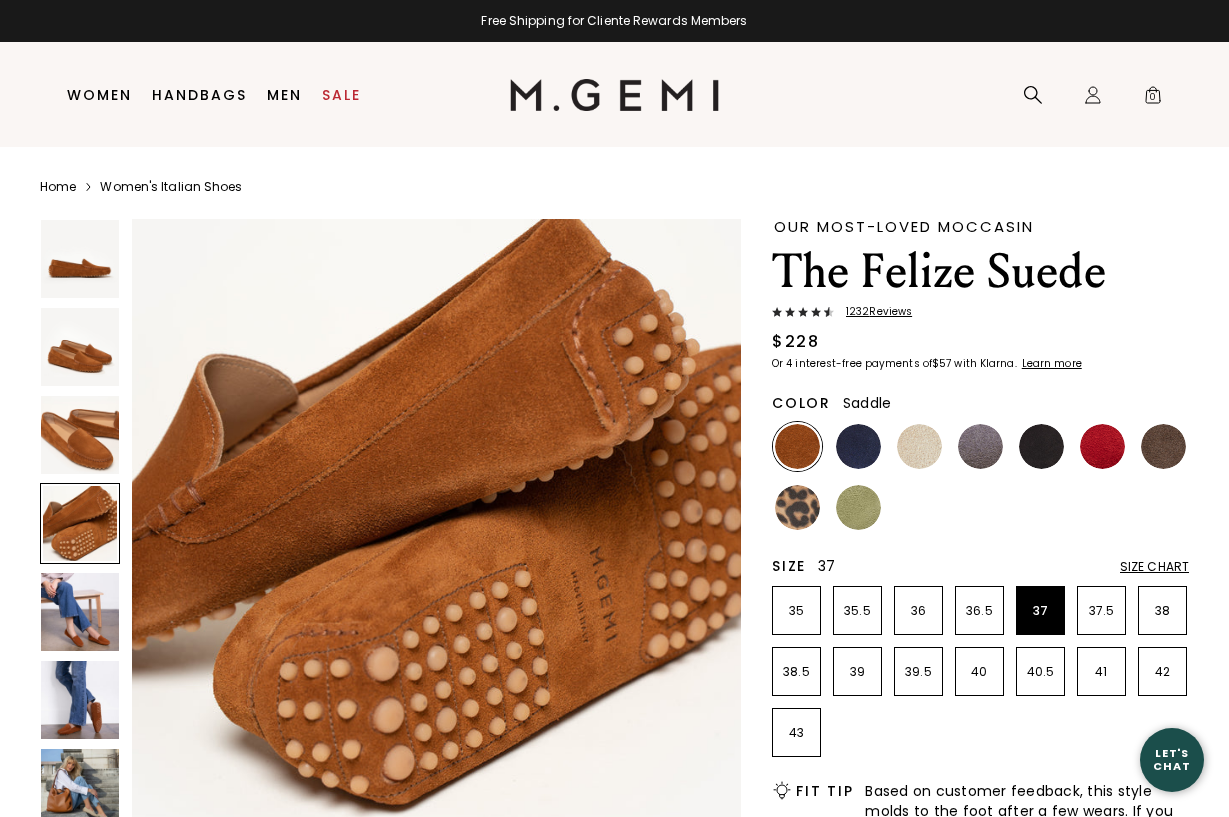 click at bounding box center (80, 523) 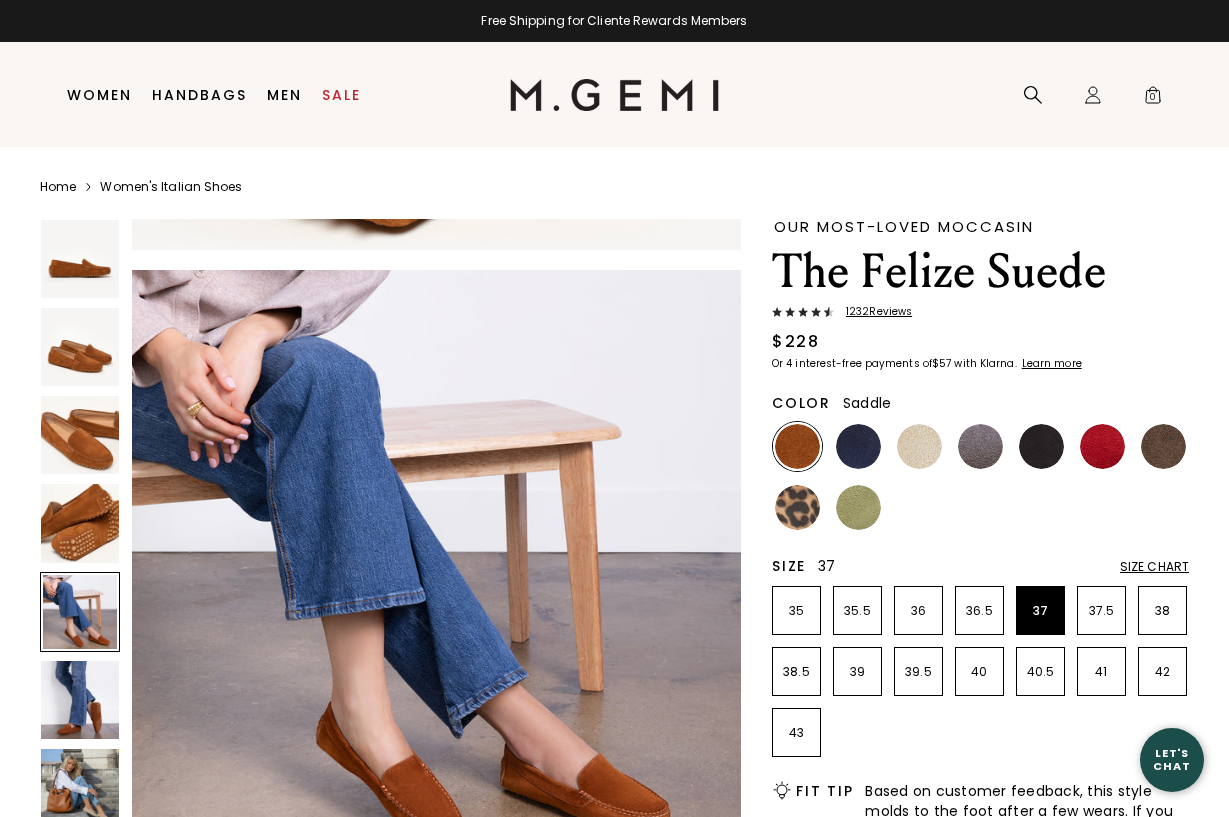 scroll, scrollTop: 2516, scrollLeft: 0, axis: vertical 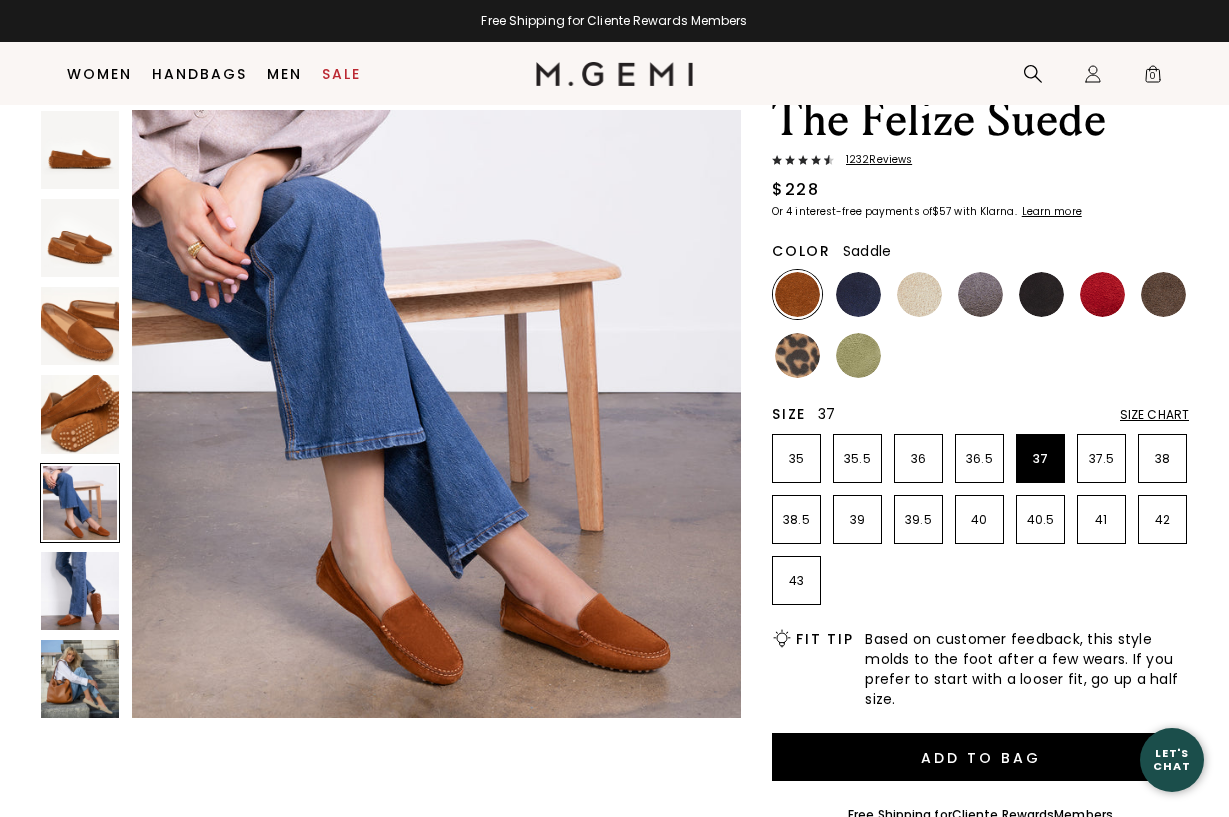 click at bounding box center [80, 591] 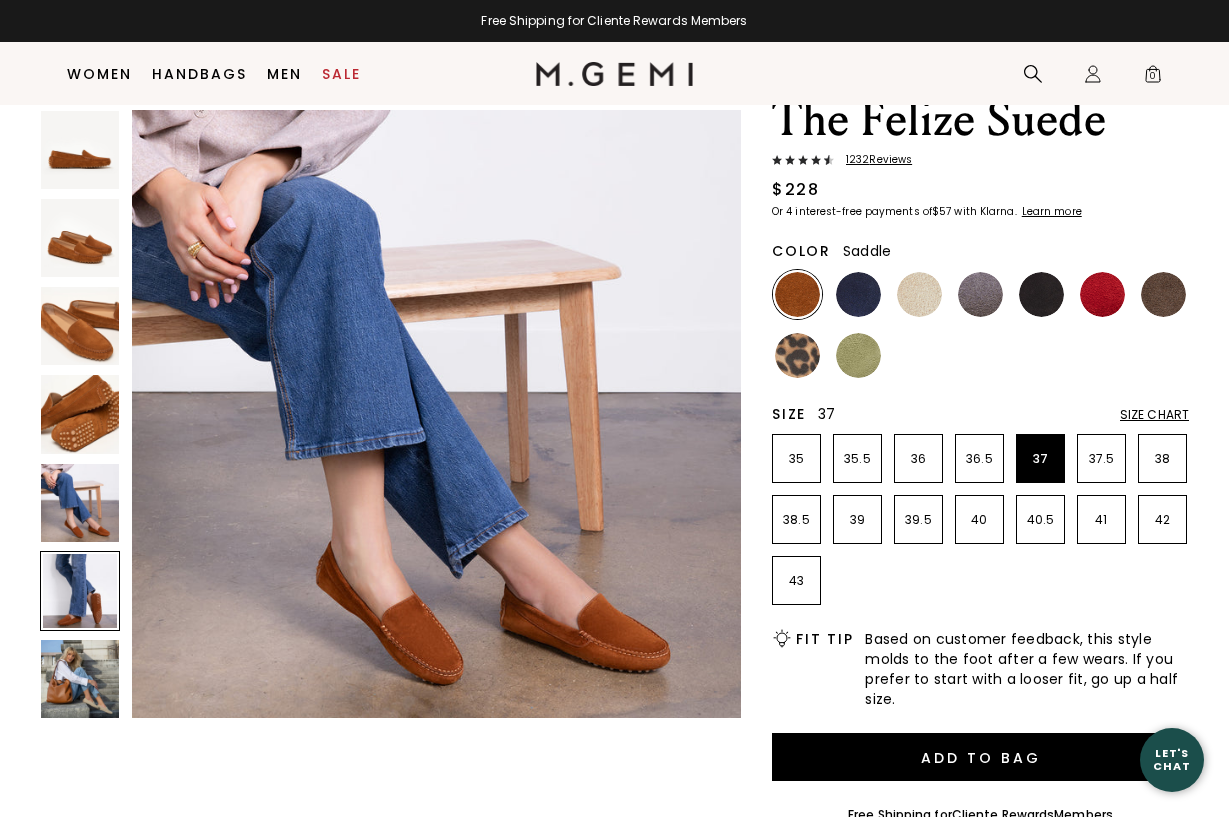 scroll, scrollTop: 3144, scrollLeft: 0, axis: vertical 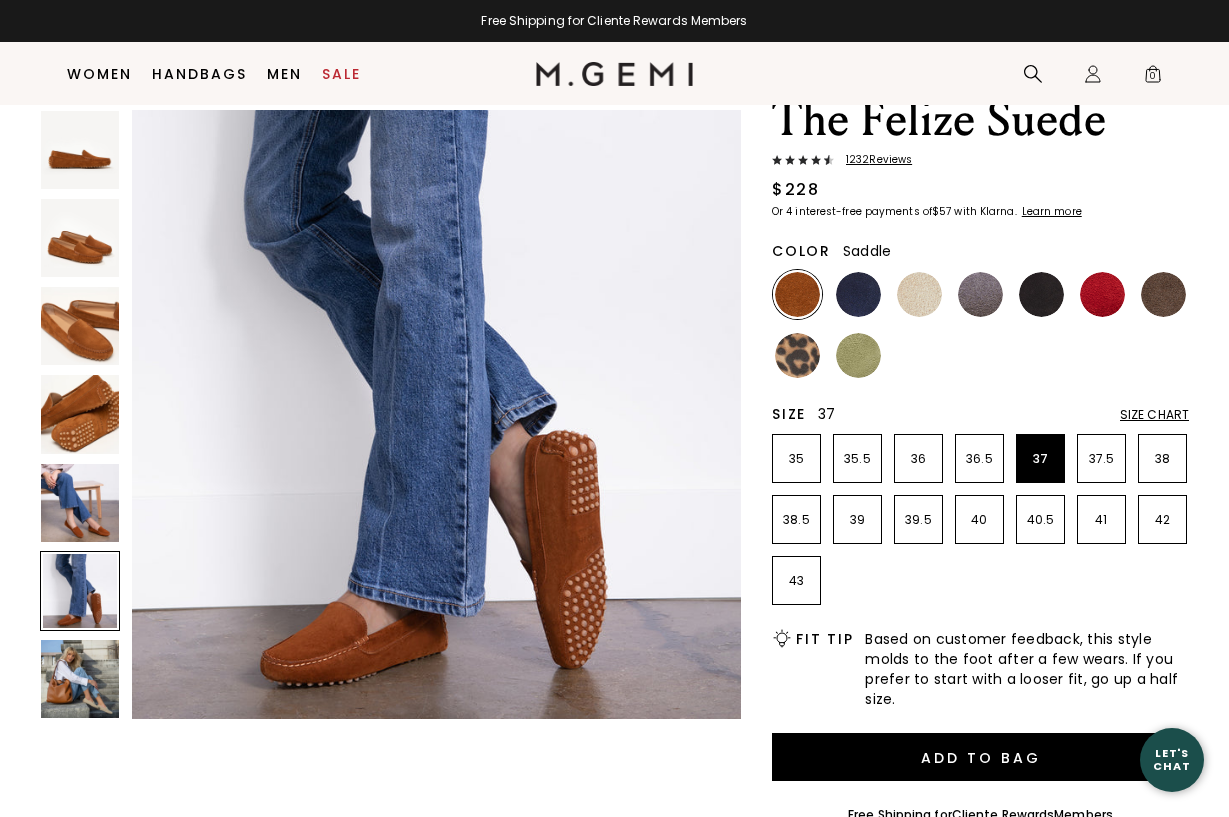 click at bounding box center [80, 418] 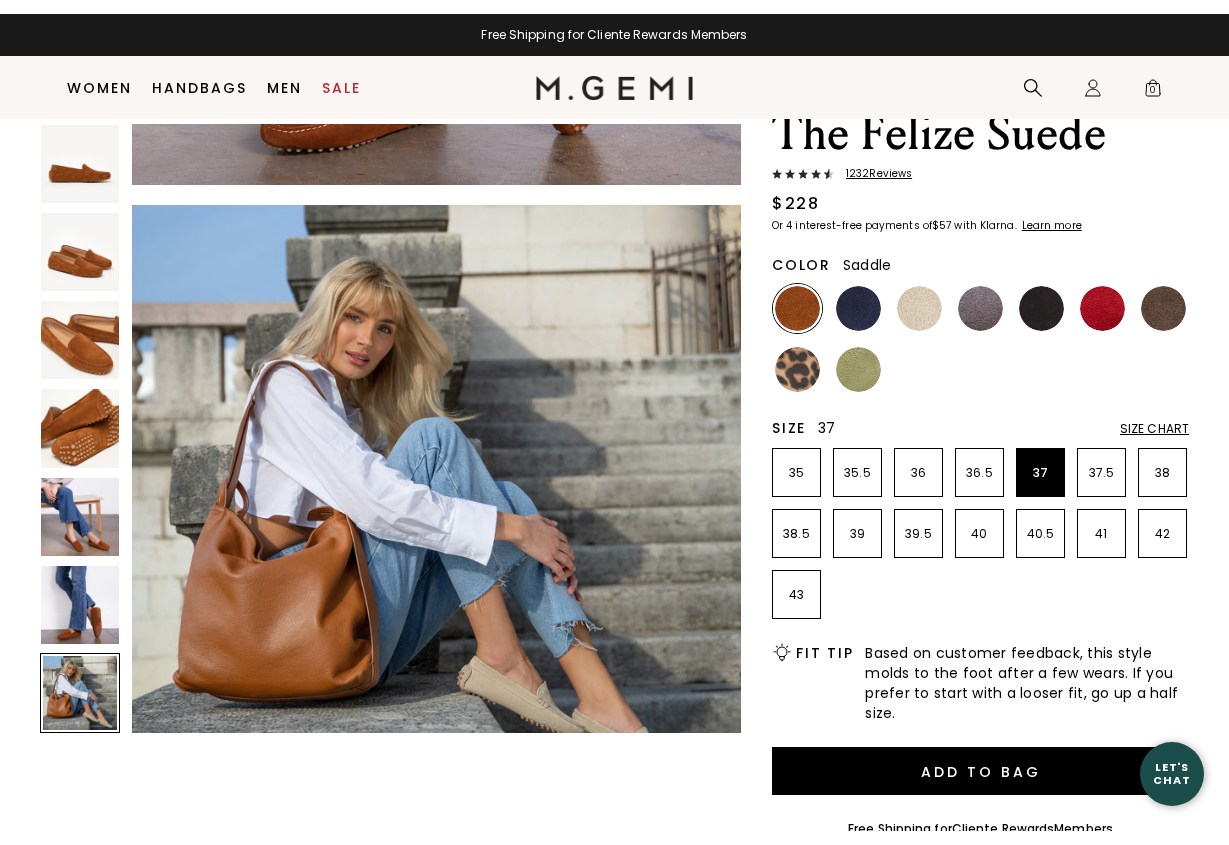scroll, scrollTop: 3773, scrollLeft: 0, axis: vertical 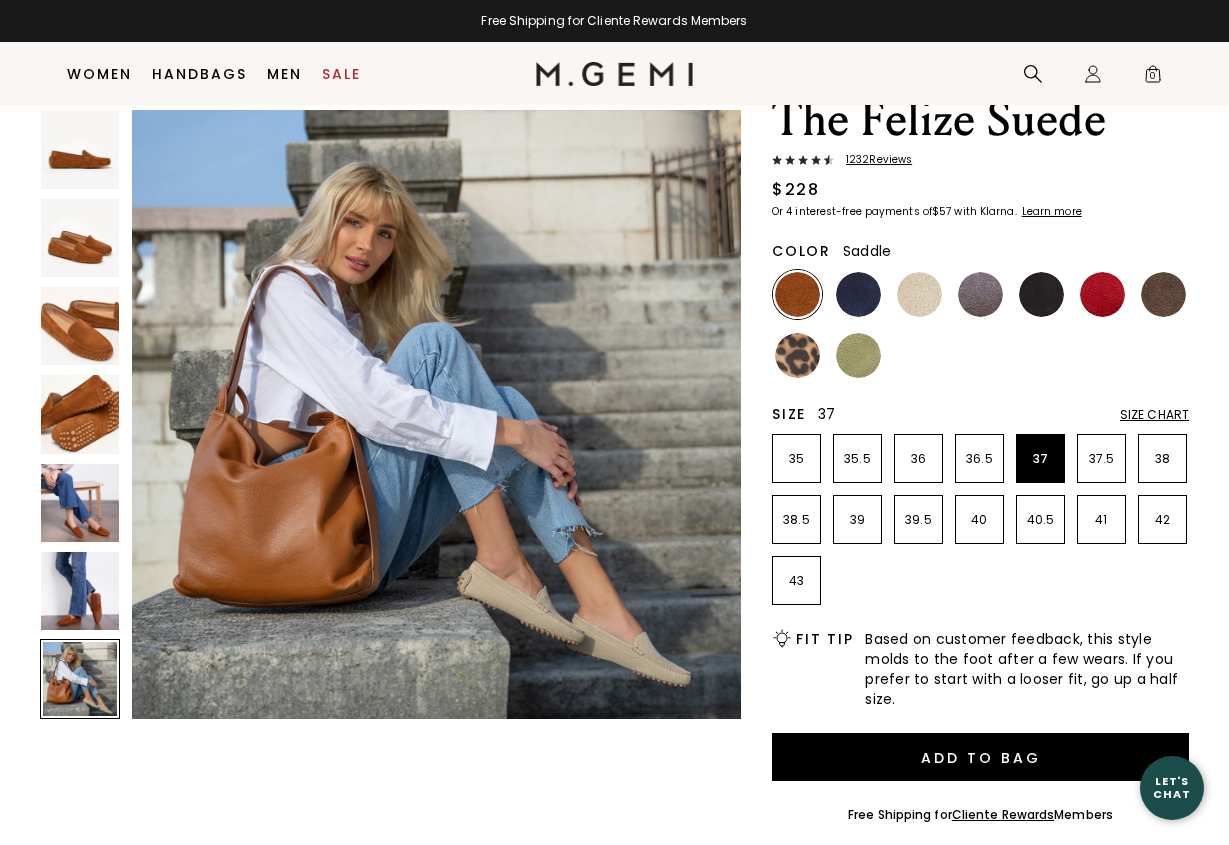 click at bounding box center [797, 294] 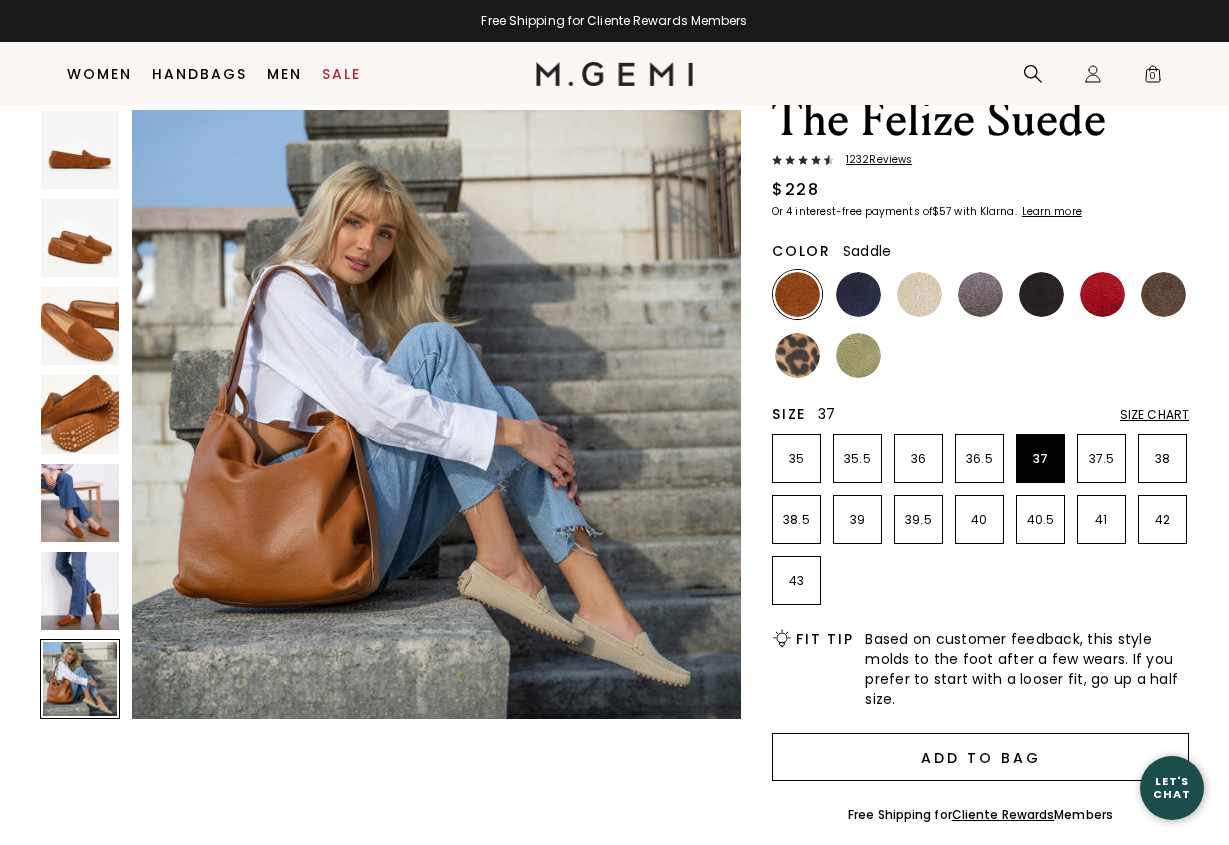 click on "Add to Bag" at bounding box center [980, 757] 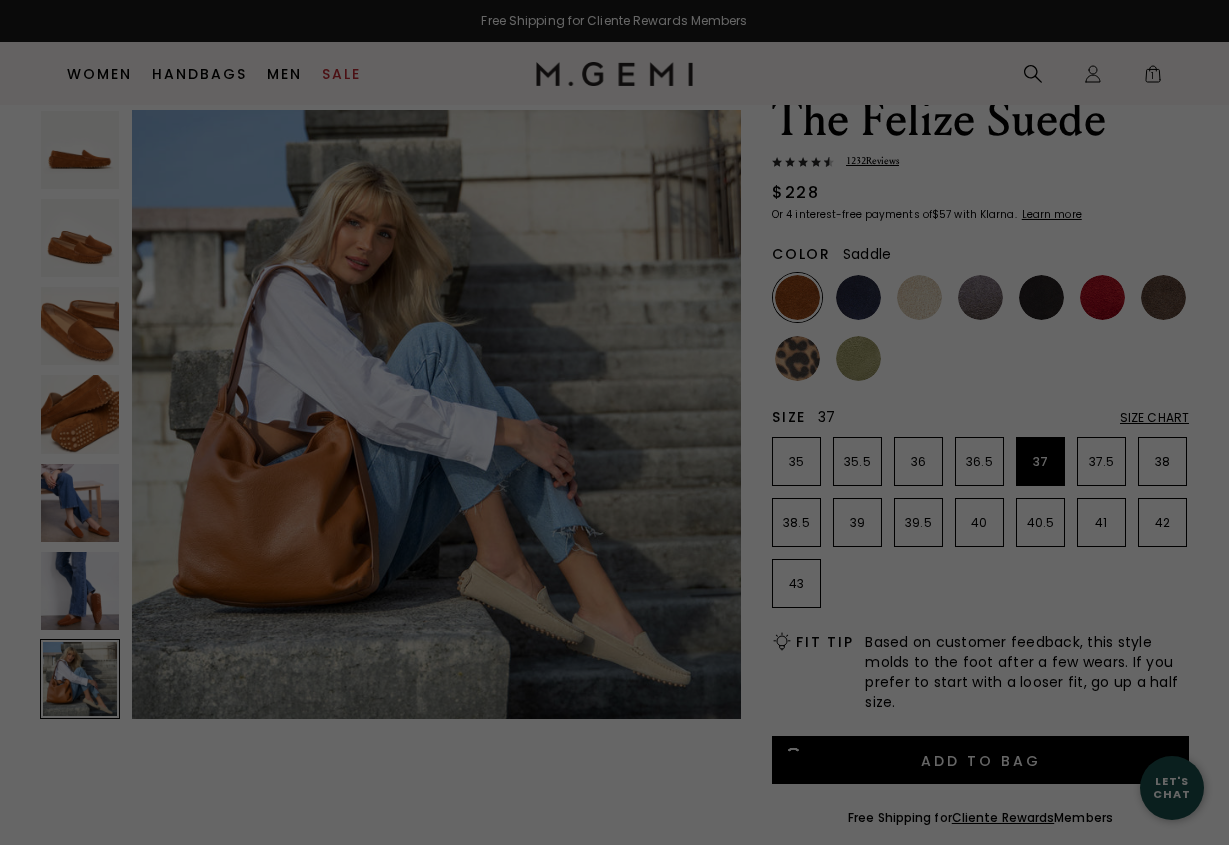scroll, scrollTop: 0, scrollLeft: 0, axis: both 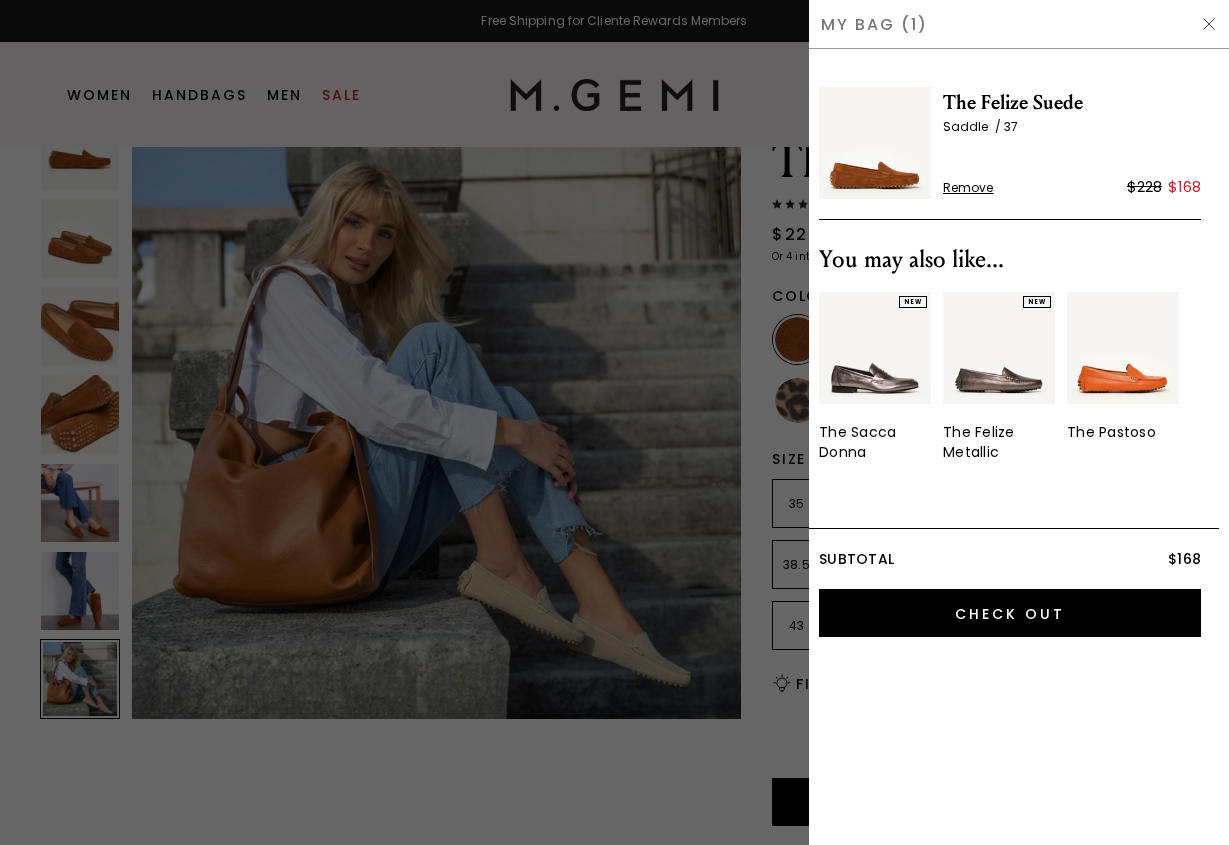 click at bounding box center [1209, 24] 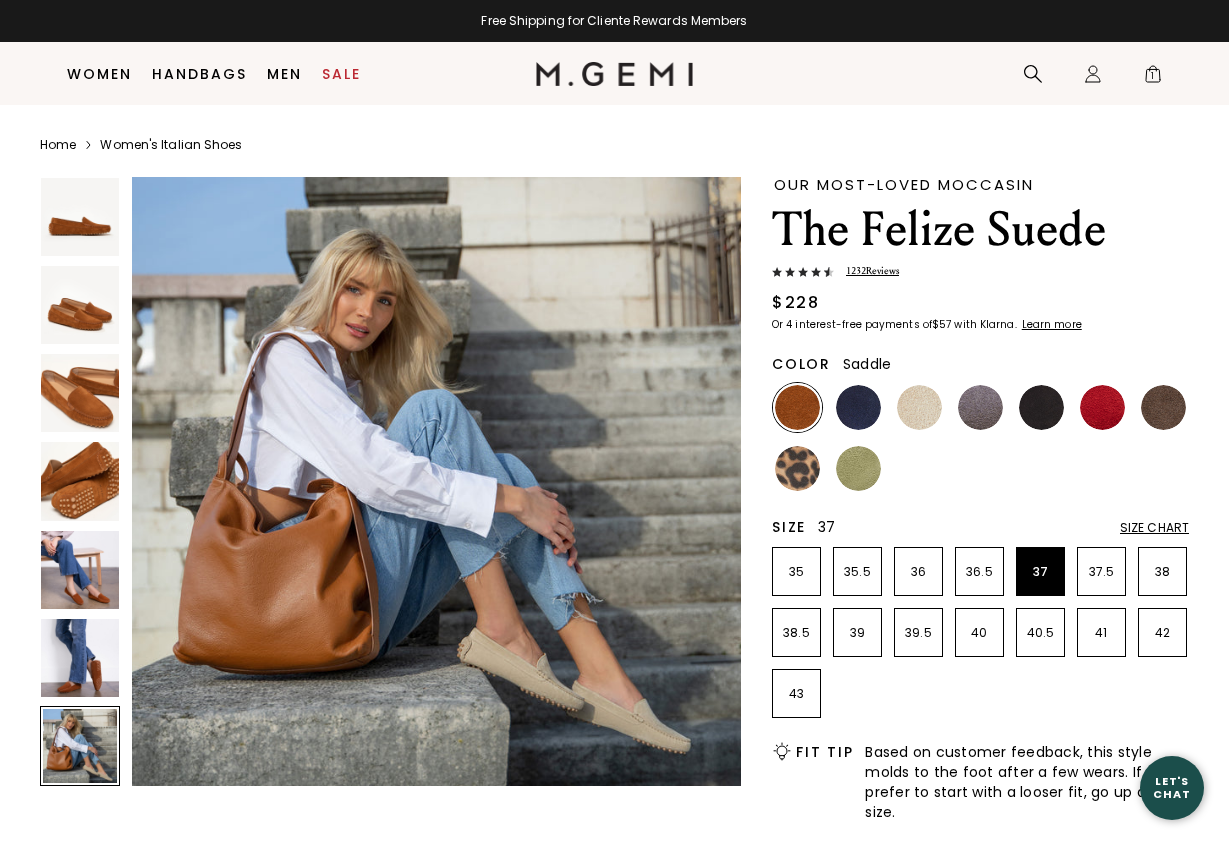 scroll, scrollTop: 110, scrollLeft: 0, axis: vertical 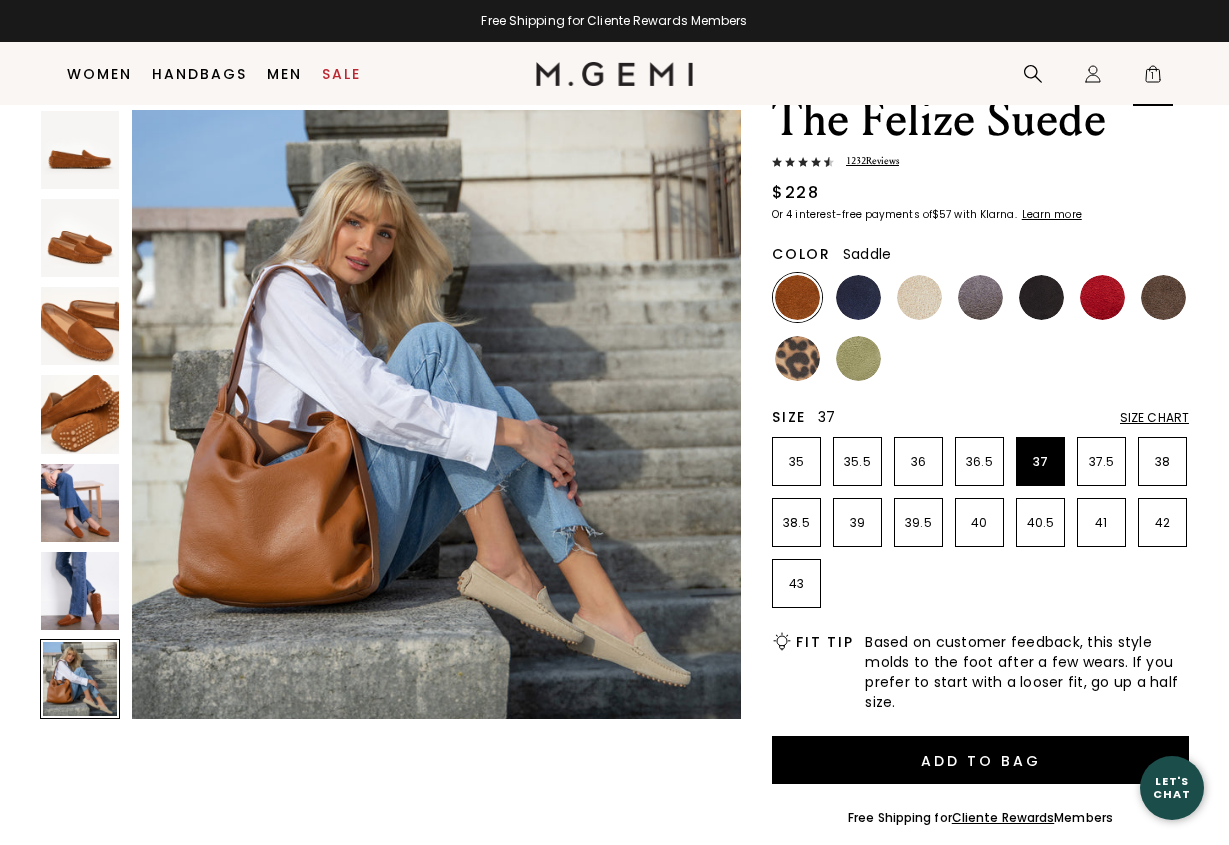 click on "1" at bounding box center (1153, 78) 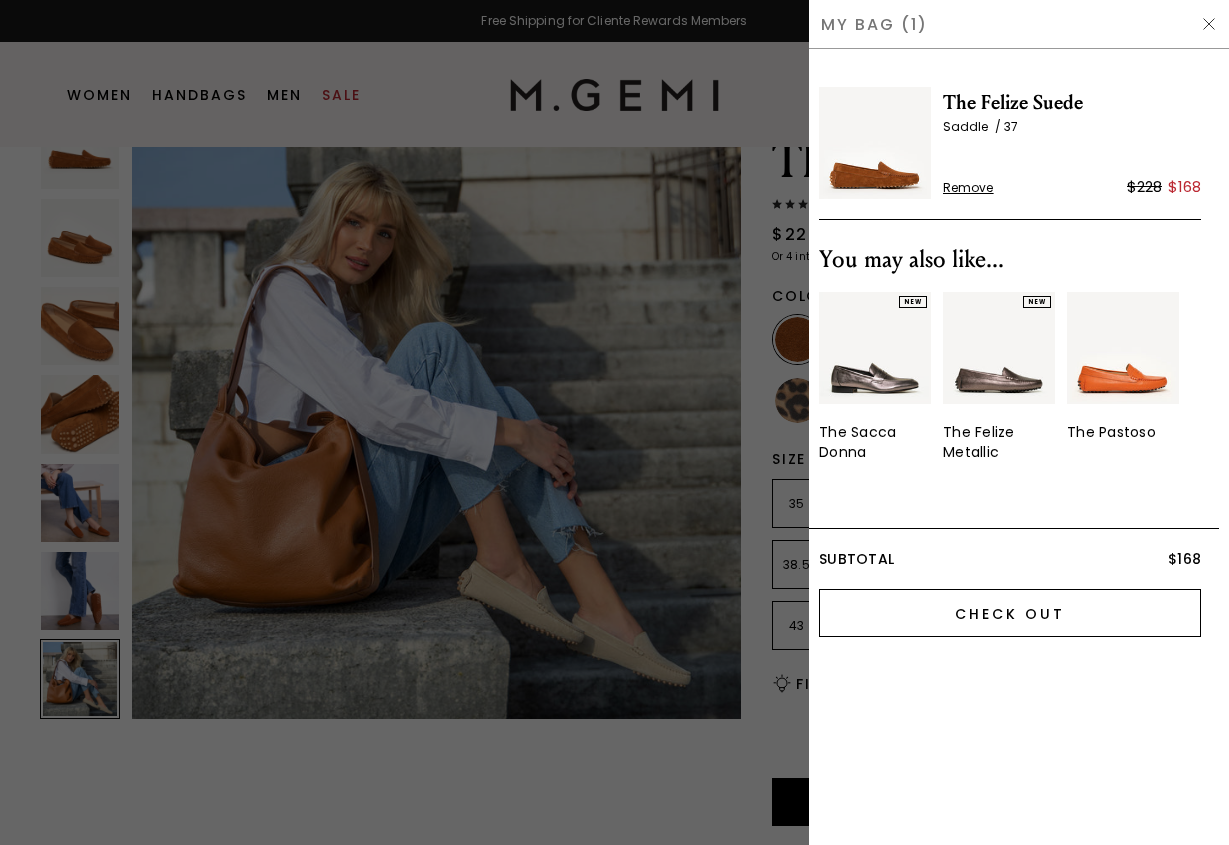 click on "Check Out" at bounding box center [1010, 613] 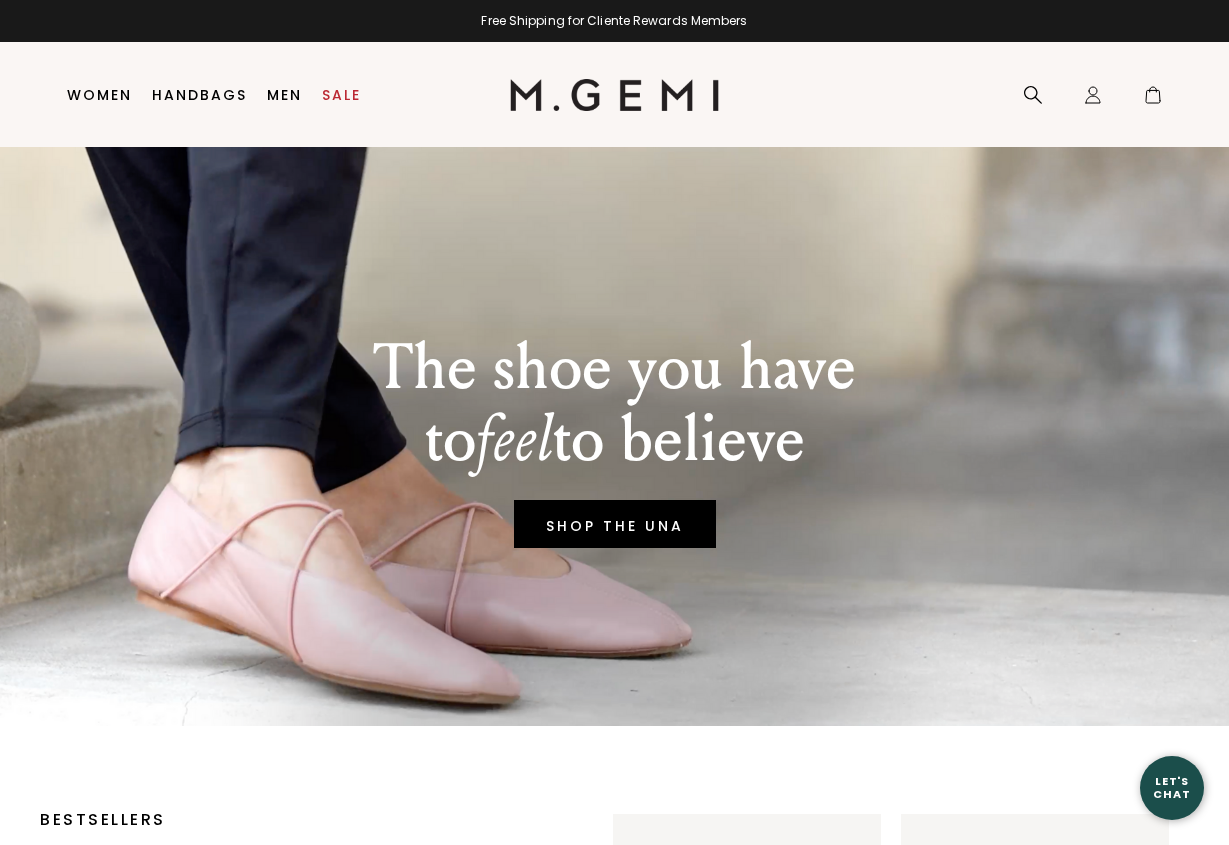scroll, scrollTop: 0, scrollLeft: 0, axis: both 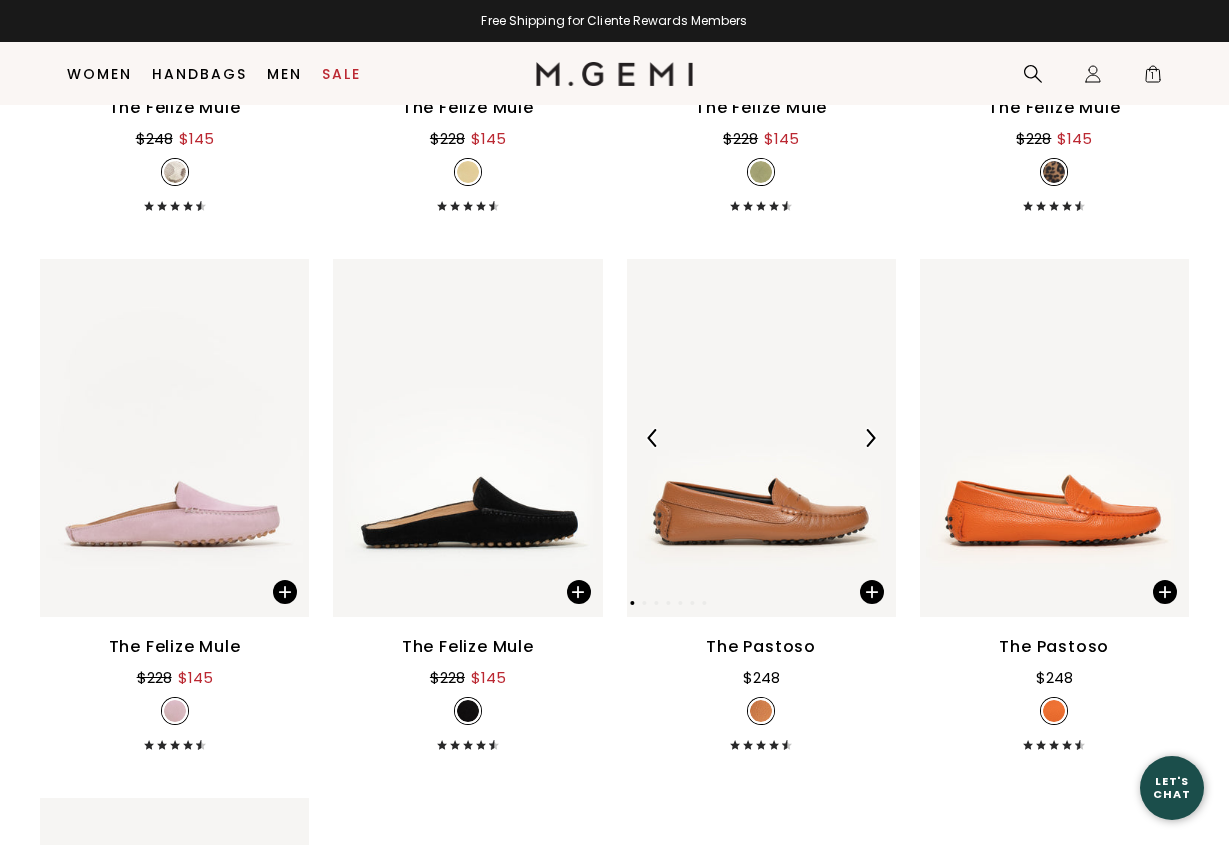 click at bounding box center (761, 438) 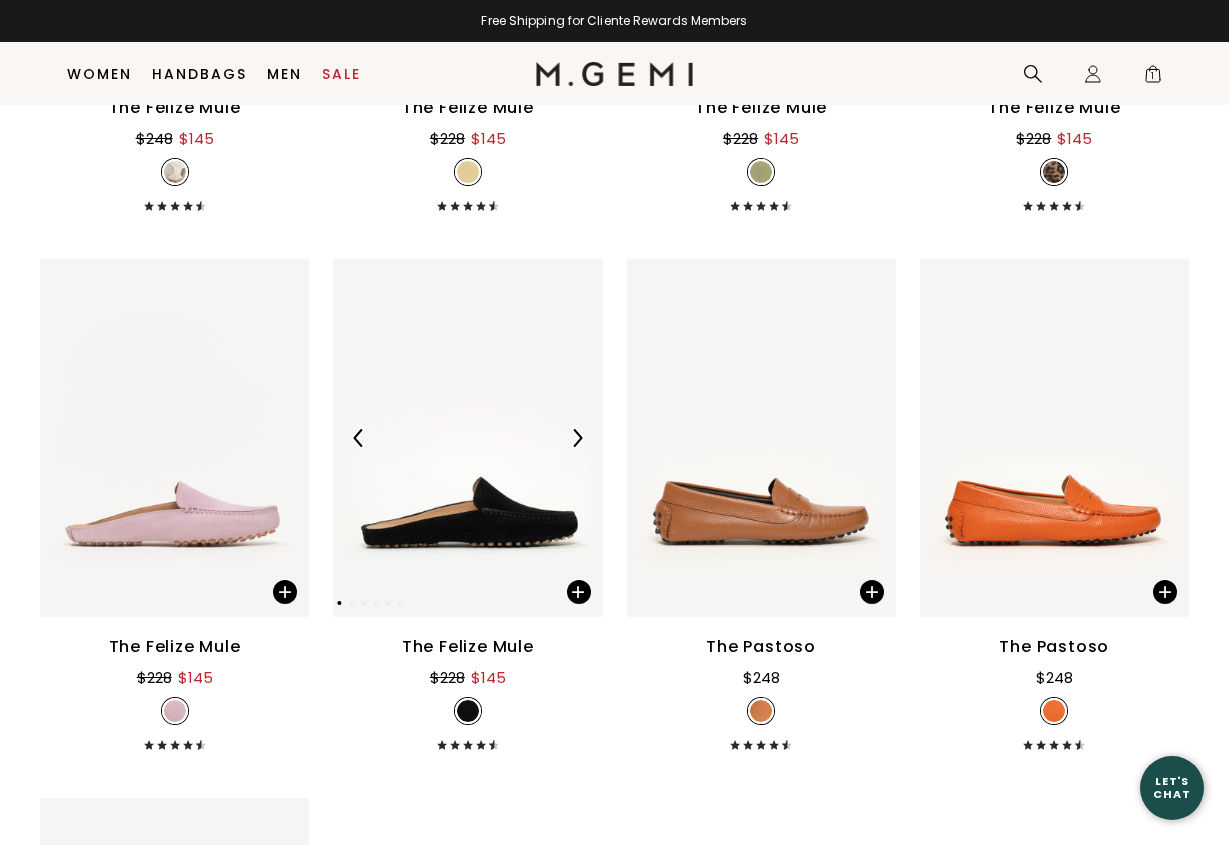 click at bounding box center (467, 438) 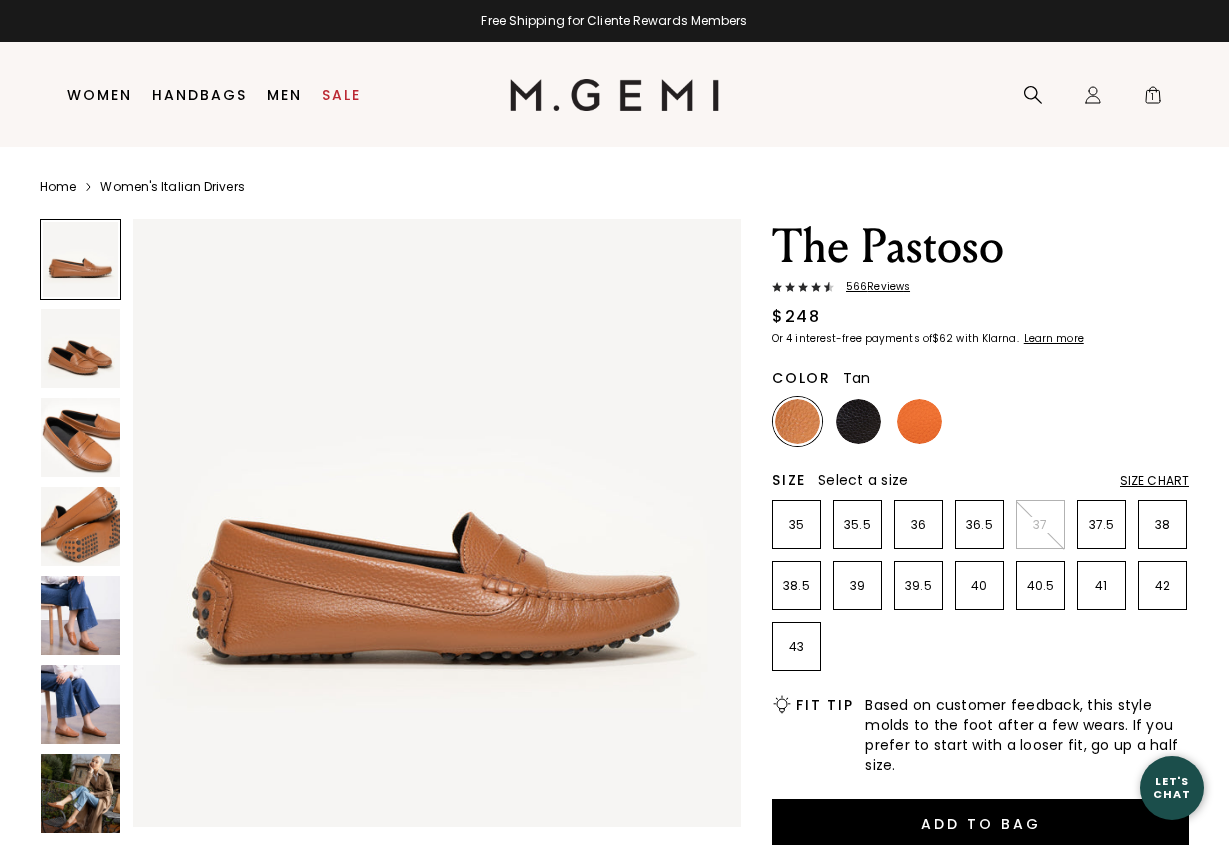 scroll, scrollTop: 0, scrollLeft: 0, axis: both 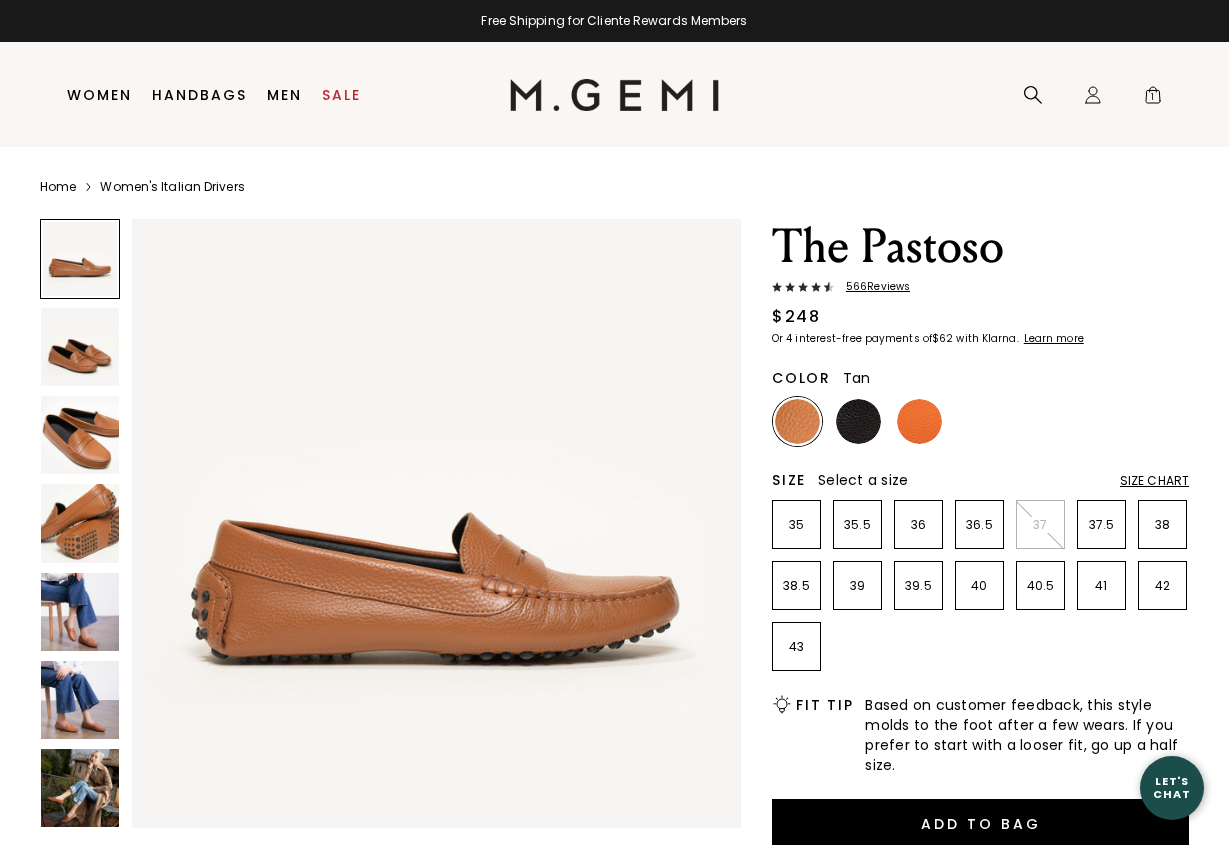 click at bounding box center [80, 435] 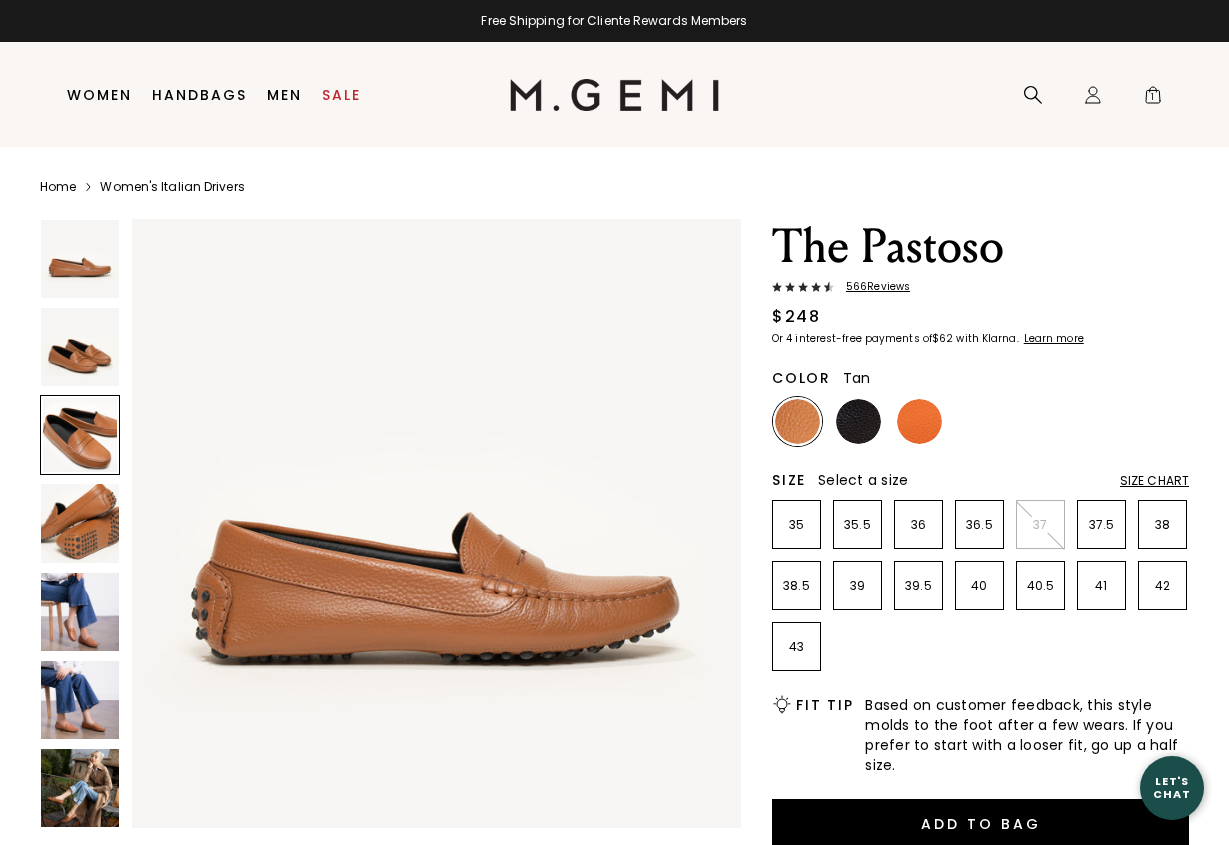 scroll, scrollTop: 1258, scrollLeft: 0, axis: vertical 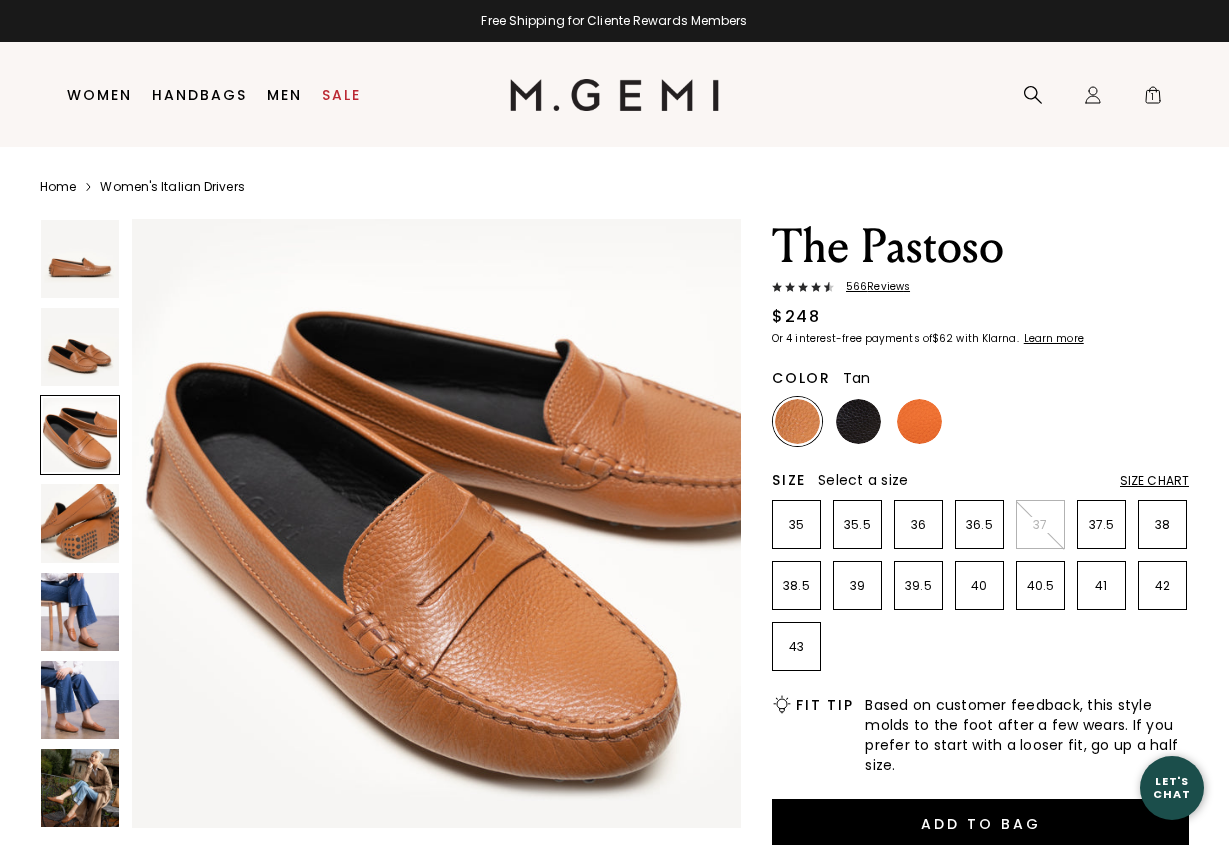 click at bounding box center (80, 612) 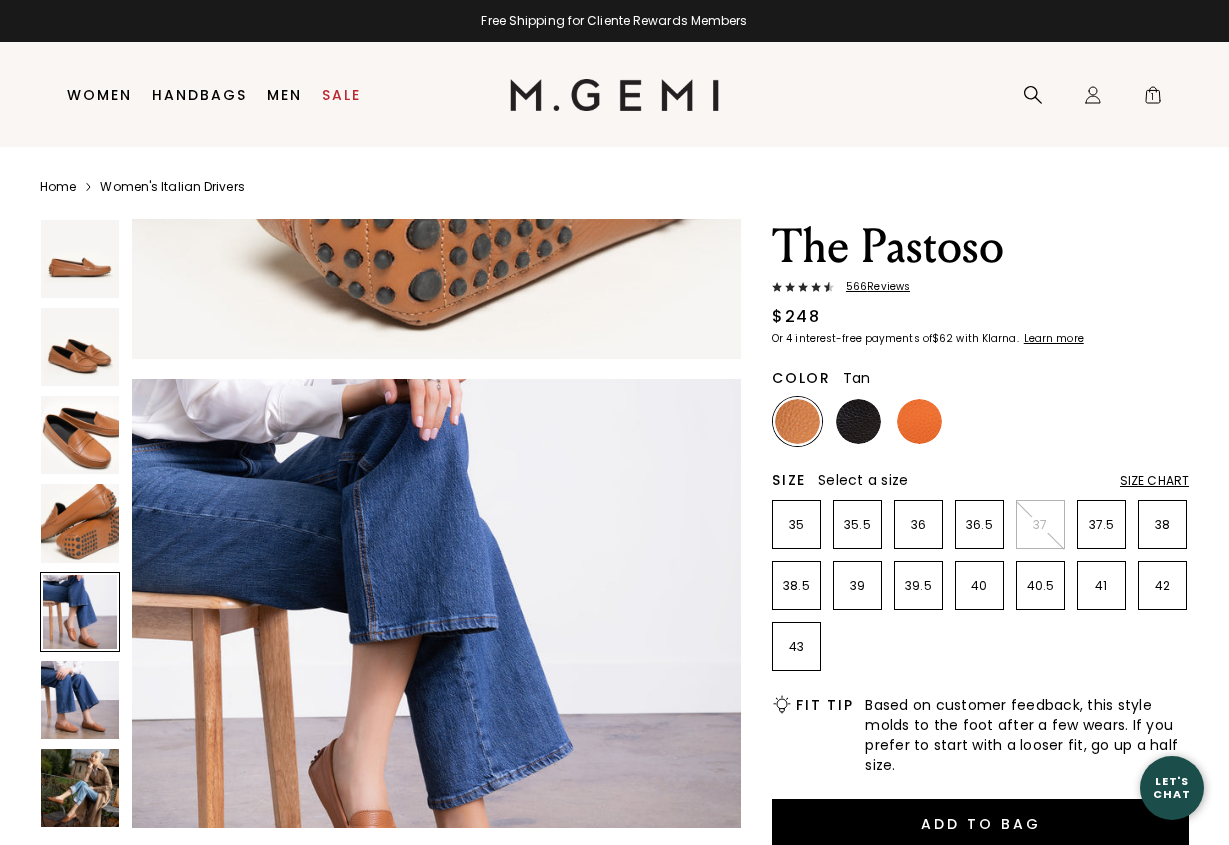 scroll, scrollTop: 2516, scrollLeft: 0, axis: vertical 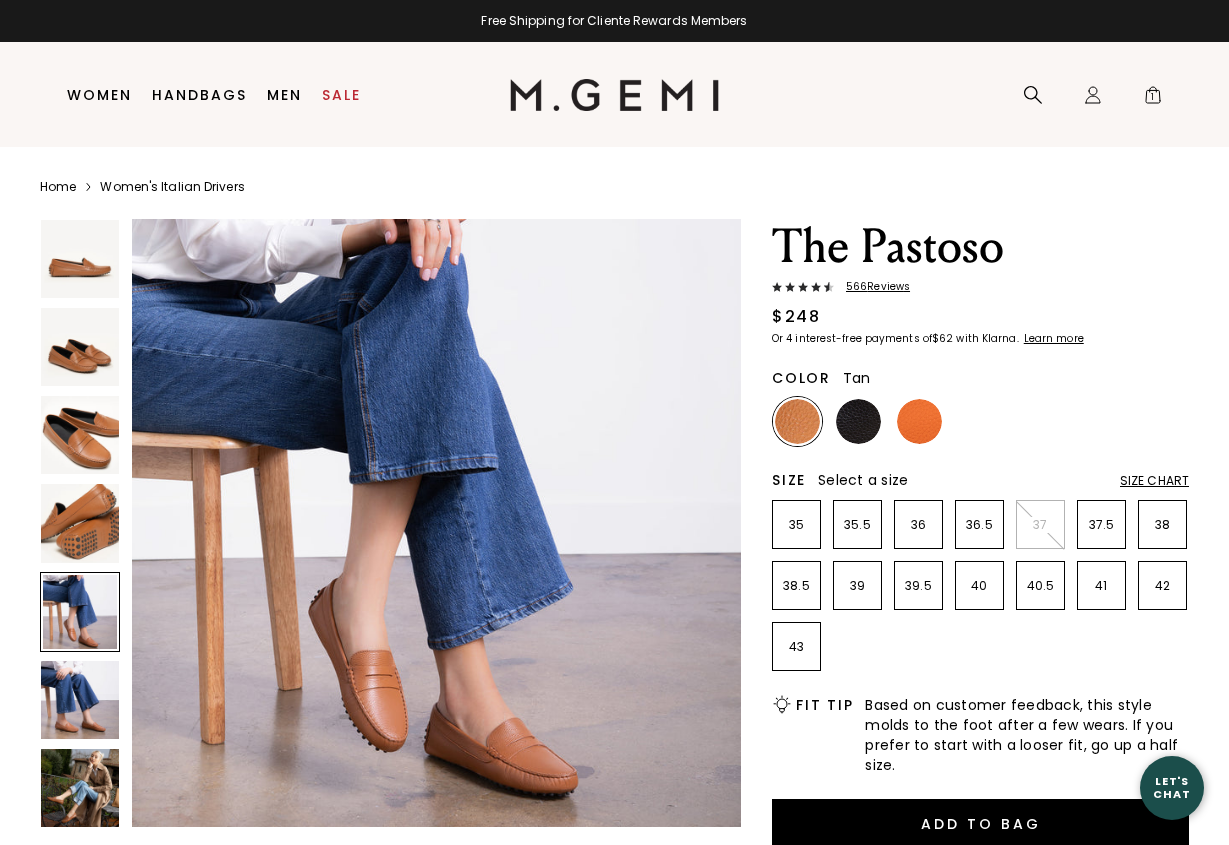 click at bounding box center (80, 700) 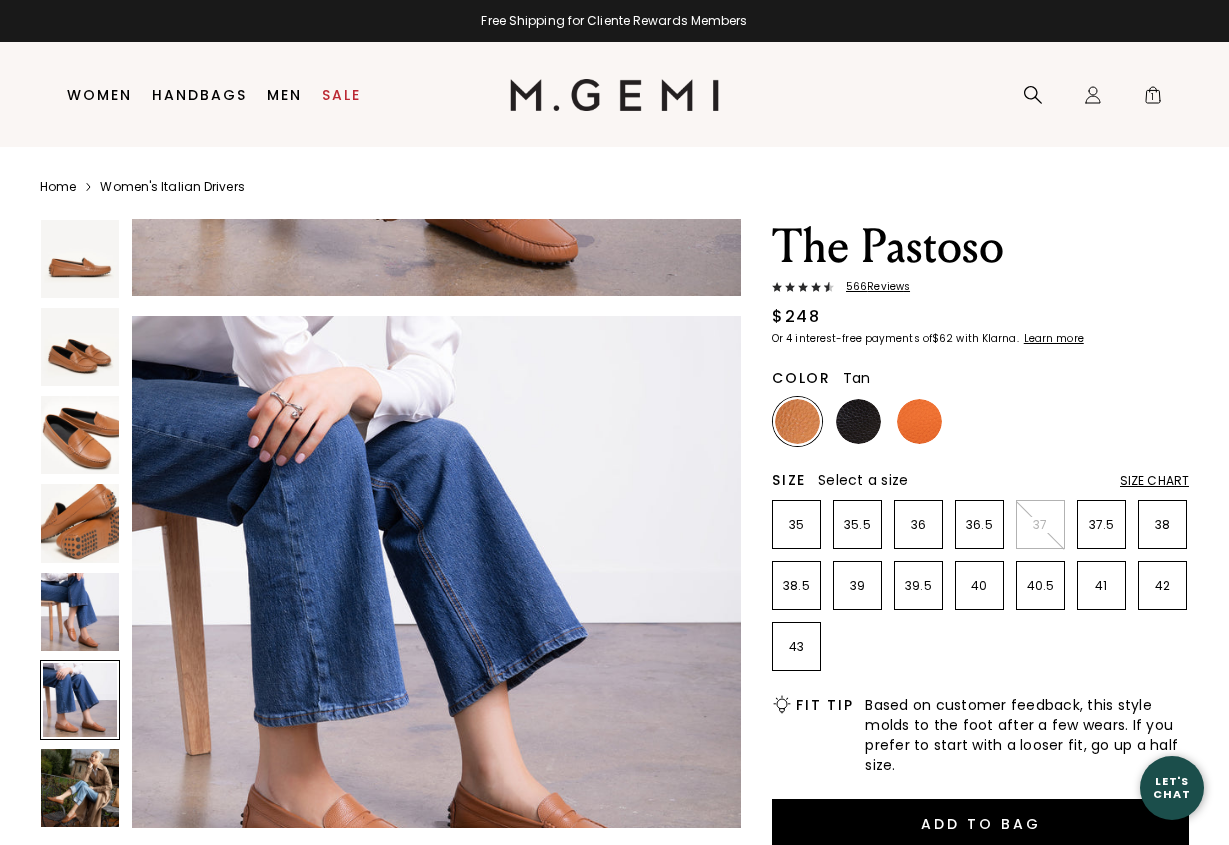 scroll, scrollTop: 3144, scrollLeft: 0, axis: vertical 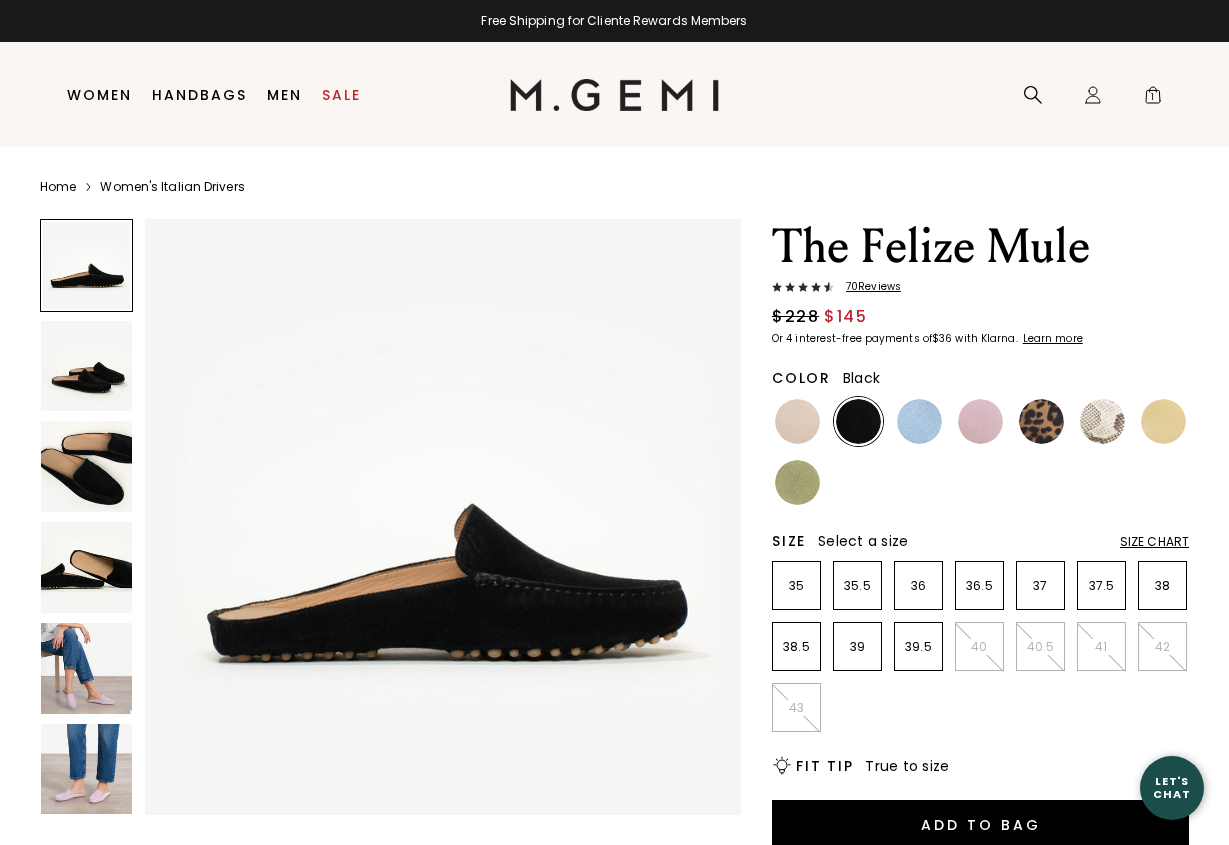 click at bounding box center [86, 366] 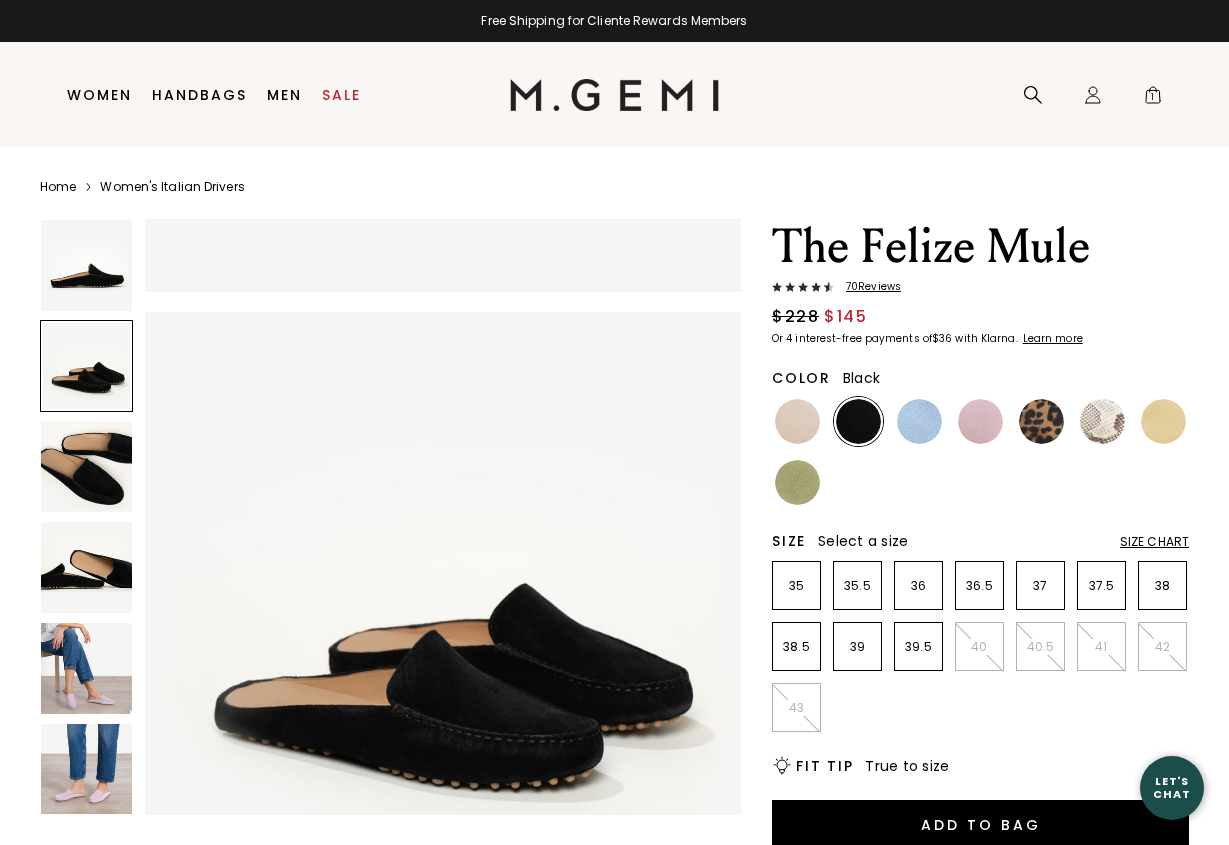 scroll, scrollTop: 616, scrollLeft: 0, axis: vertical 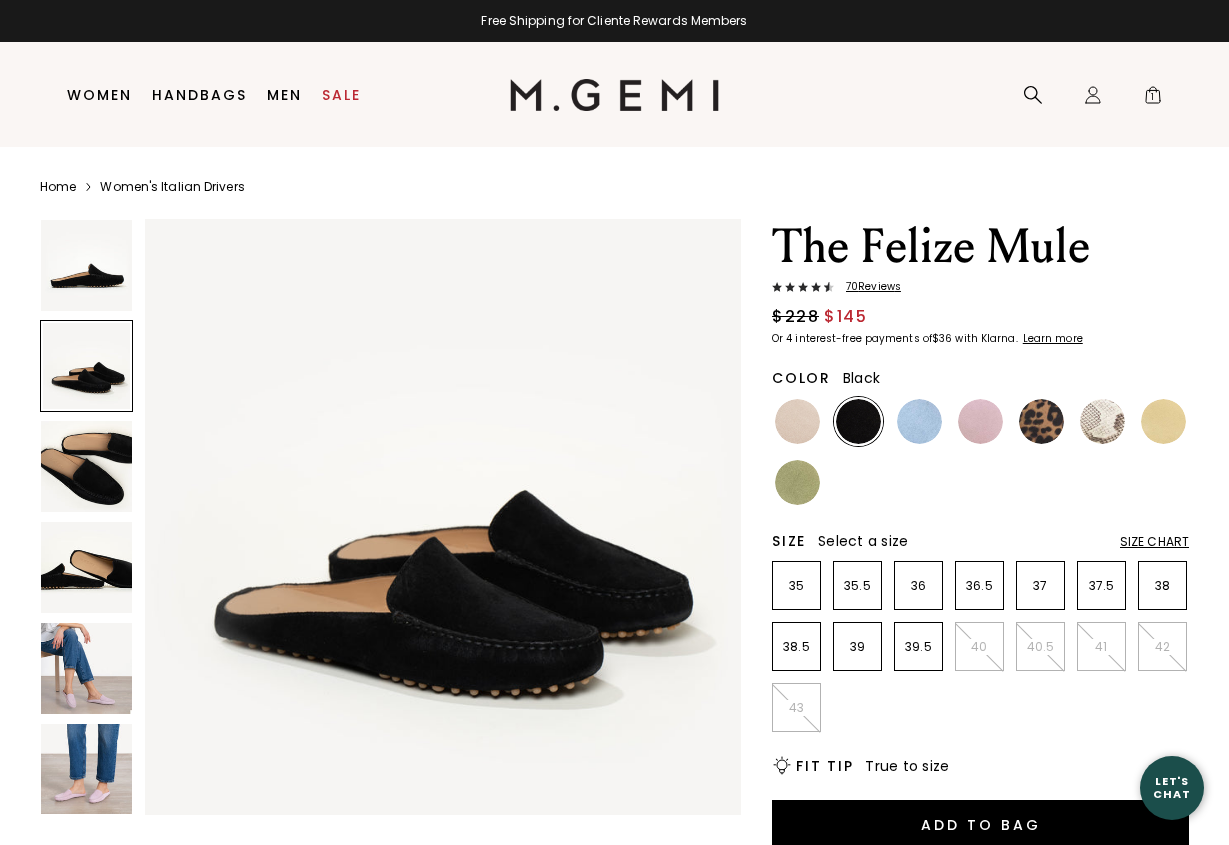 click at bounding box center [86, 567] 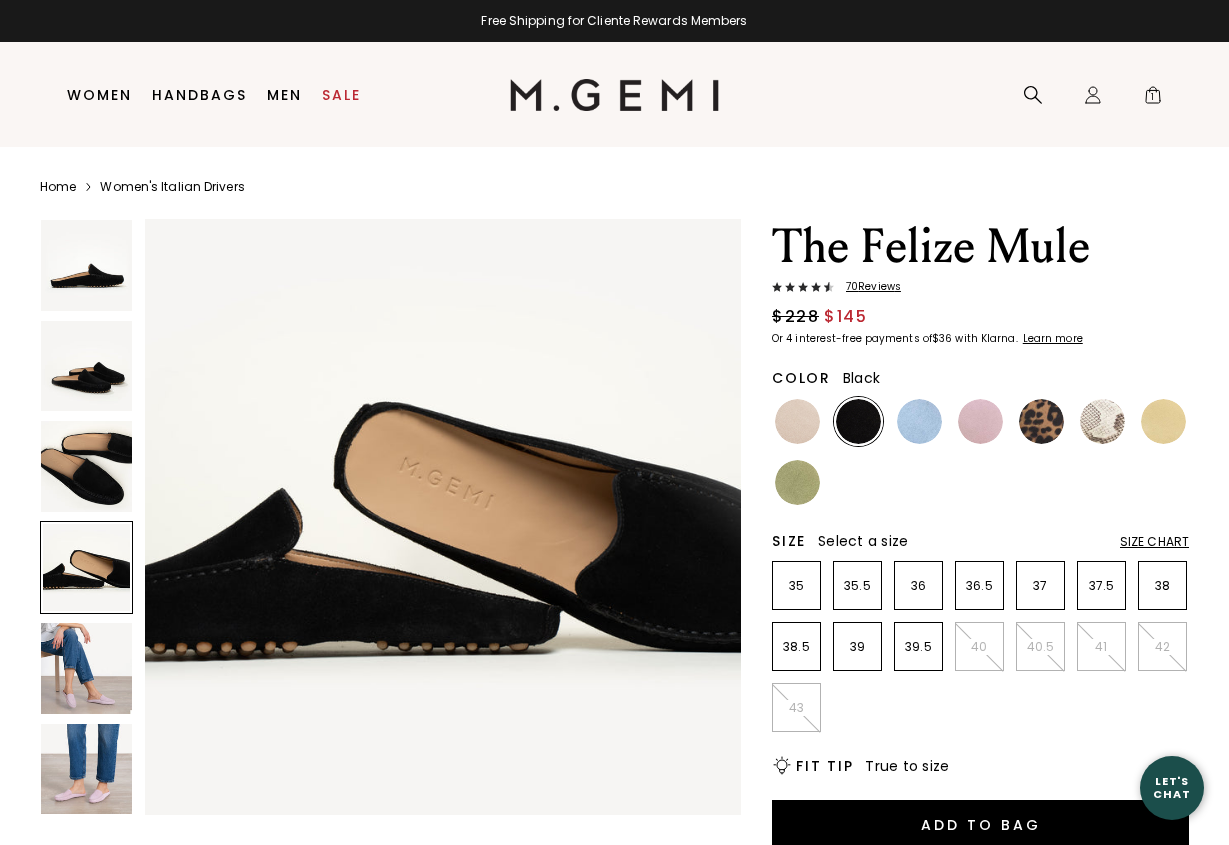 click at bounding box center [86, 466] 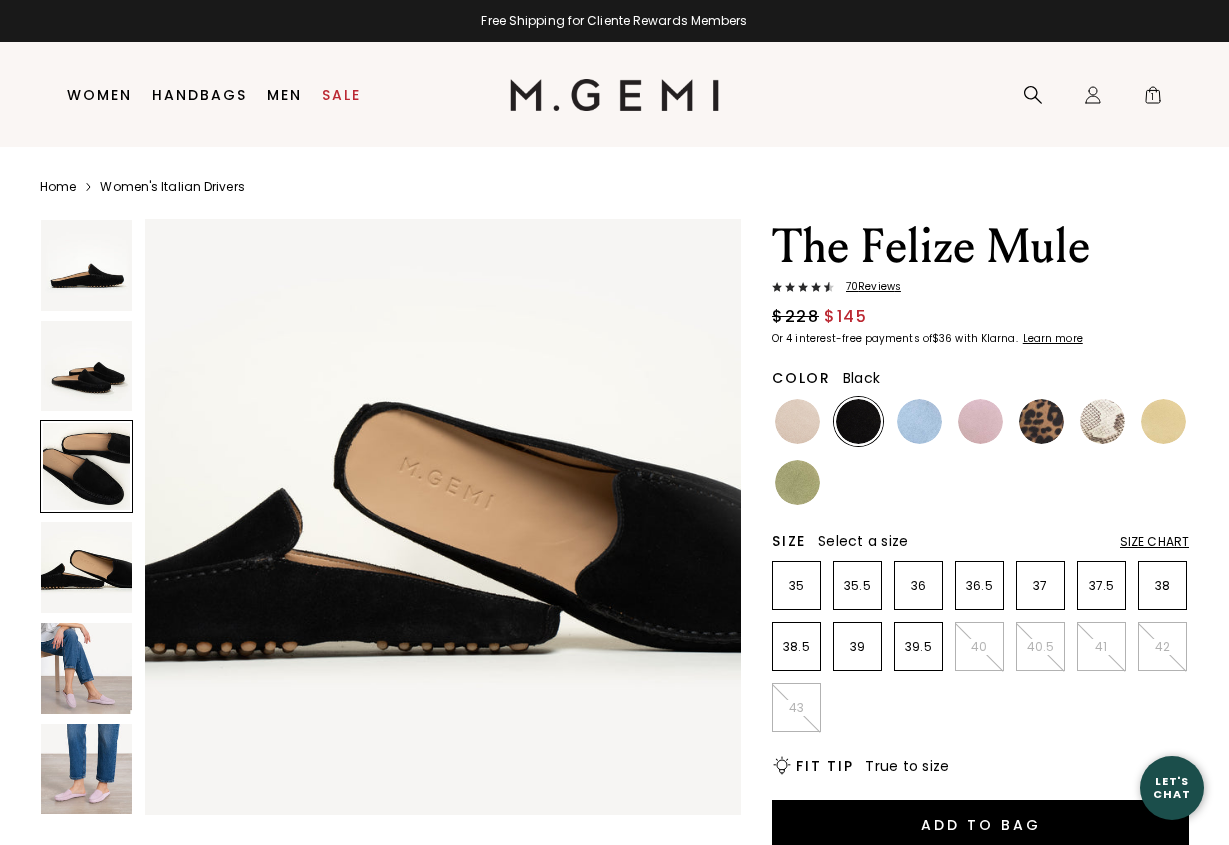 scroll, scrollTop: 1233, scrollLeft: 0, axis: vertical 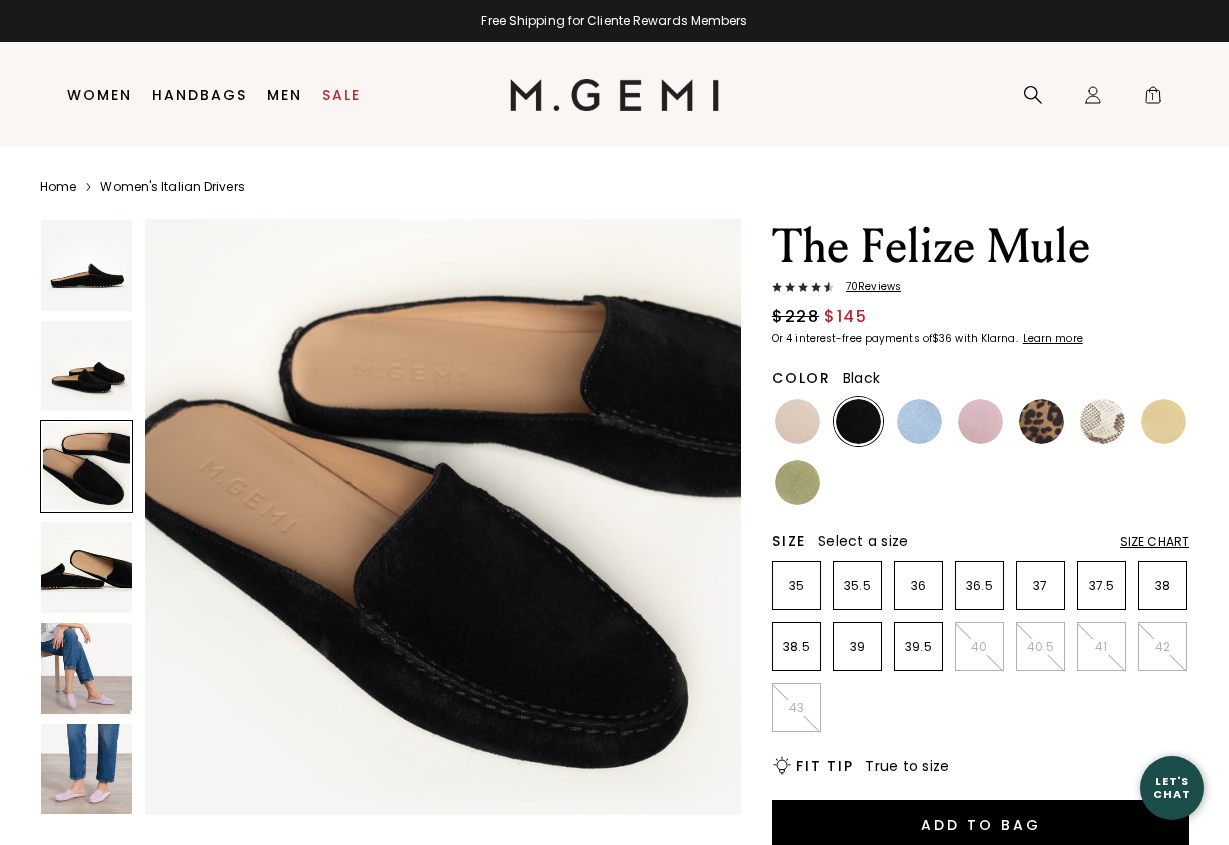 click at bounding box center [86, 366] 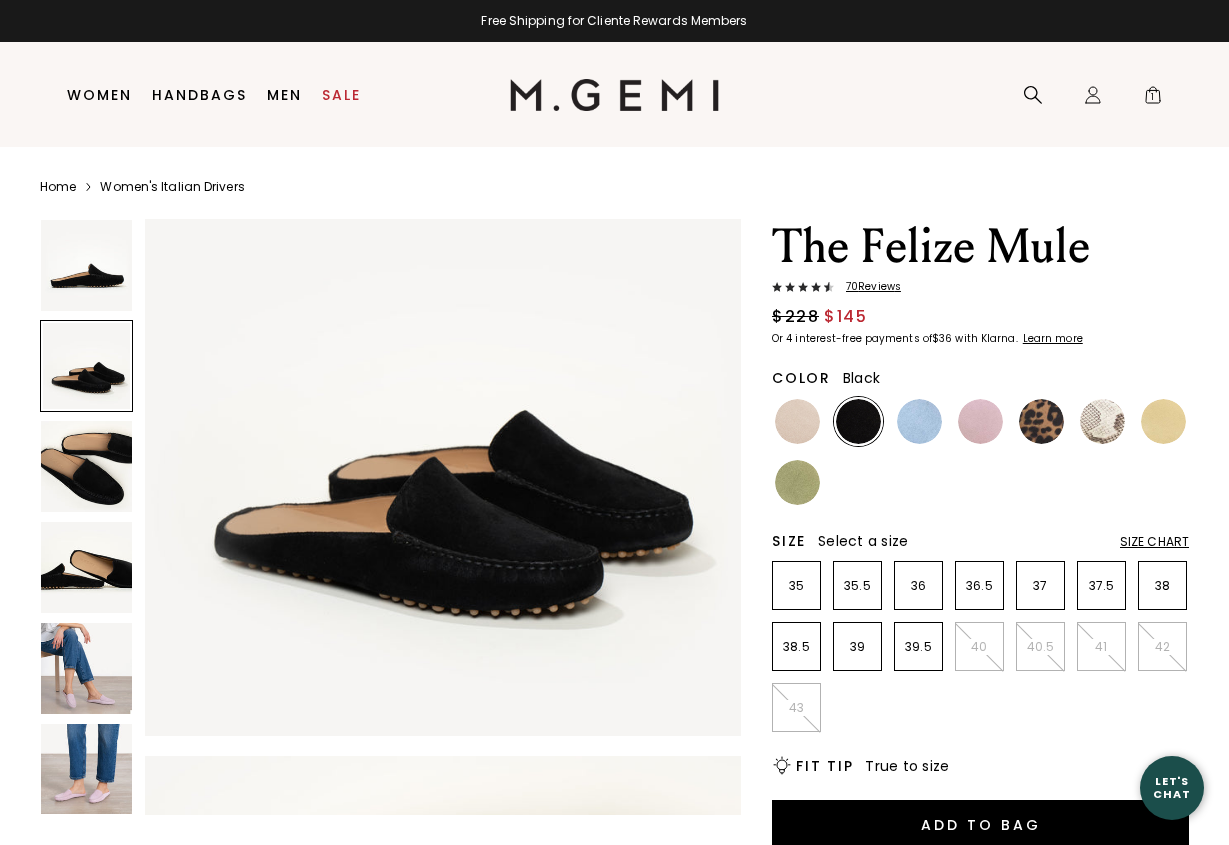 scroll, scrollTop: 616, scrollLeft: 0, axis: vertical 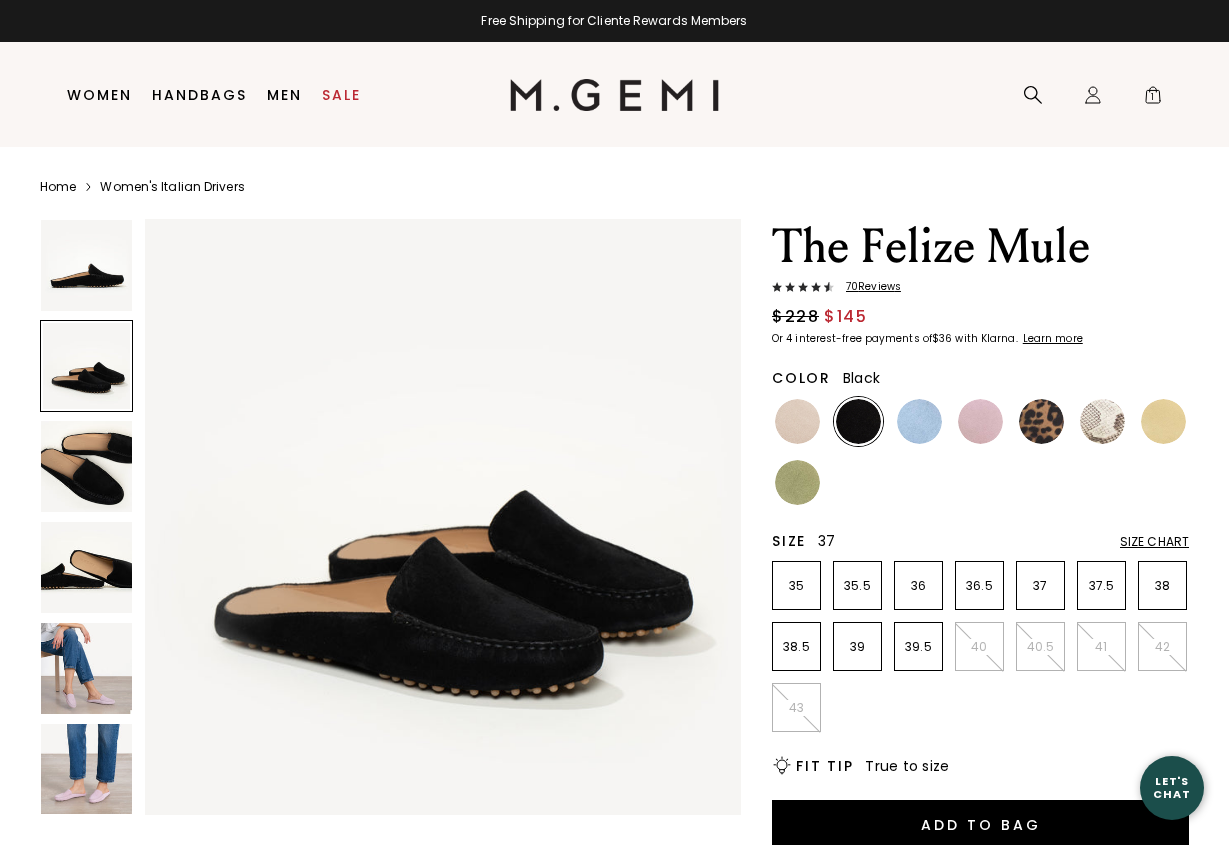 click on "37" at bounding box center [1040, 585] 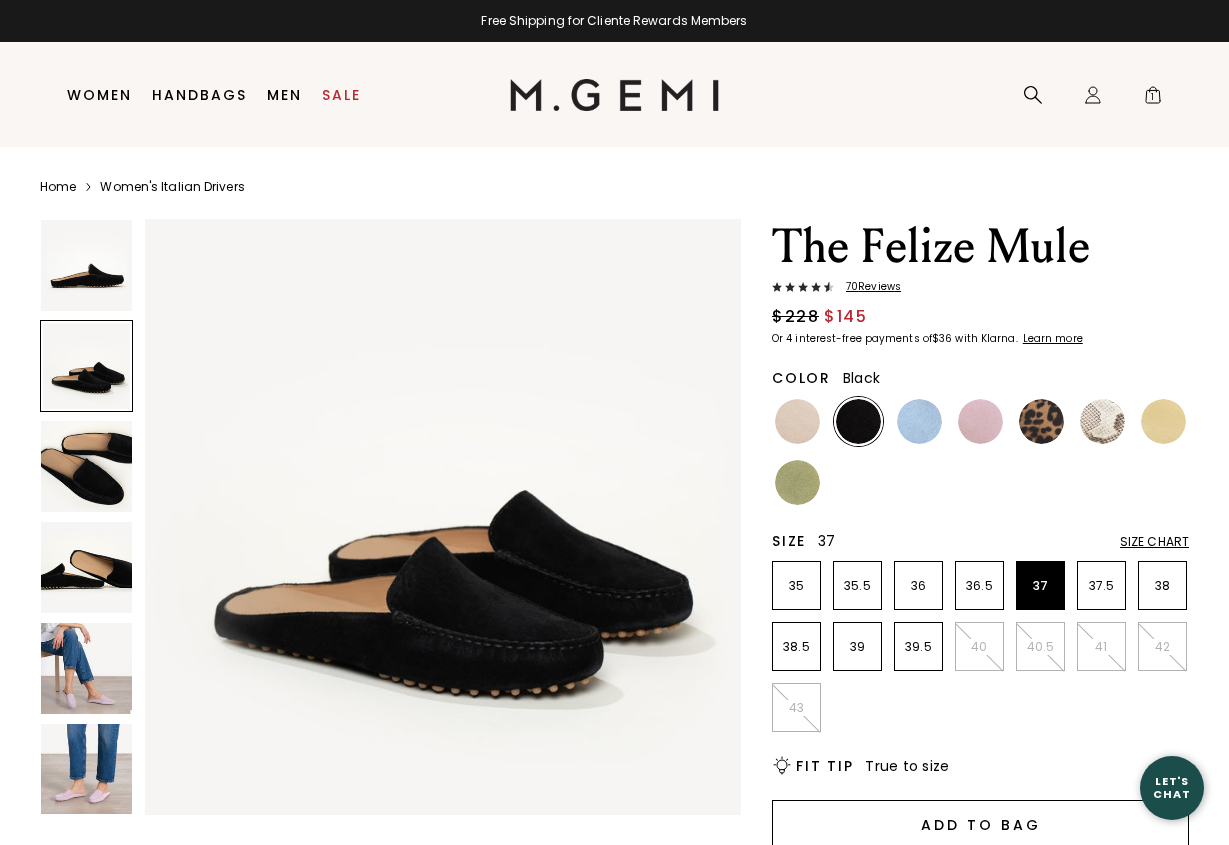 click on "Add to Bag" at bounding box center [980, 824] 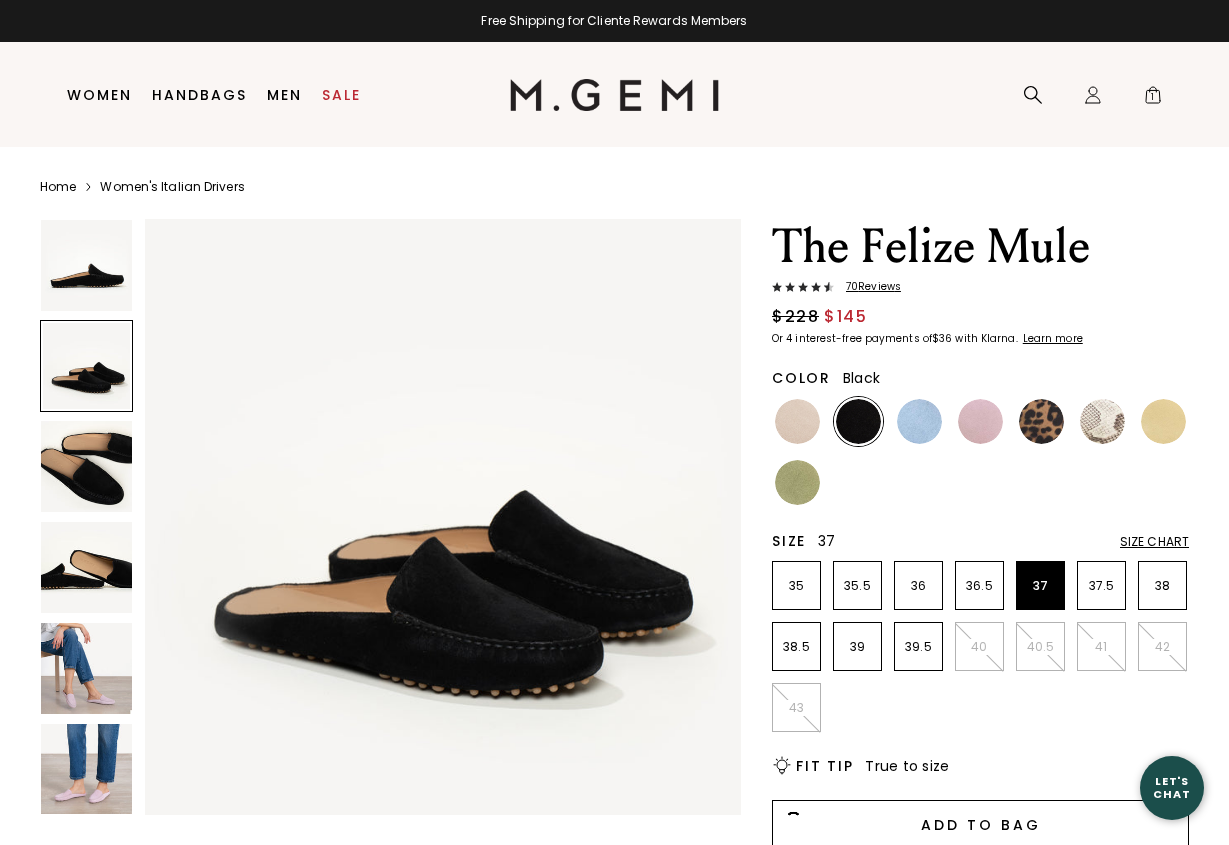 scroll, scrollTop: 0, scrollLeft: 0, axis: both 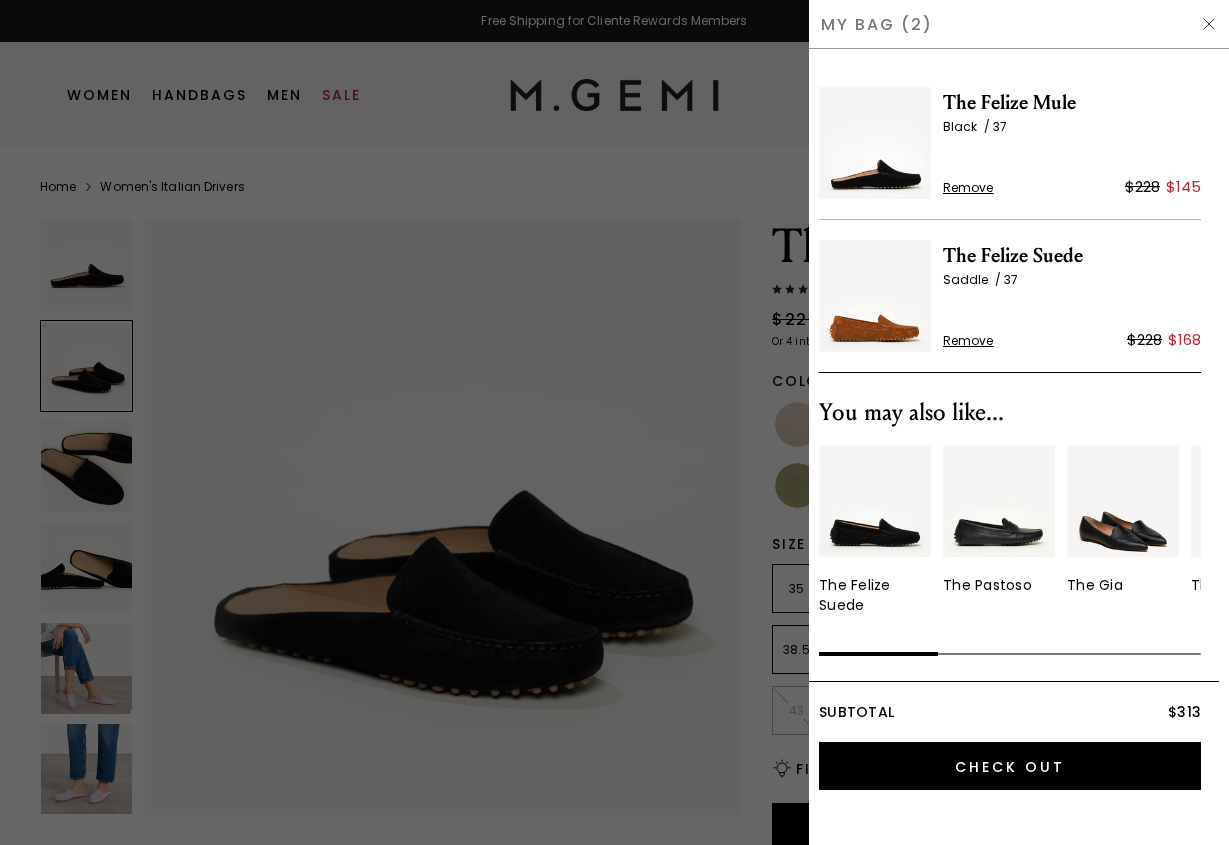 click on "Remove" at bounding box center (968, 188) 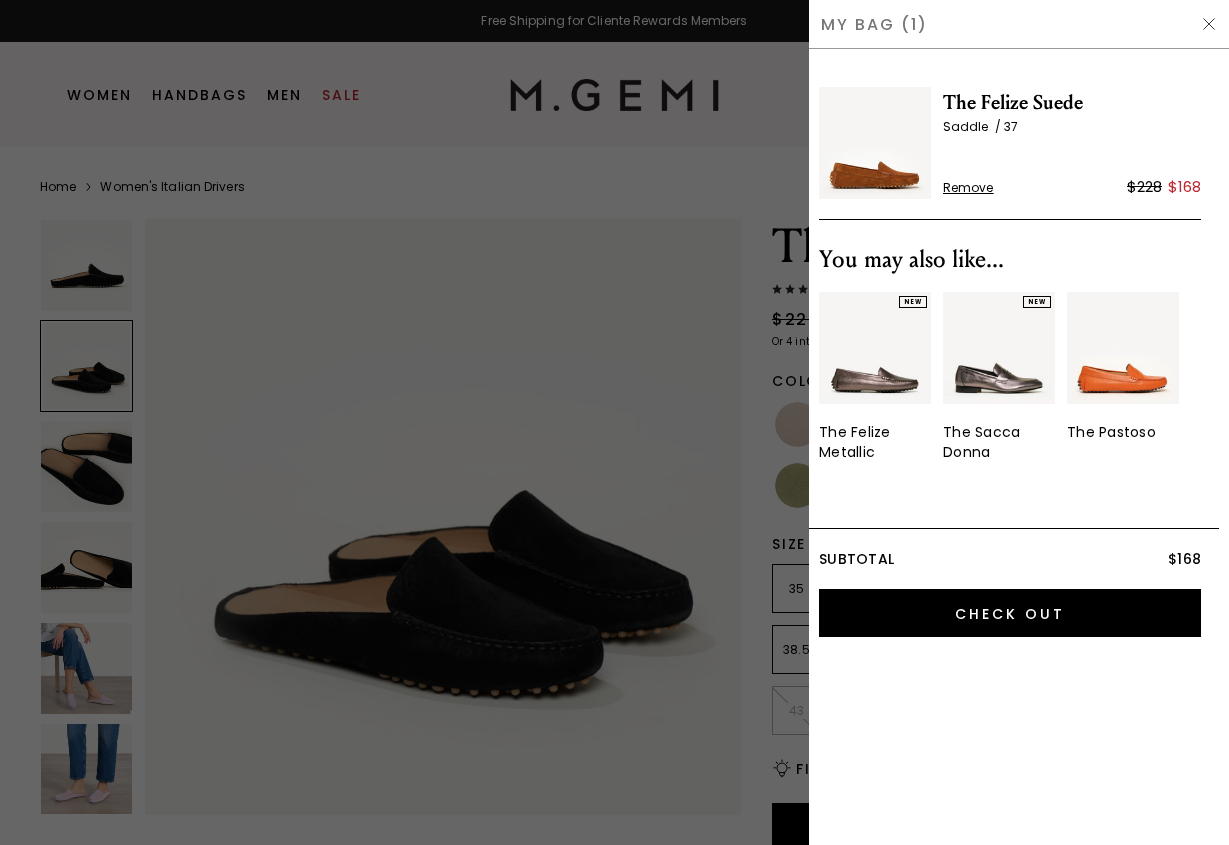 click at bounding box center (614, 422) 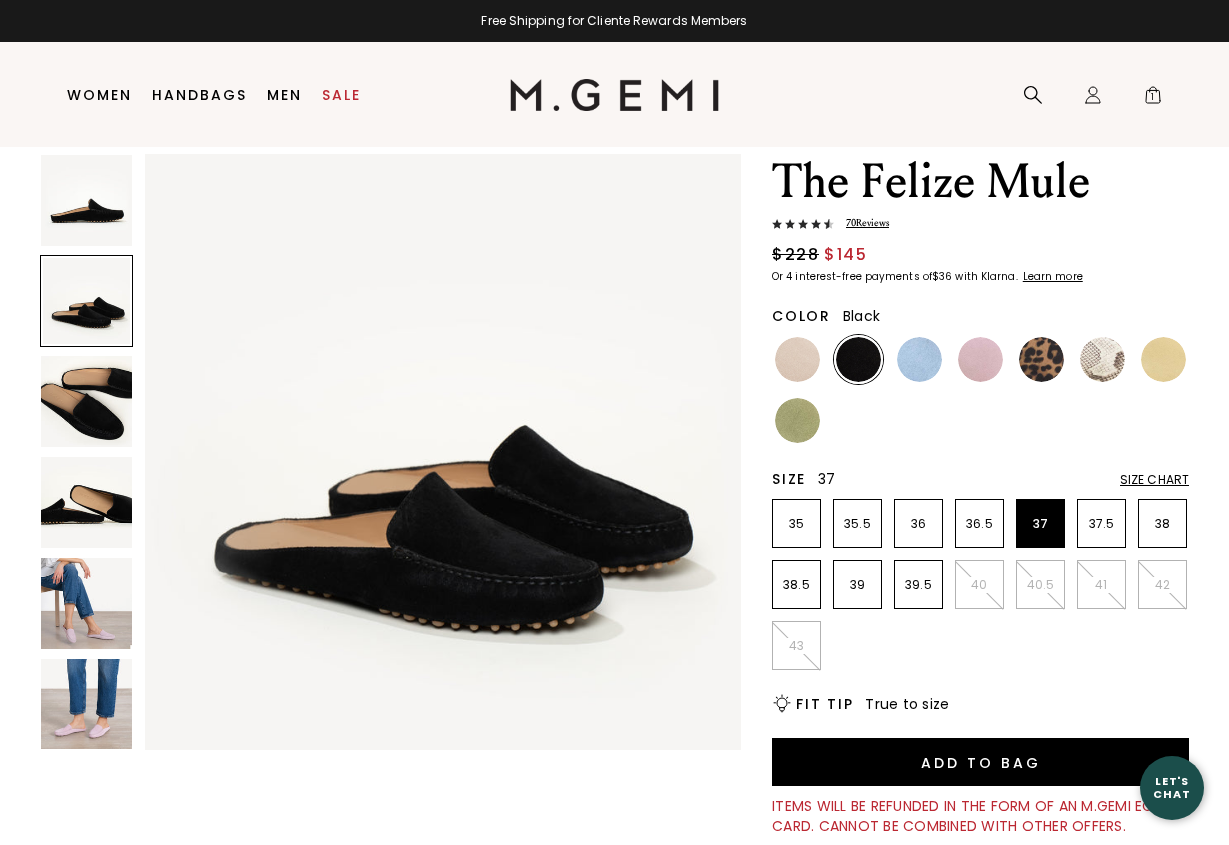 scroll, scrollTop: 69, scrollLeft: 0, axis: vertical 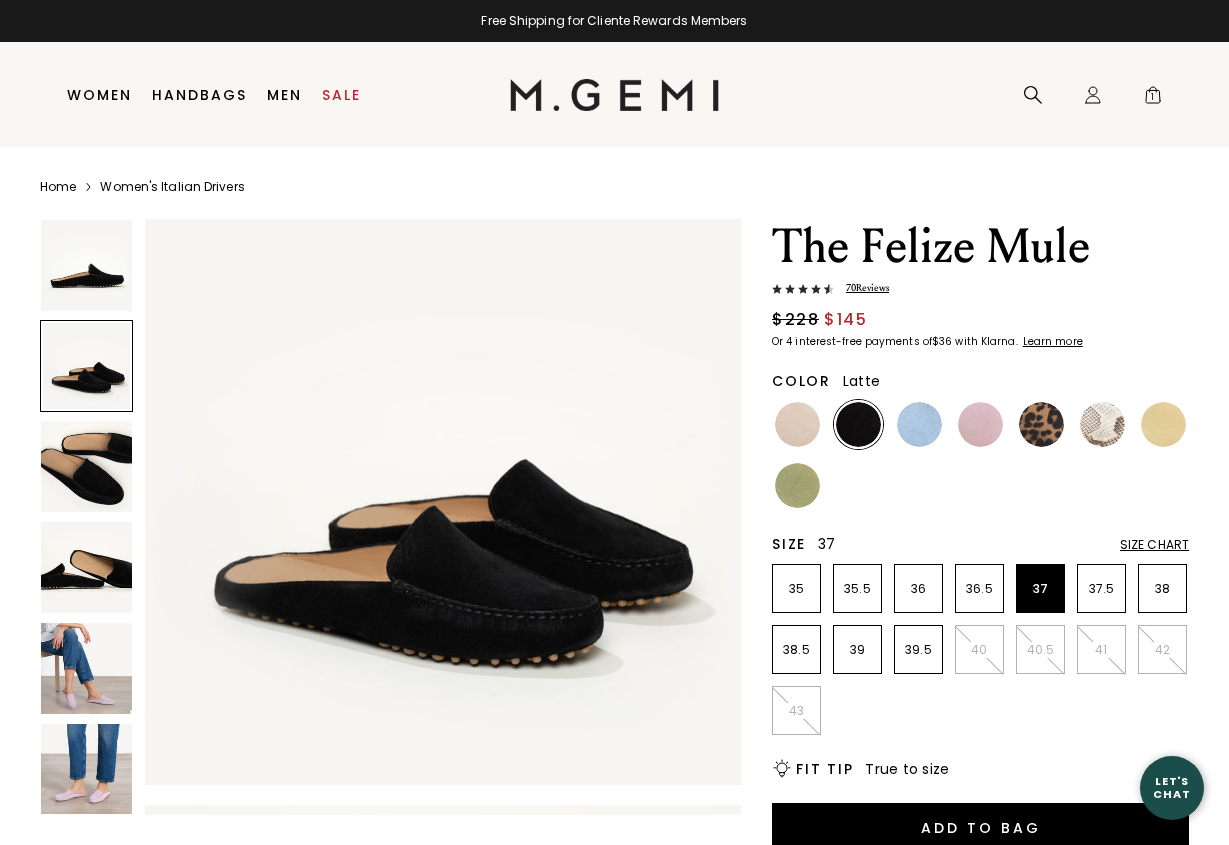 click at bounding box center [797, 424] 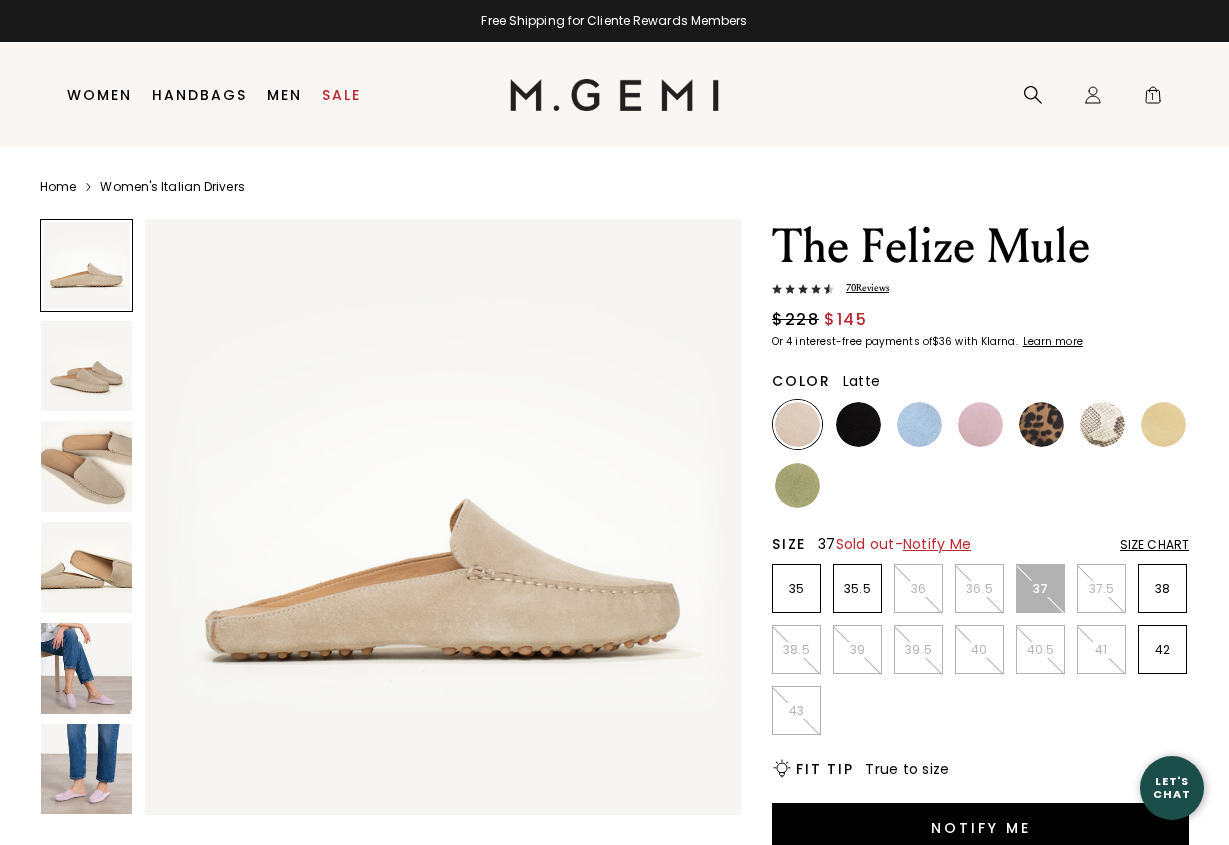 click at bounding box center [86, 466] 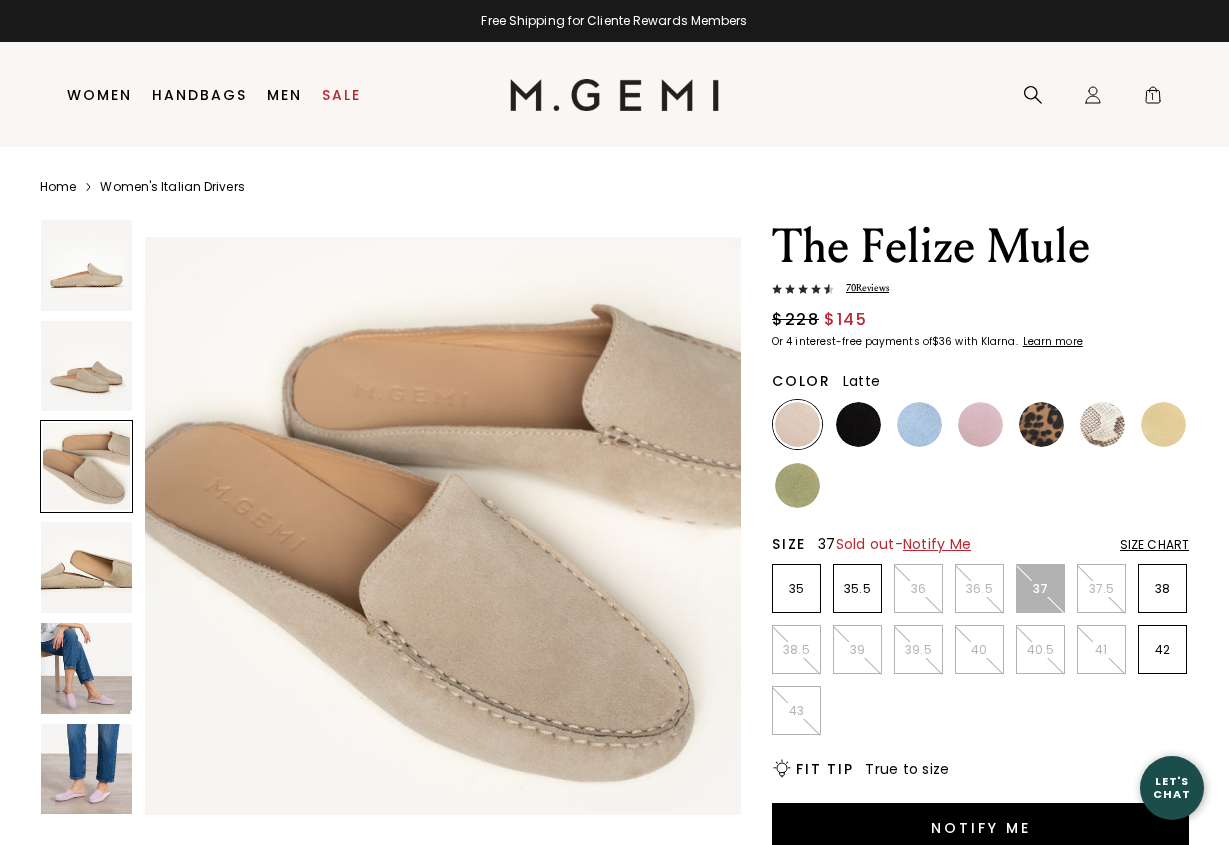 scroll, scrollTop: 1233, scrollLeft: 0, axis: vertical 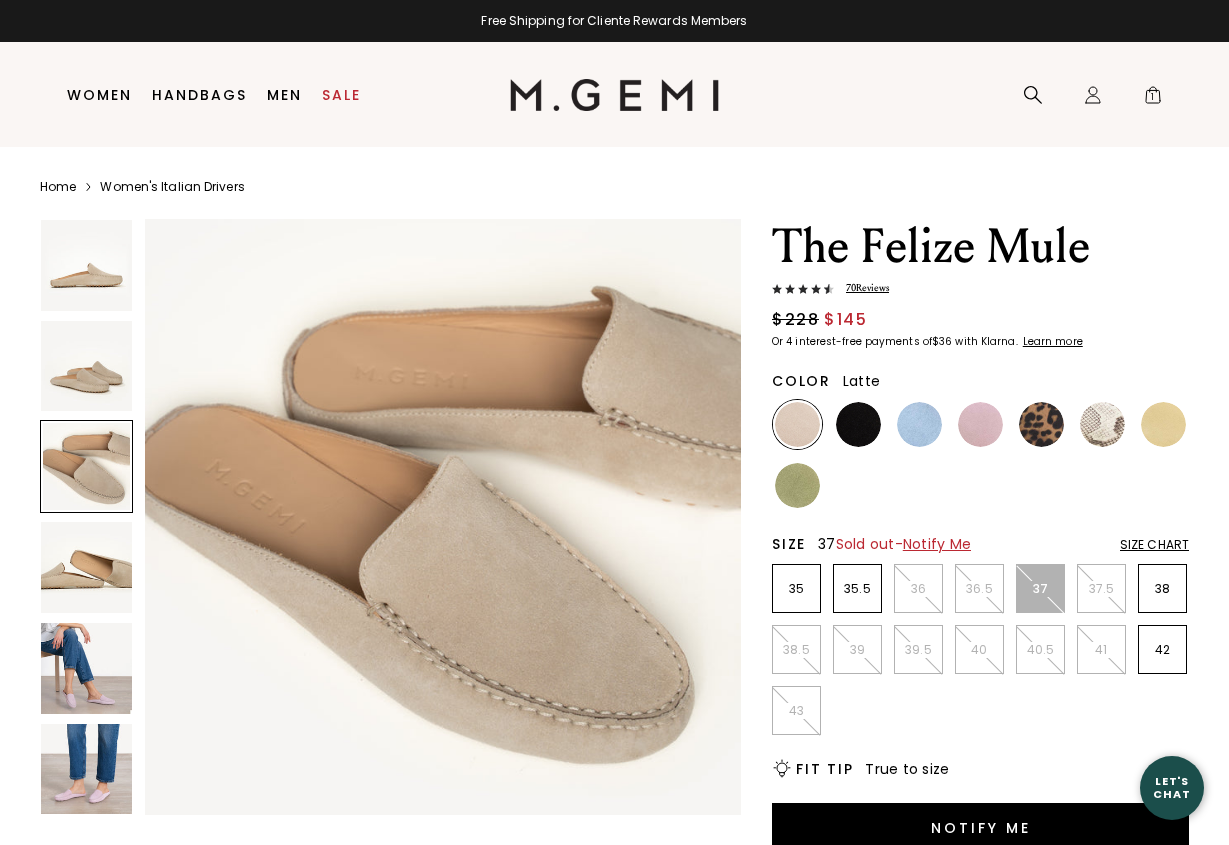 click at bounding box center [86, 567] 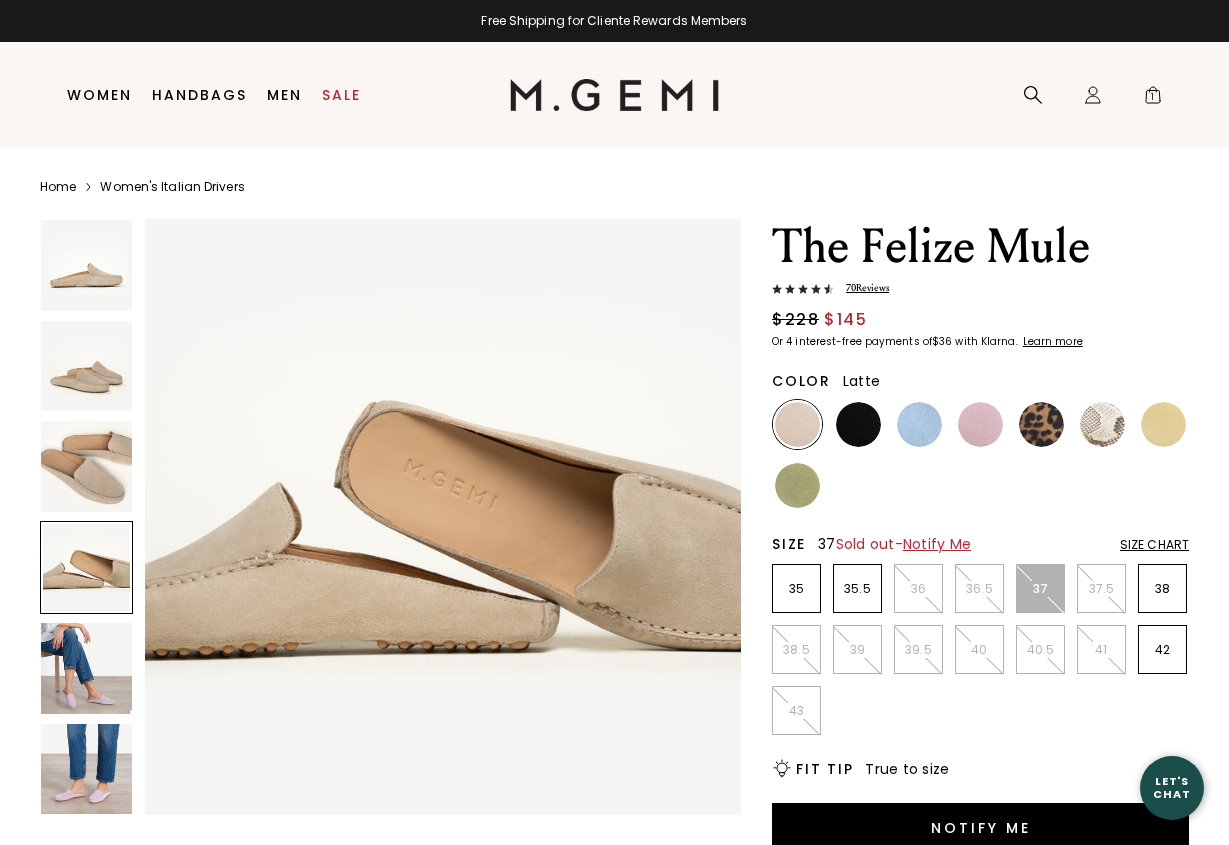click at bounding box center [86, 668] 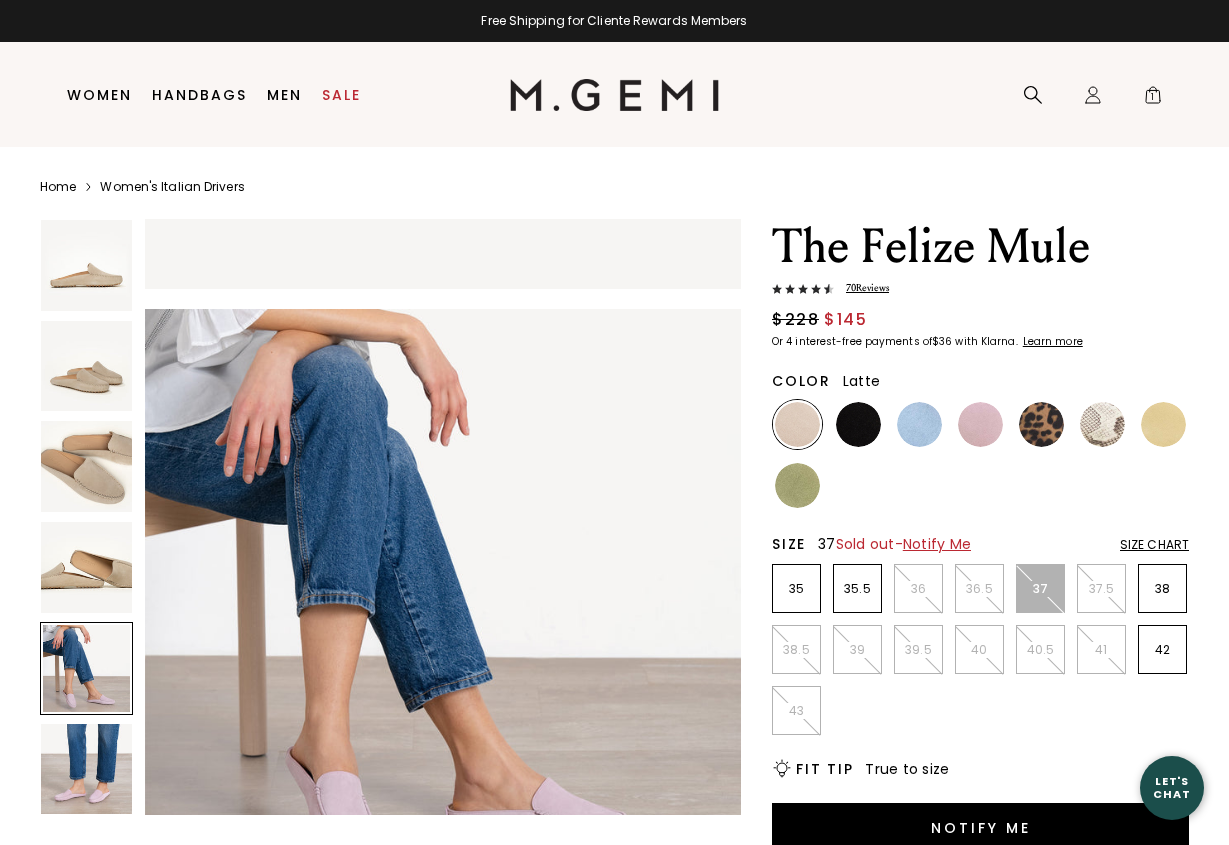 scroll, scrollTop: 2465, scrollLeft: 0, axis: vertical 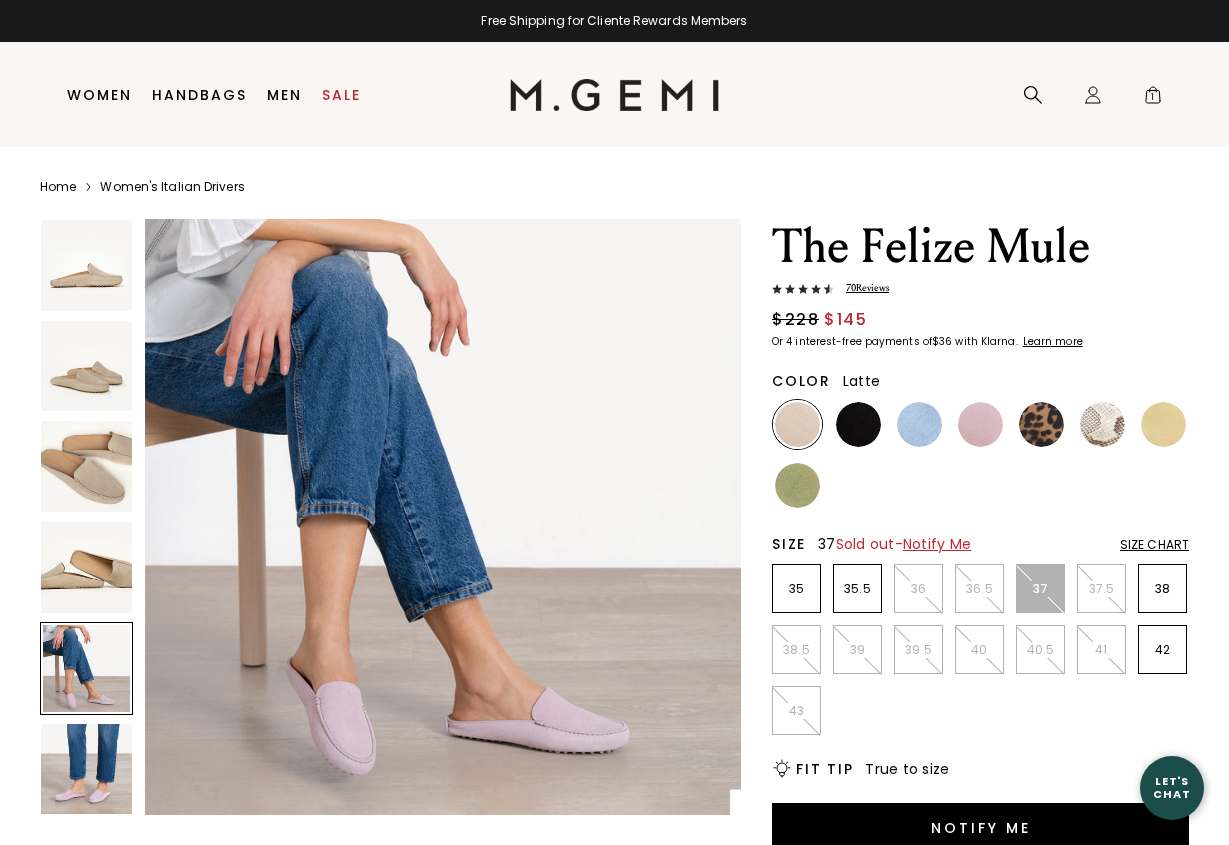 click on "37" at bounding box center [1040, 589] 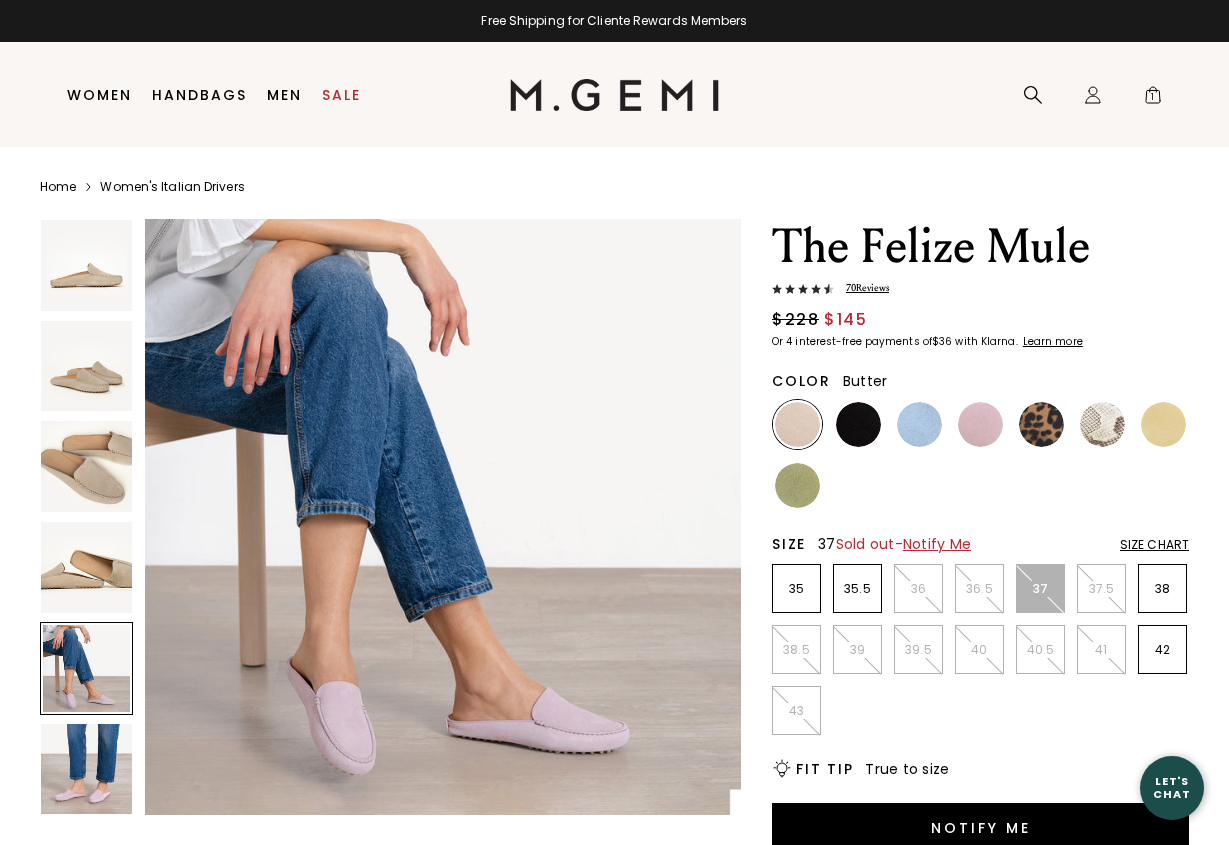 click at bounding box center (1163, 424) 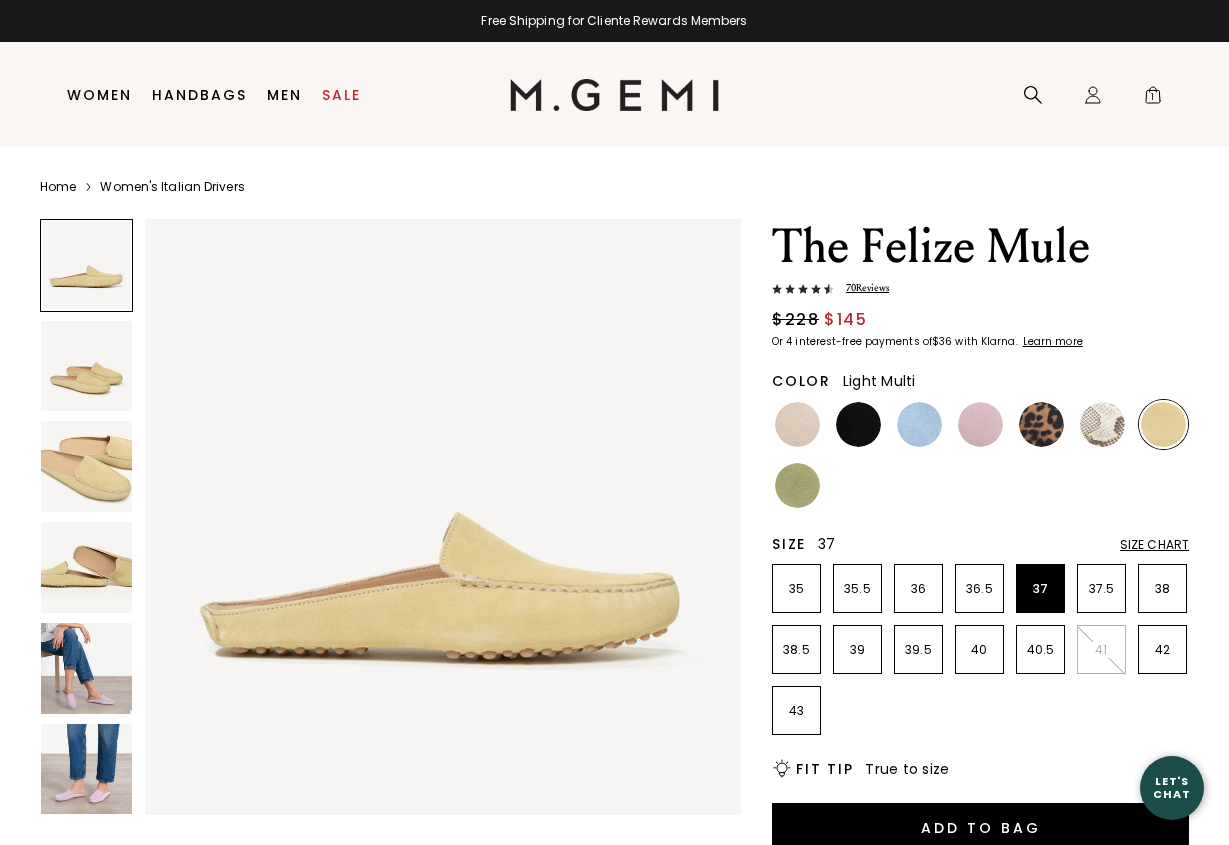 click at bounding box center [1102, 424] 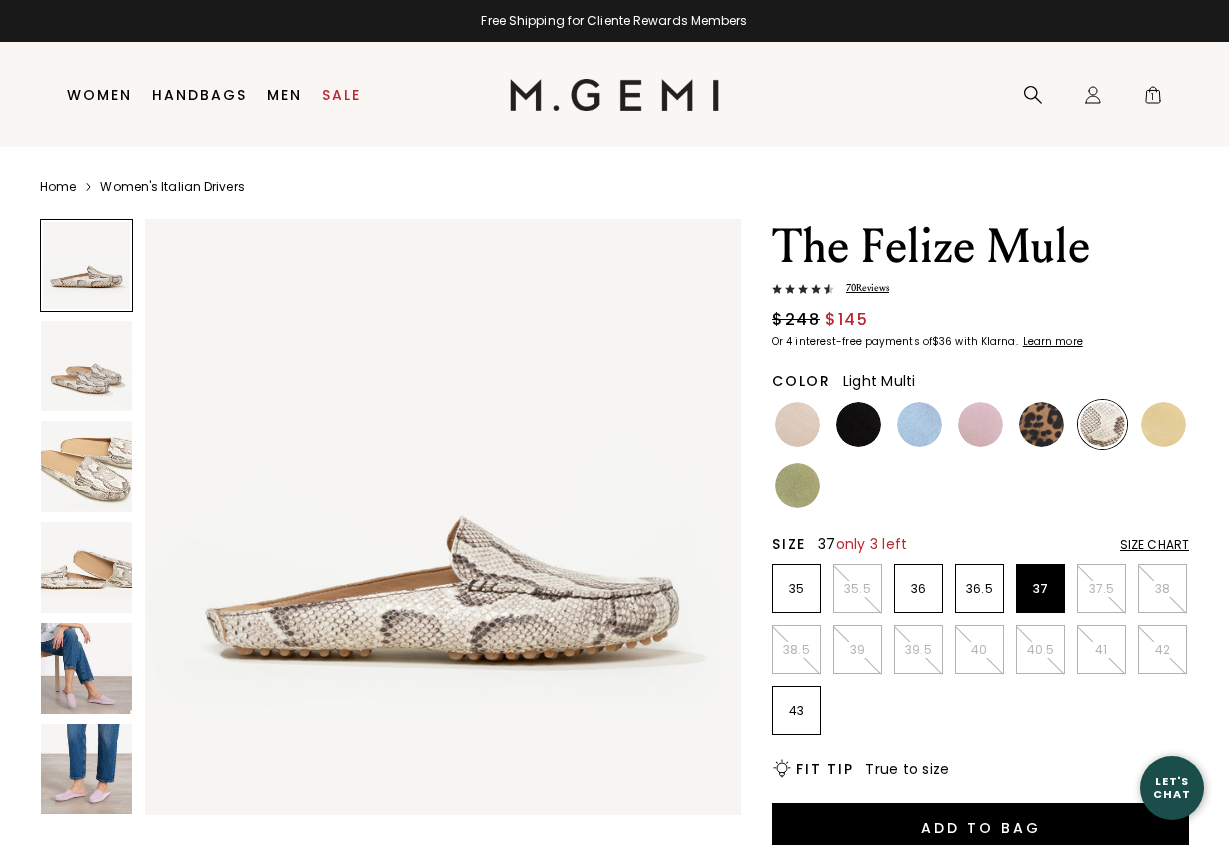 click at bounding box center [86, 366] 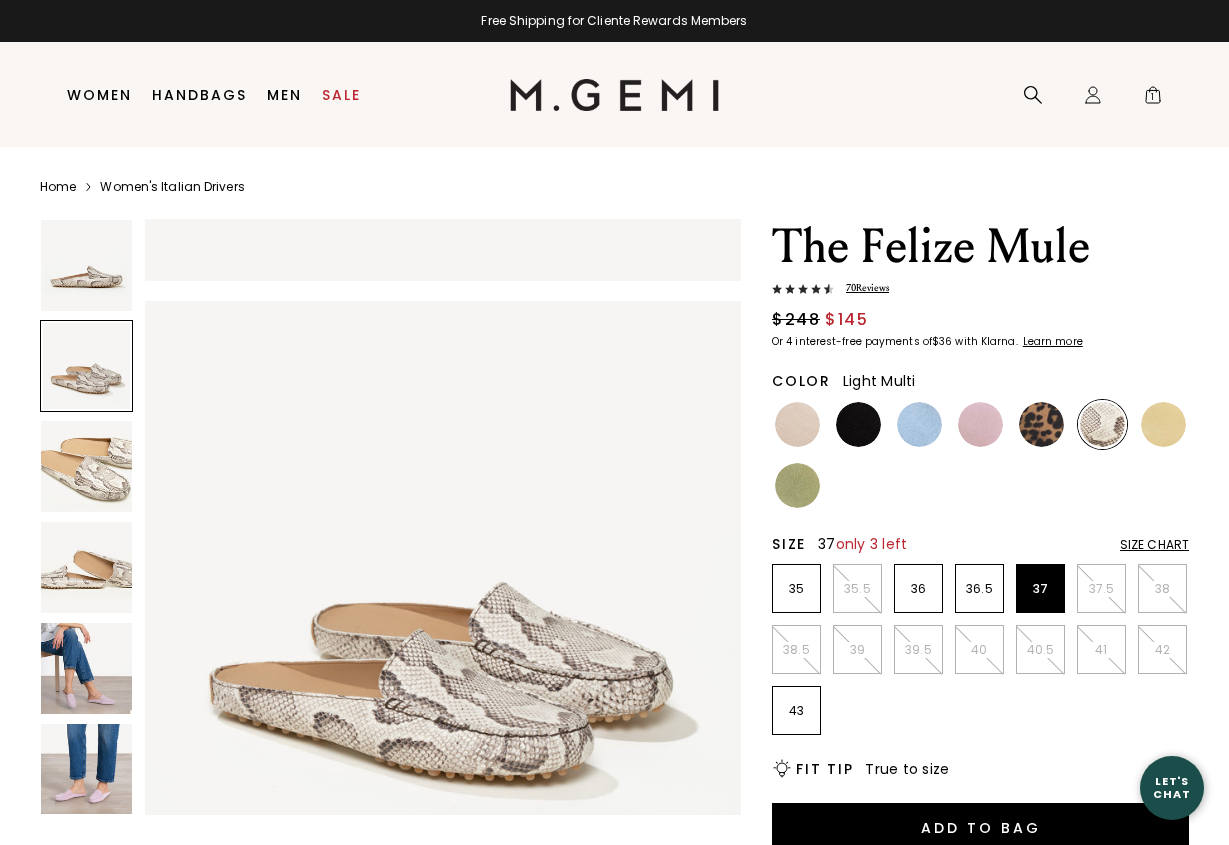 scroll, scrollTop: 616, scrollLeft: 0, axis: vertical 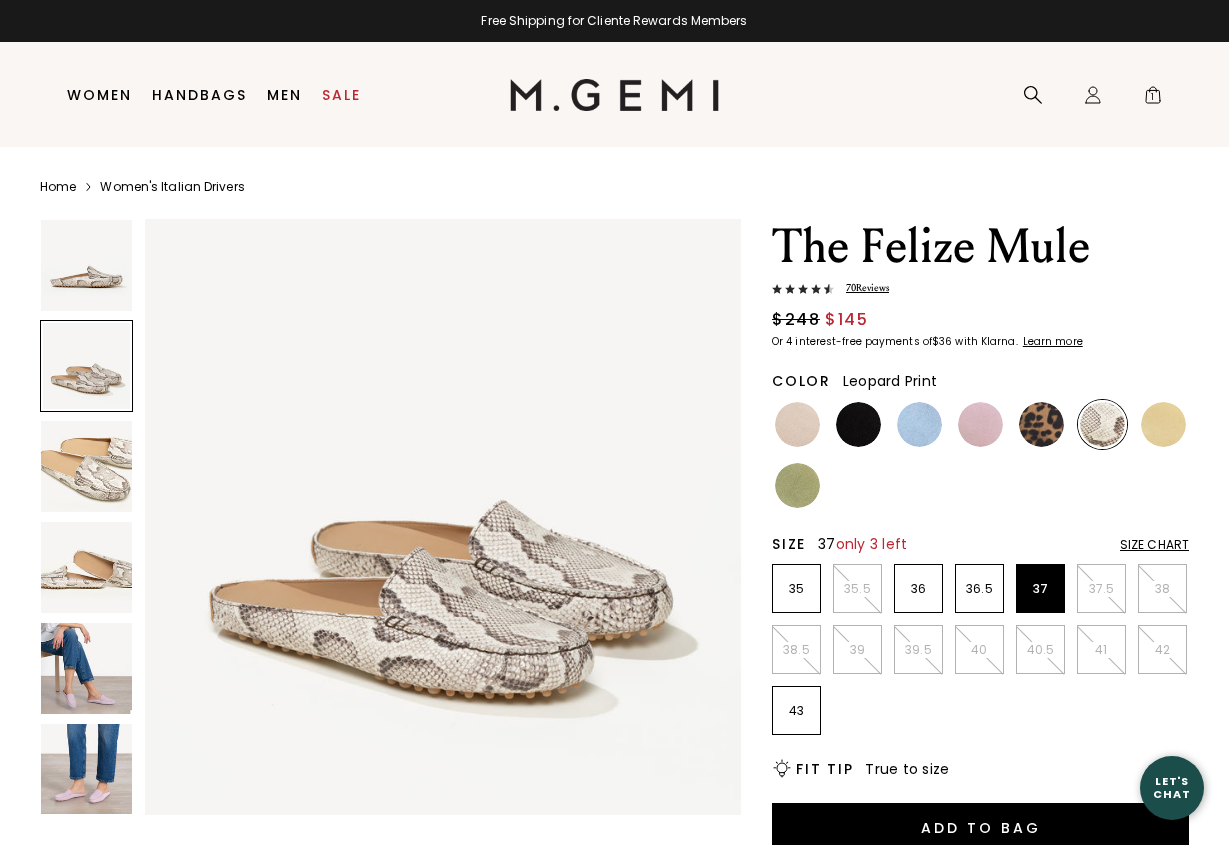click at bounding box center (1041, 424) 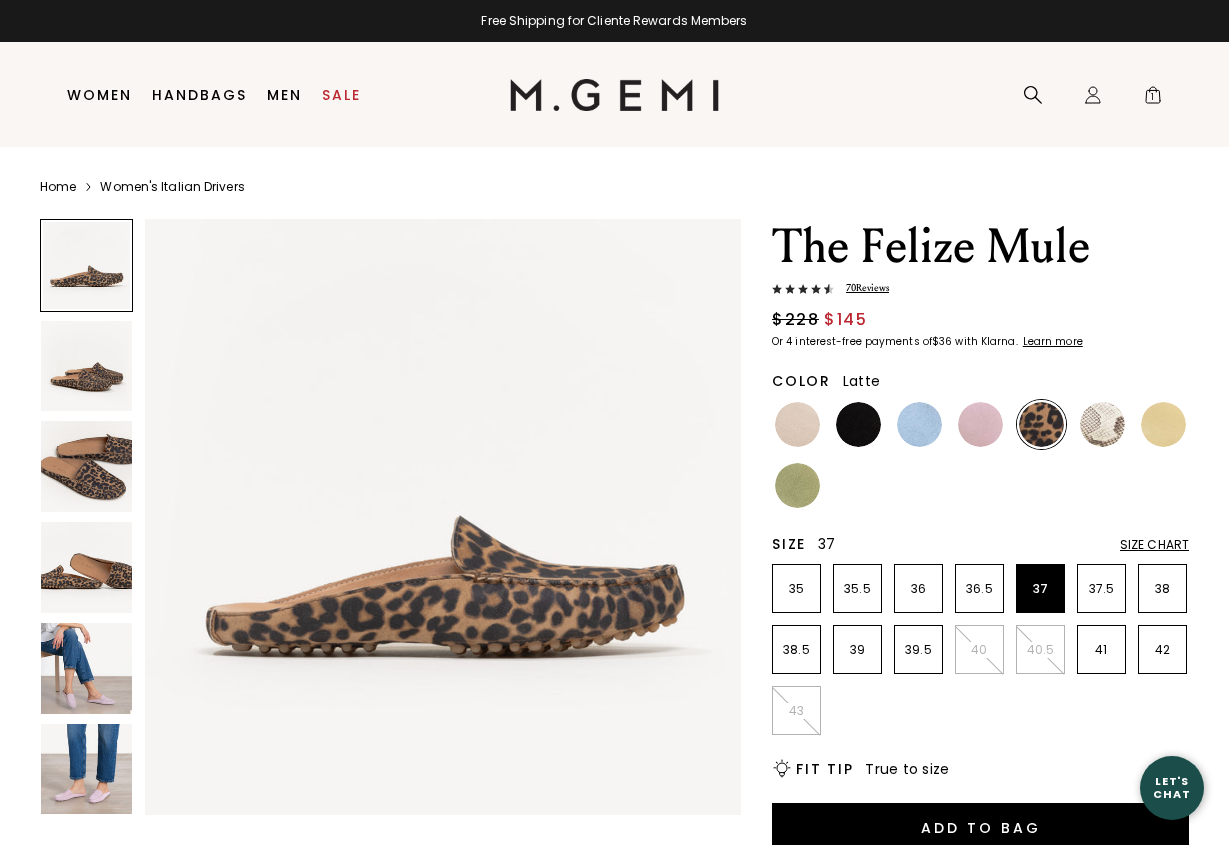click at bounding box center [797, 424] 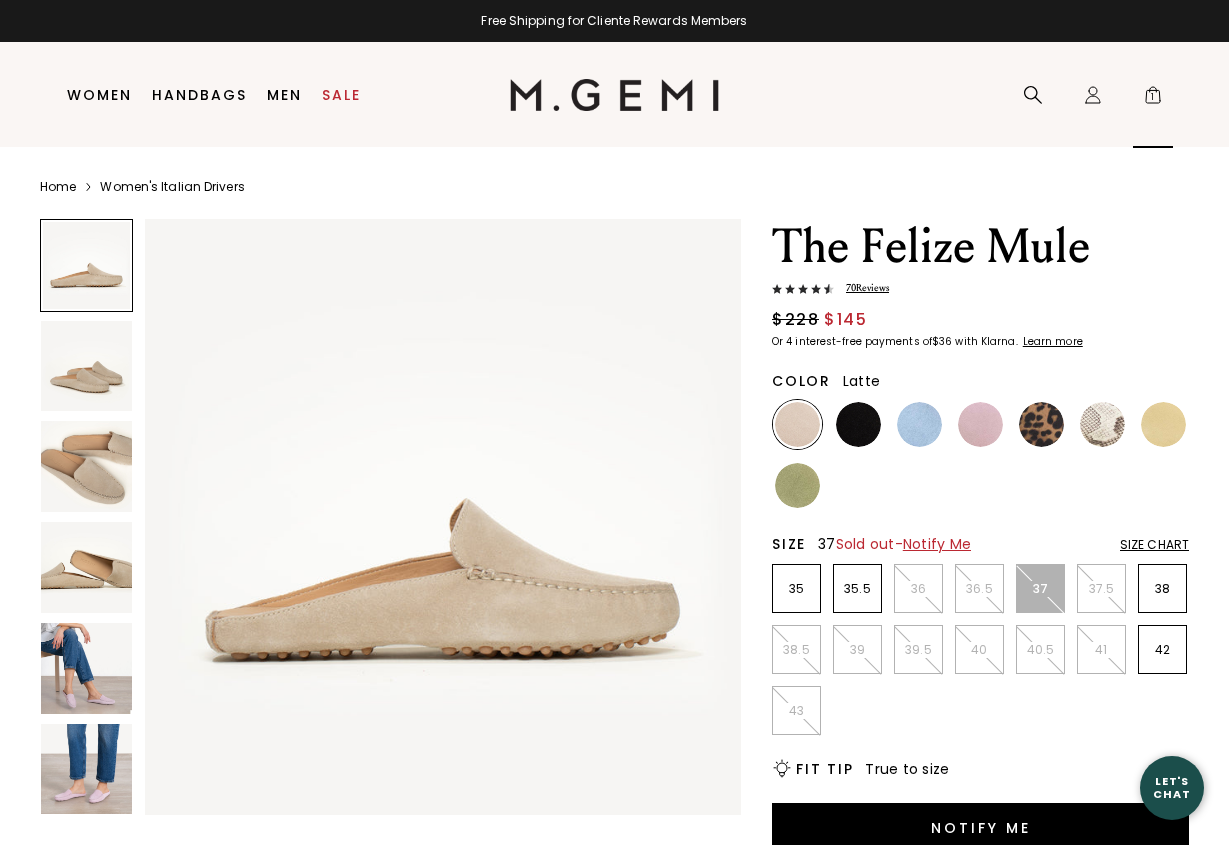 click on "1" at bounding box center [1153, 99] 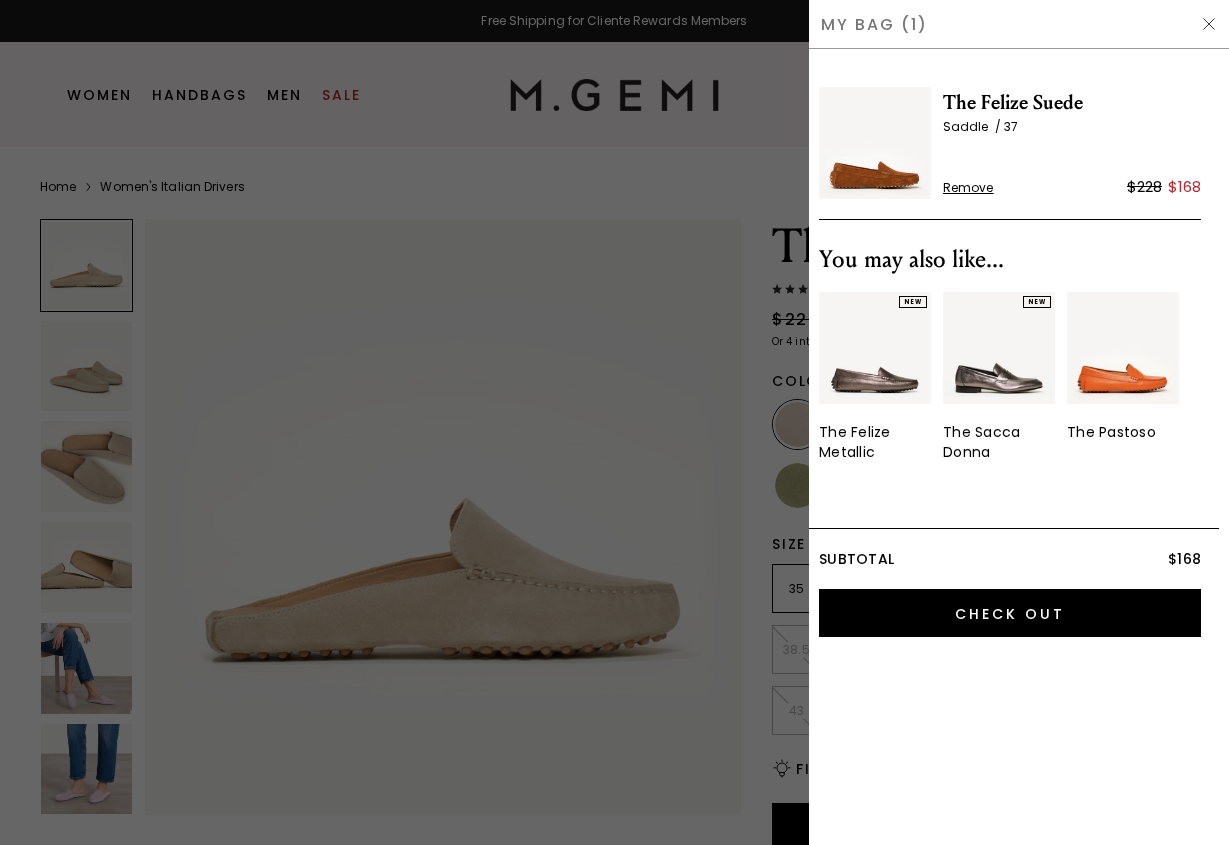click on "The Felize Suede" at bounding box center (1072, 103) 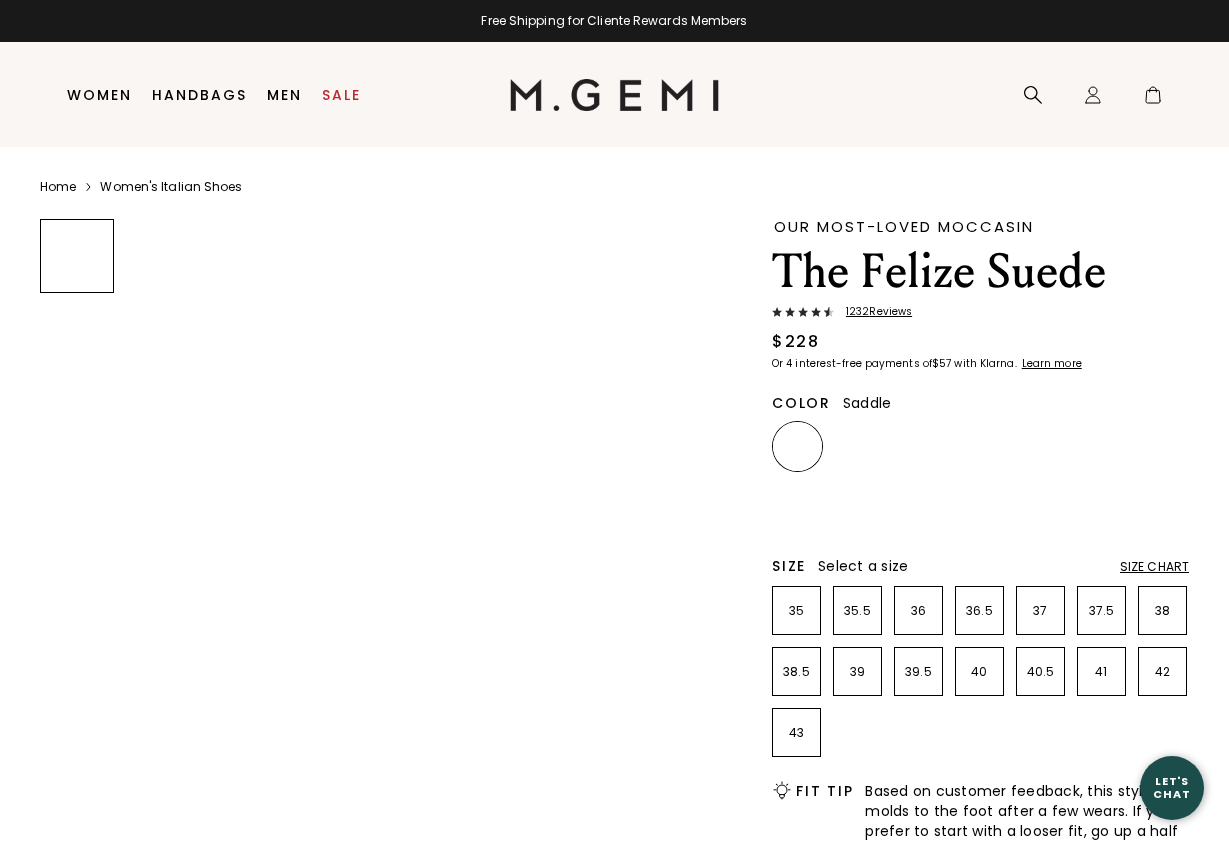 scroll, scrollTop: 0, scrollLeft: 0, axis: both 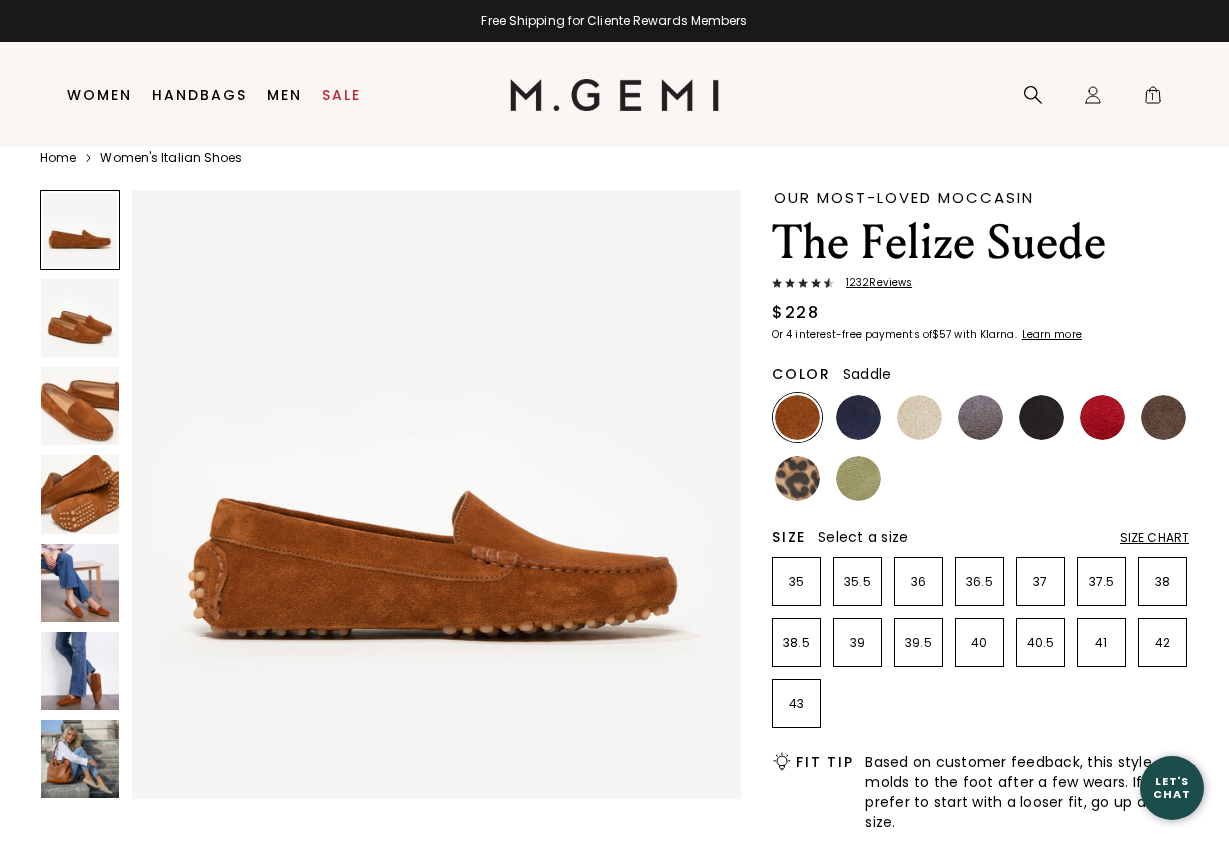 click at bounding box center [80, 406] 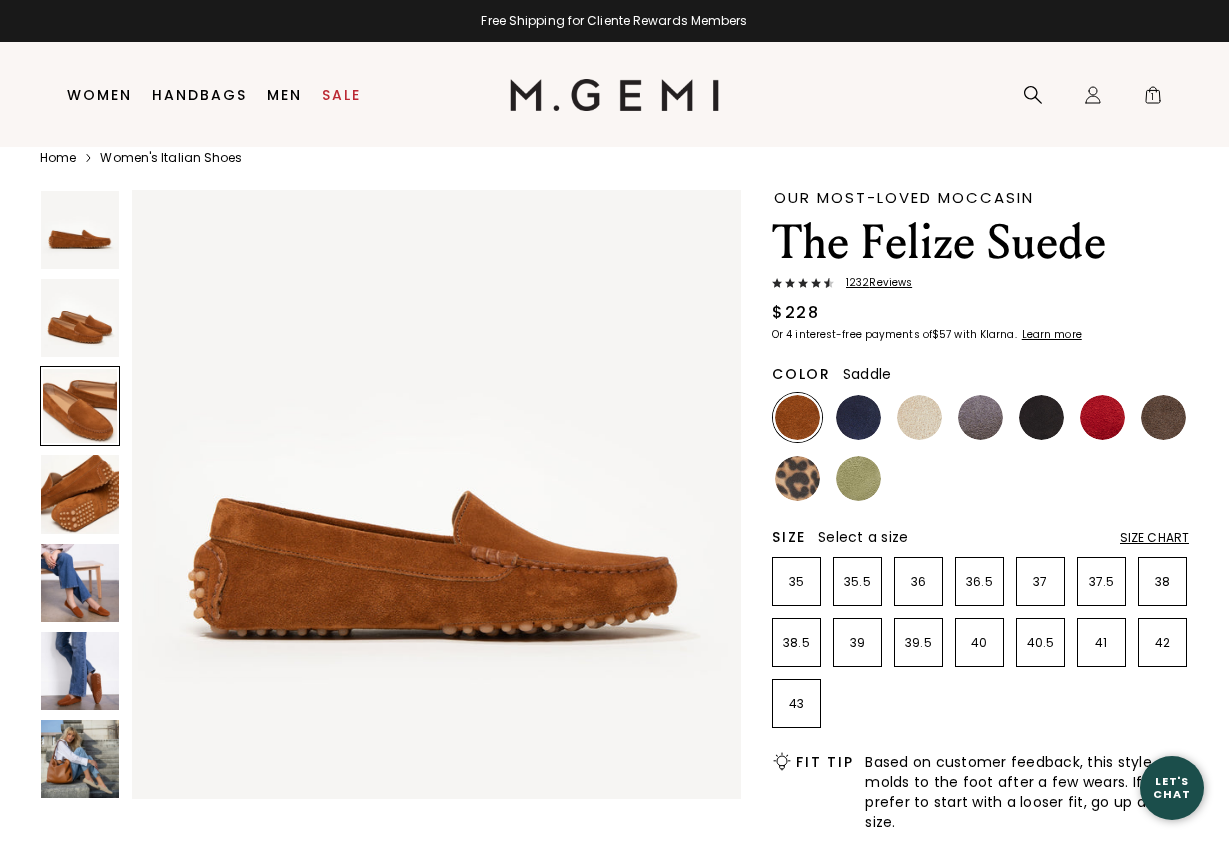 scroll, scrollTop: 1258, scrollLeft: 0, axis: vertical 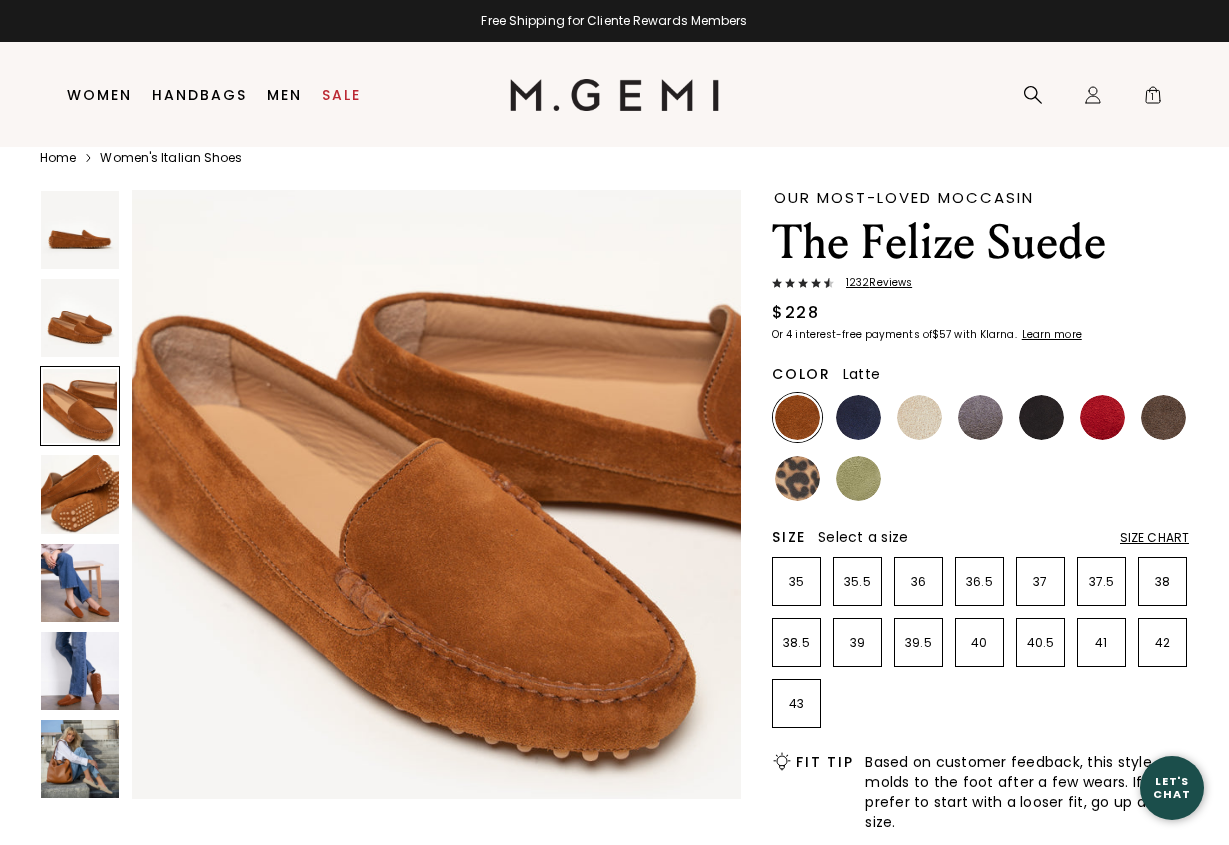 click at bounding box center (919, 417) 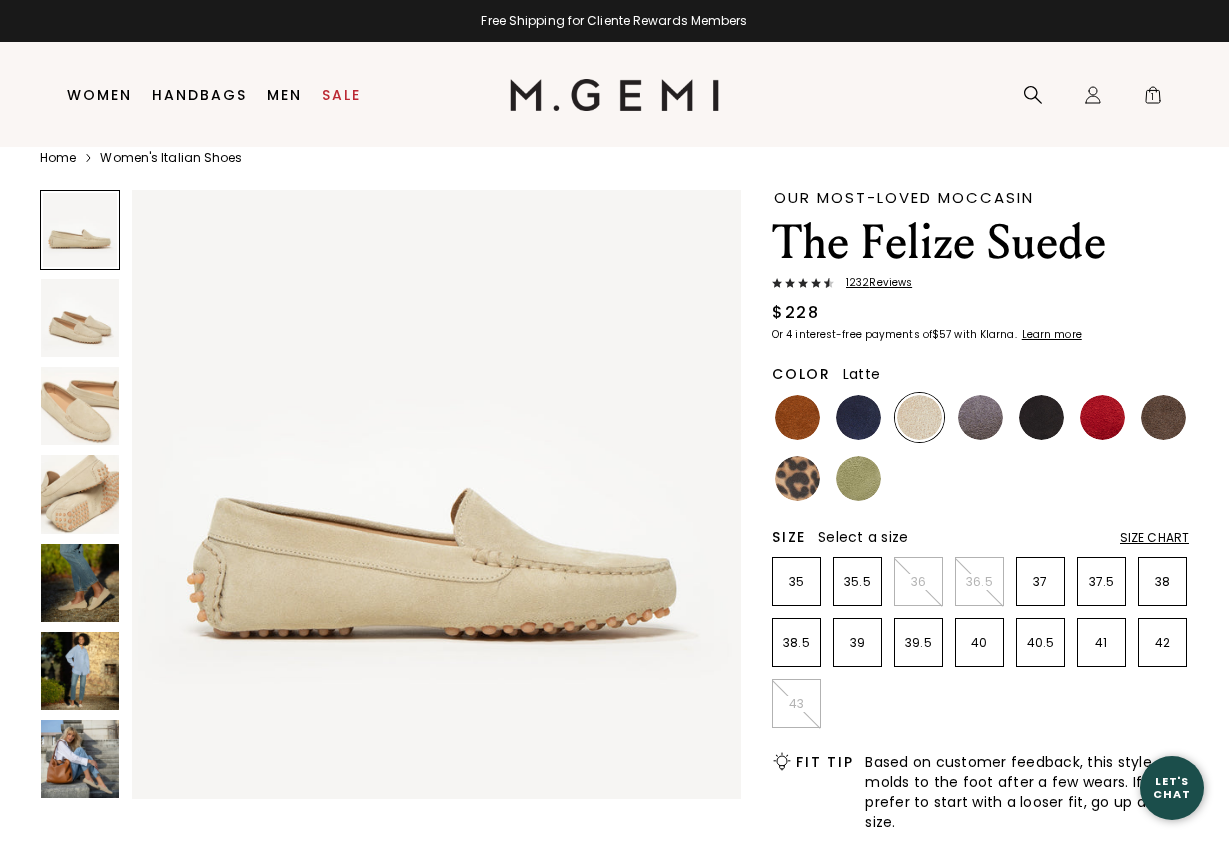 click at bounding box center (80, 406) 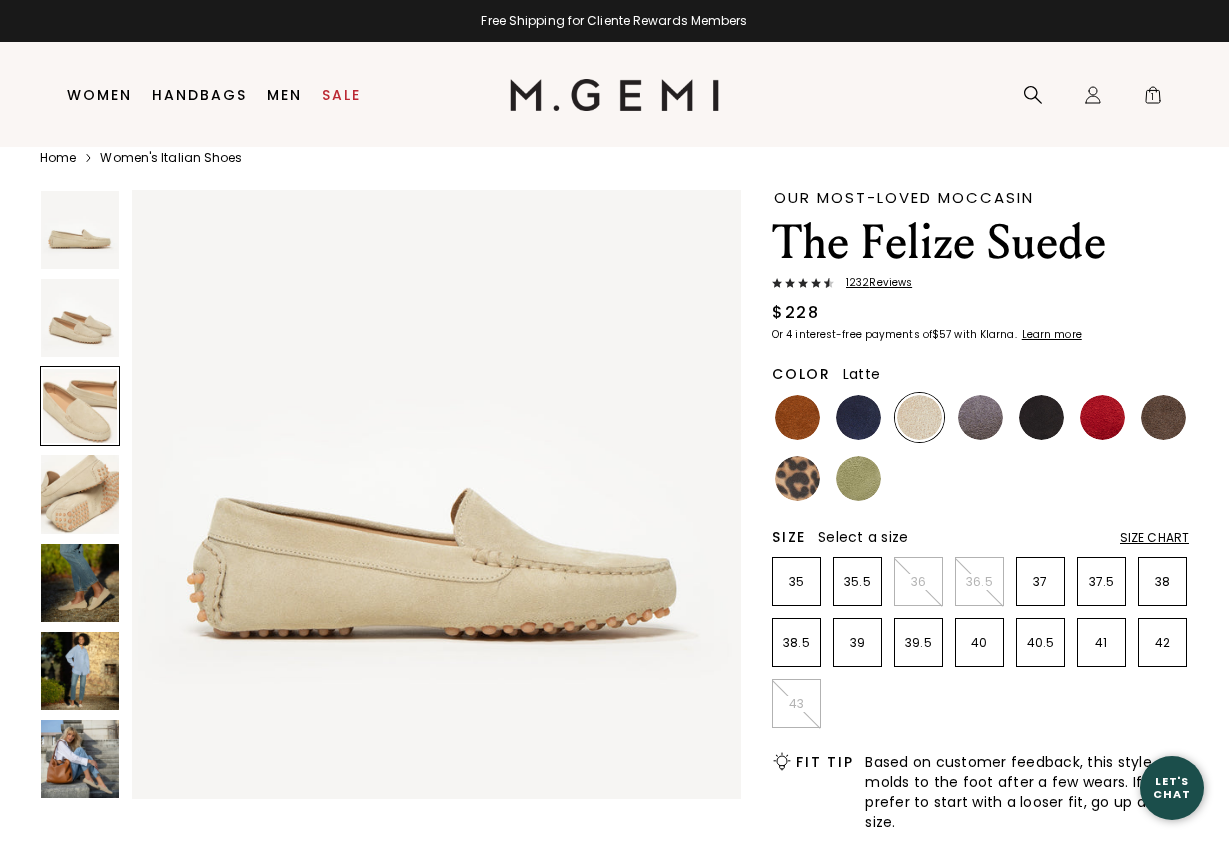 scroll, scrollTop: 1258, scrollLeft: 0, axis: vertical 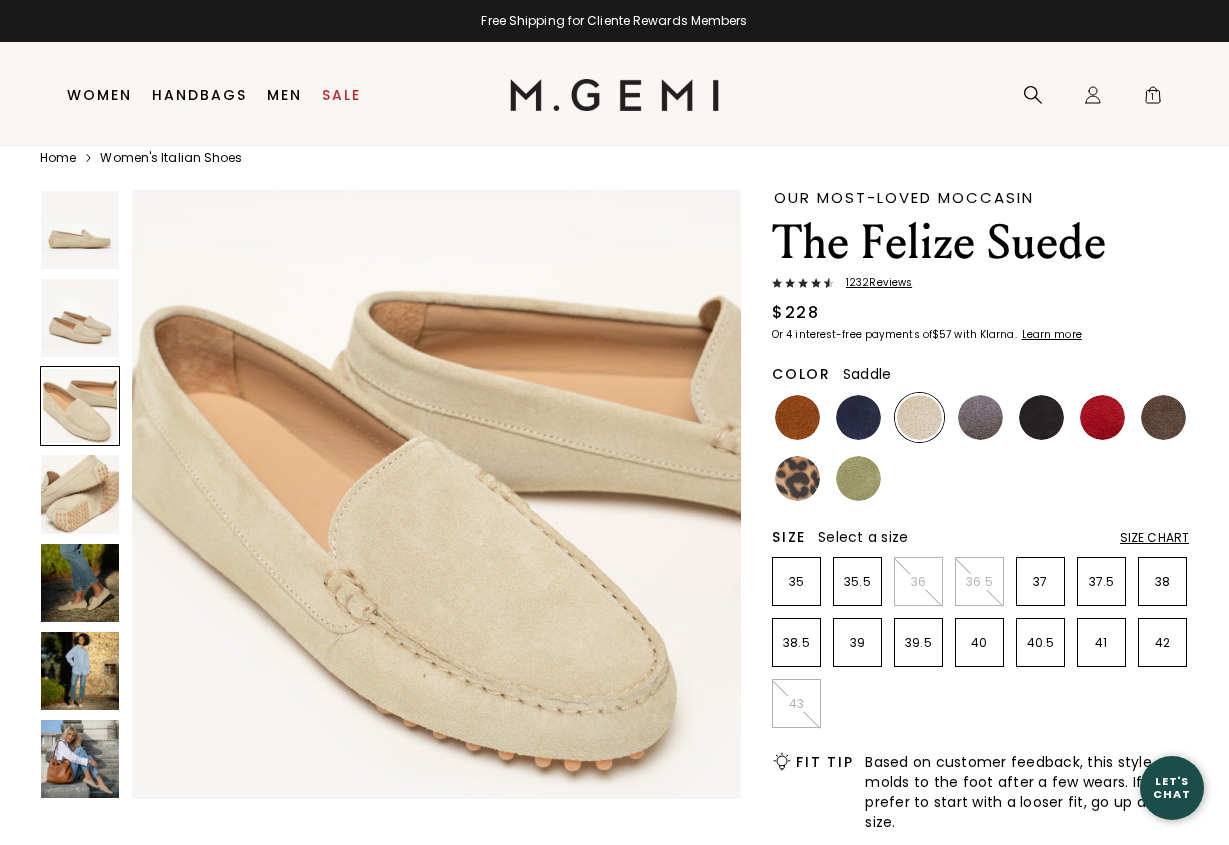 click at bounding box center [797, 417] 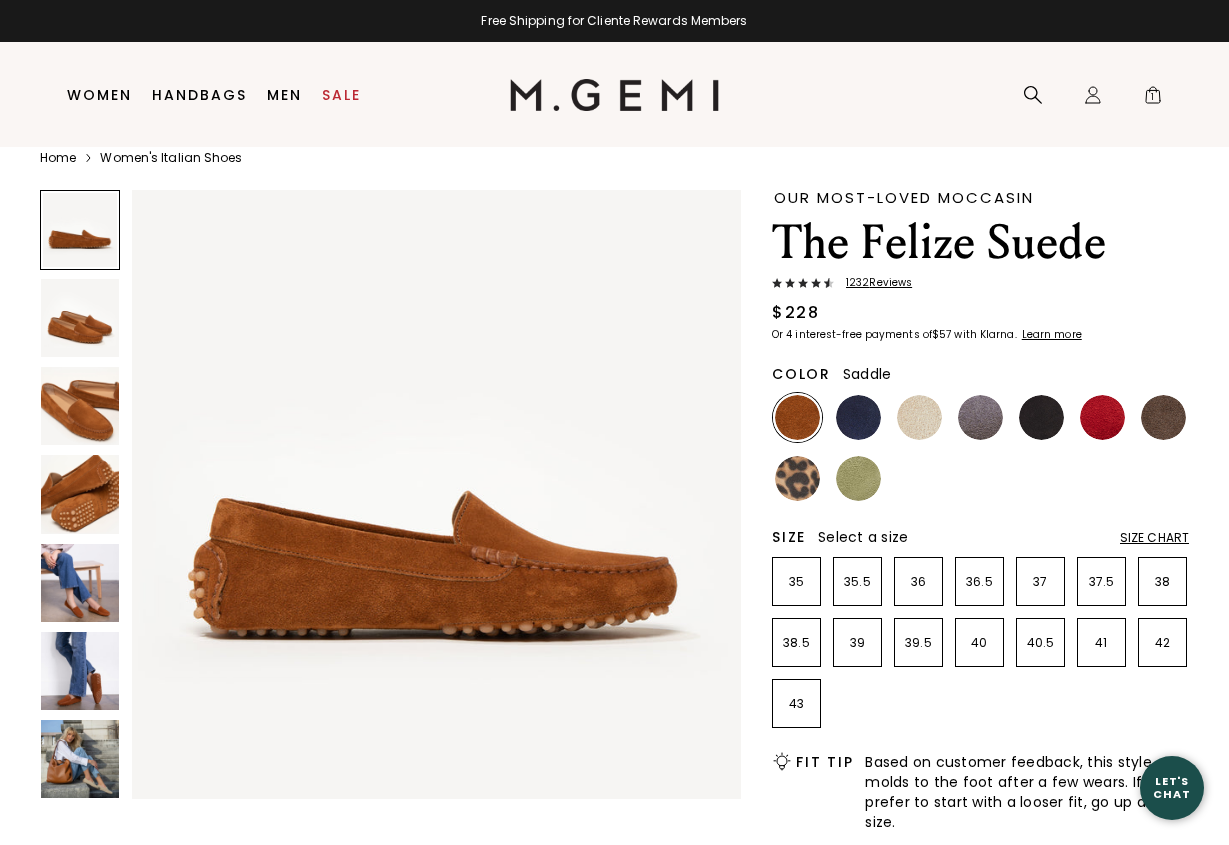 click at bounding box center (80, 583) 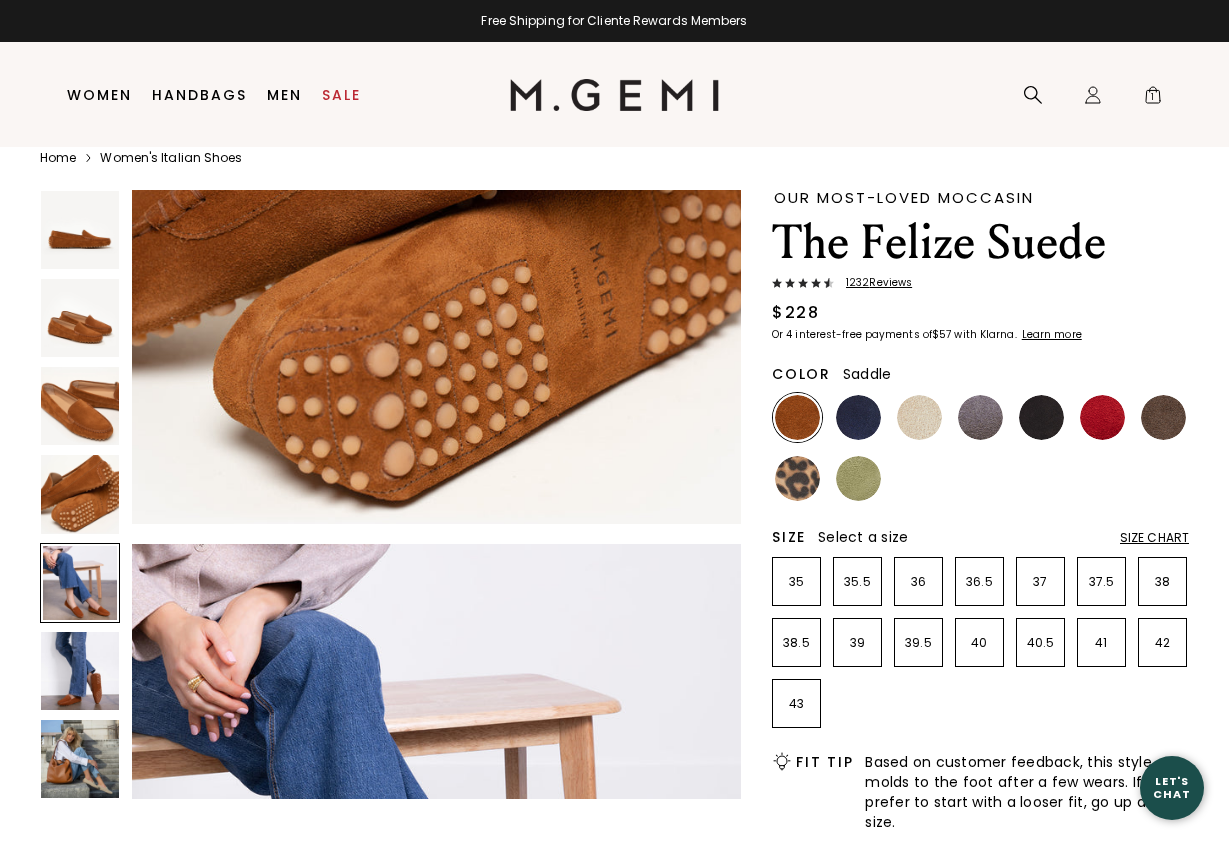 scroll, scrollTop: 2516, scrollLeft: 0, axis: vertical 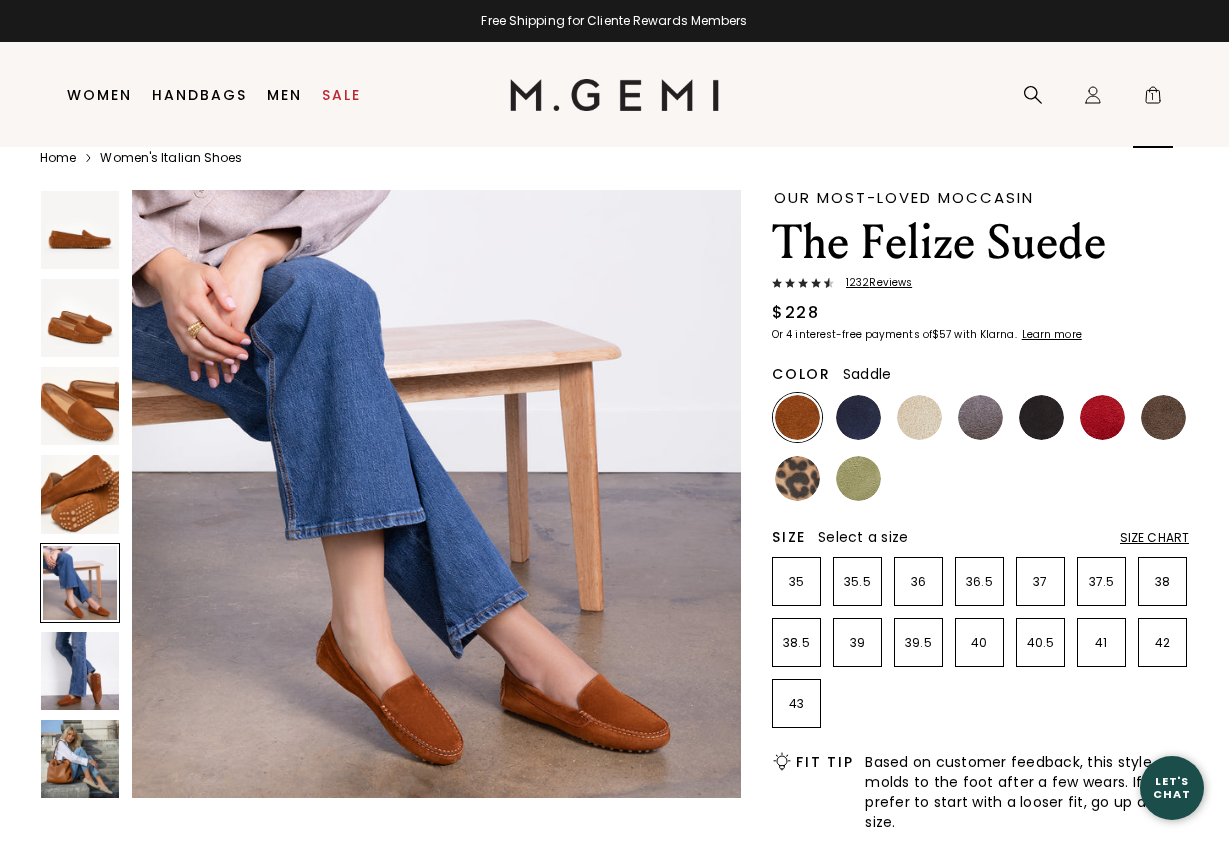 click on "1" at bounding box center (1153, 99) 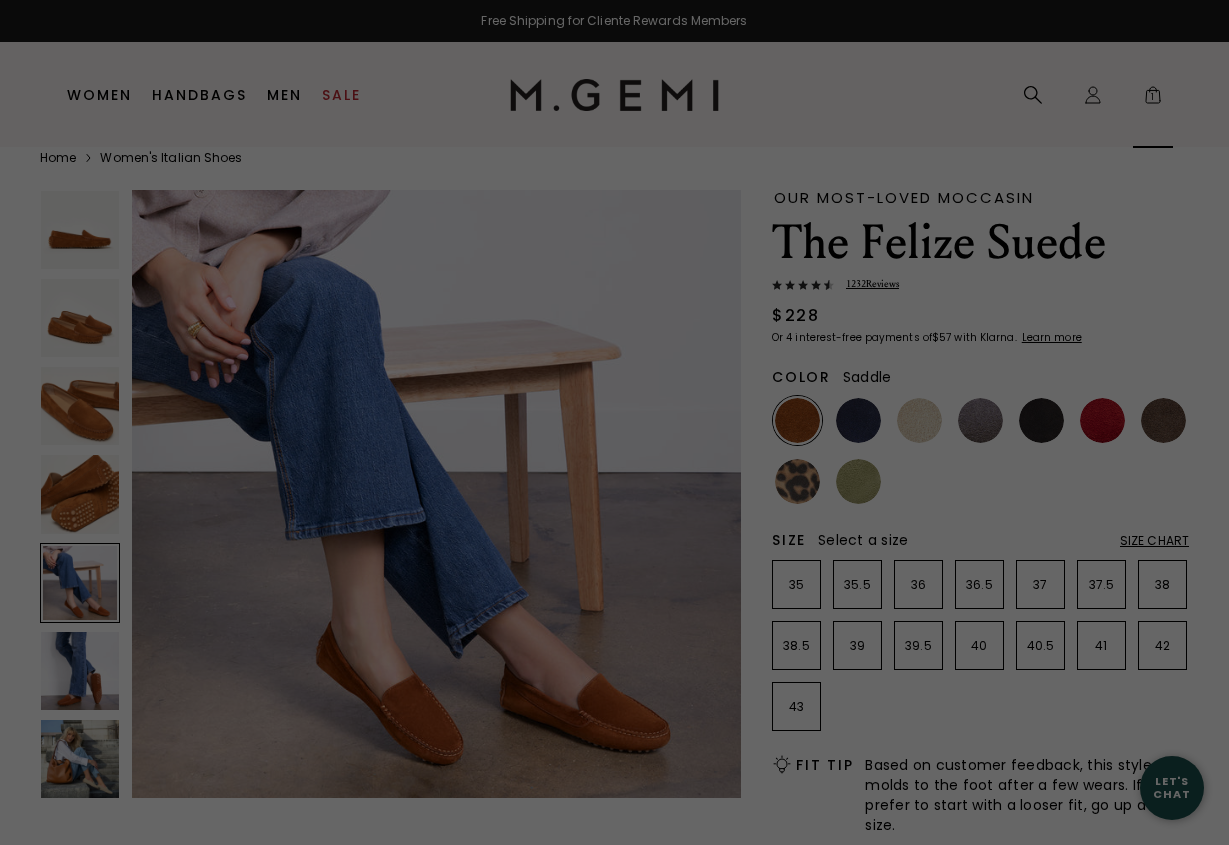 scroll, scrollTop: 0, scrollLeft: 0, axis: both 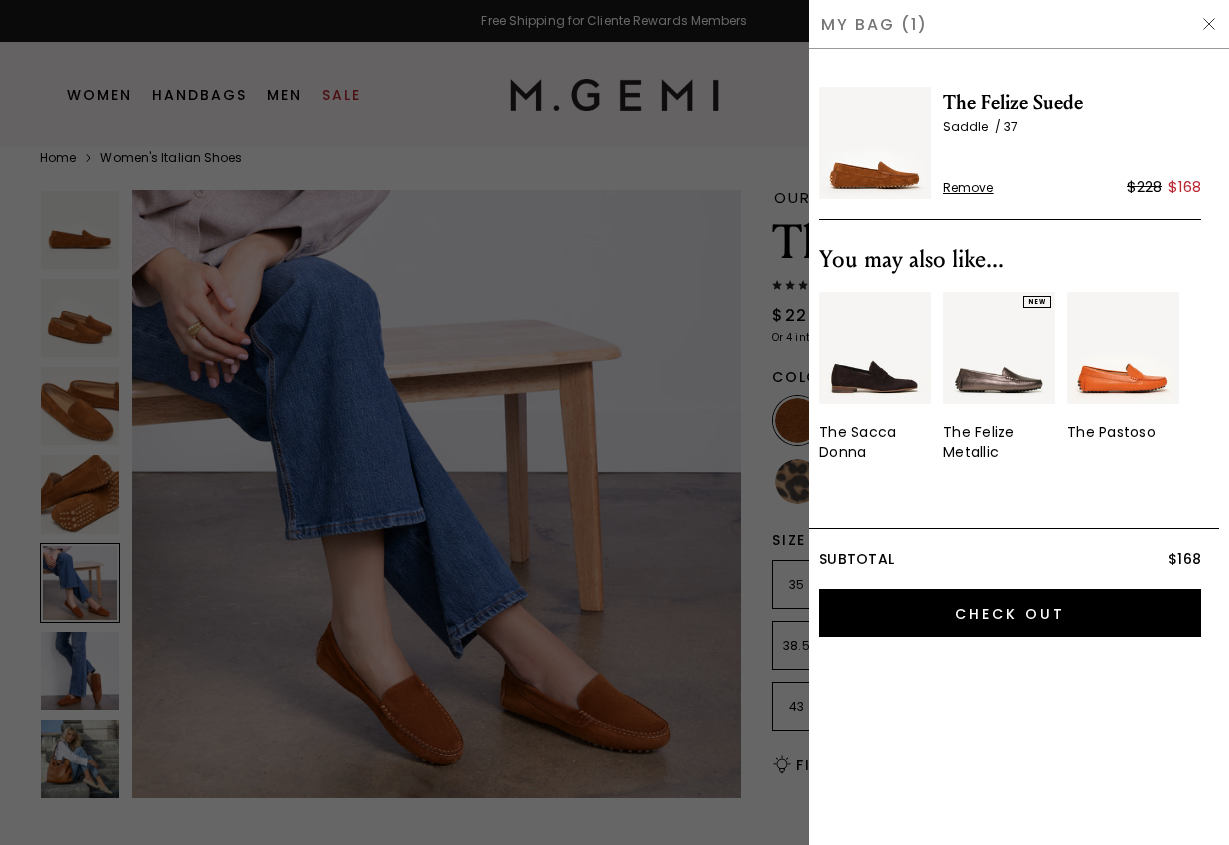 click on "Remove" at bounding box center (968, 188) 